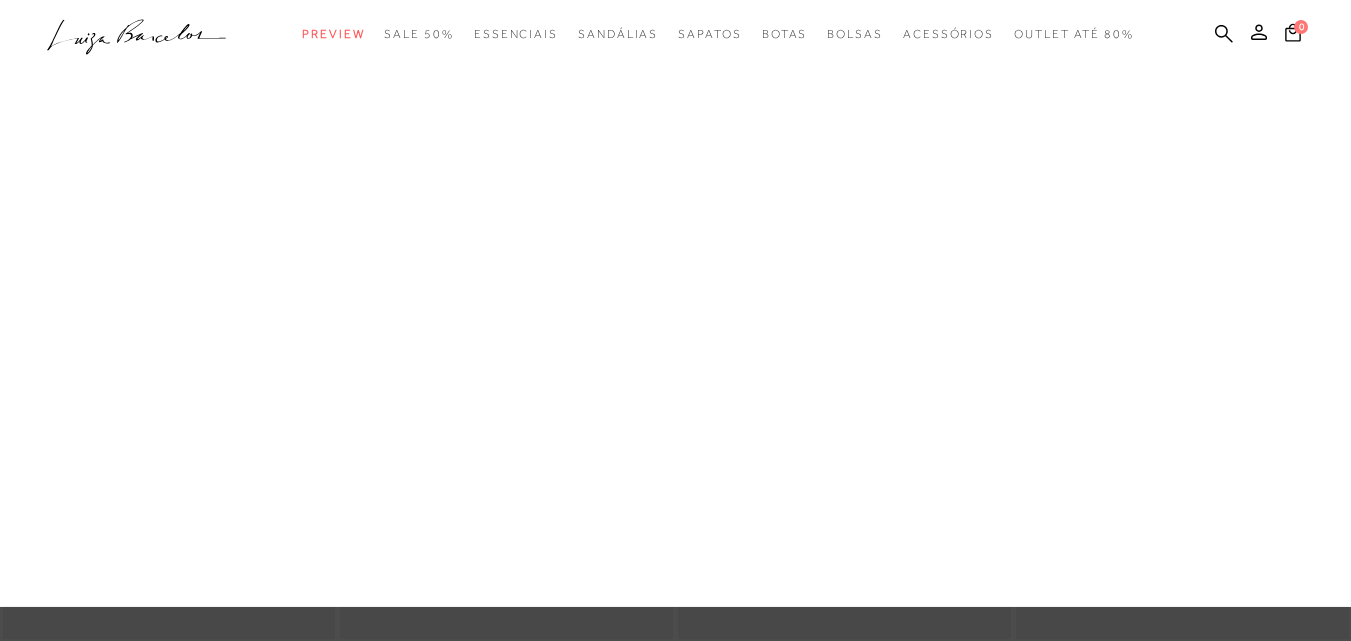 scroll, scrollTop: 0, scrollLeft: 0, axis: both 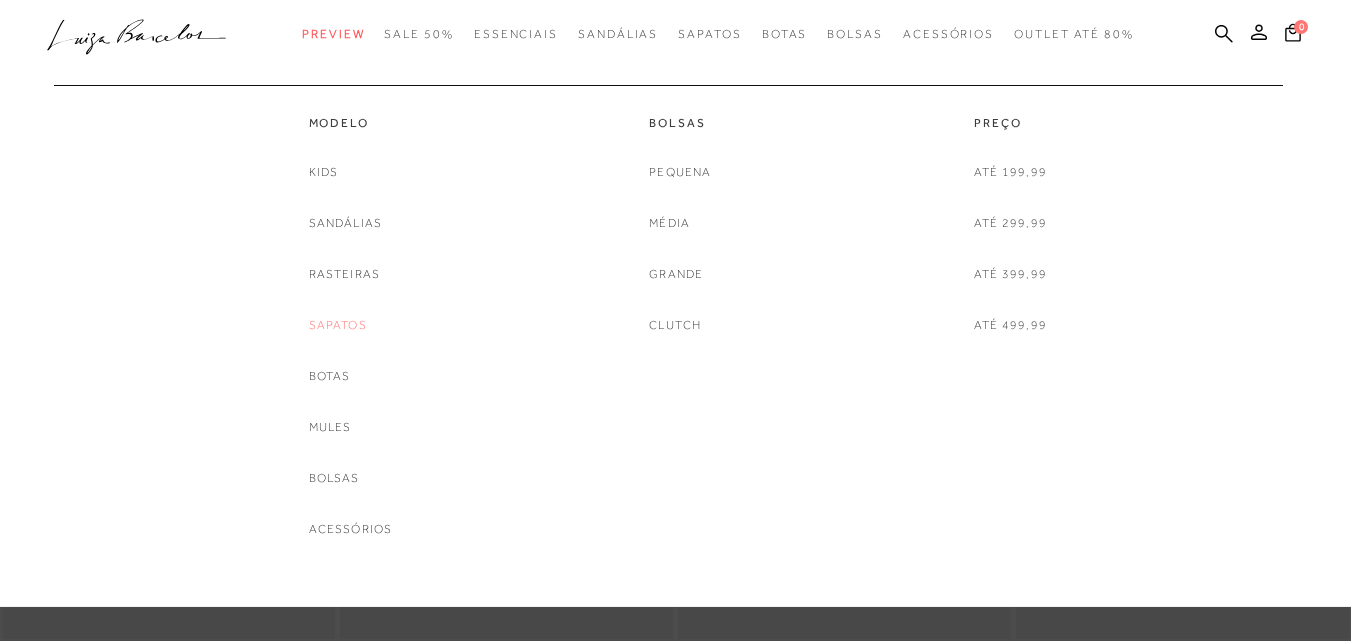 click on "Sapatos" at bounding box center (338, 325) 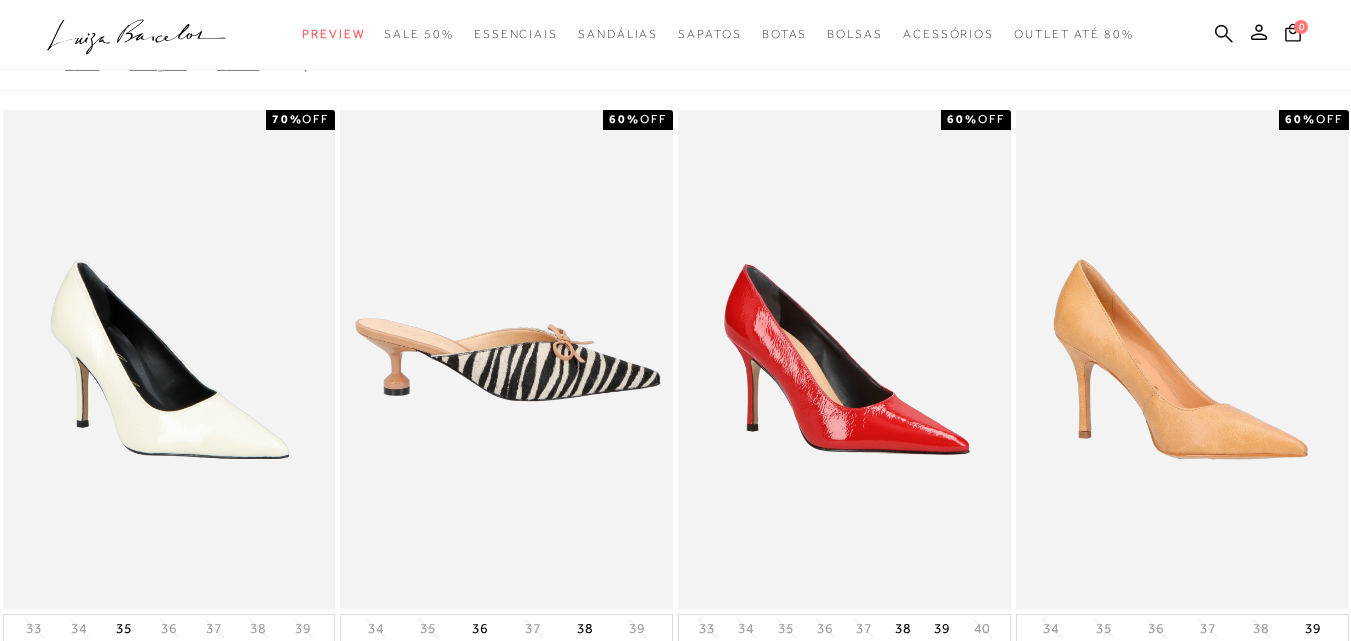 scroll, scrollTop: 0, scrollLeft: 0, axis: both 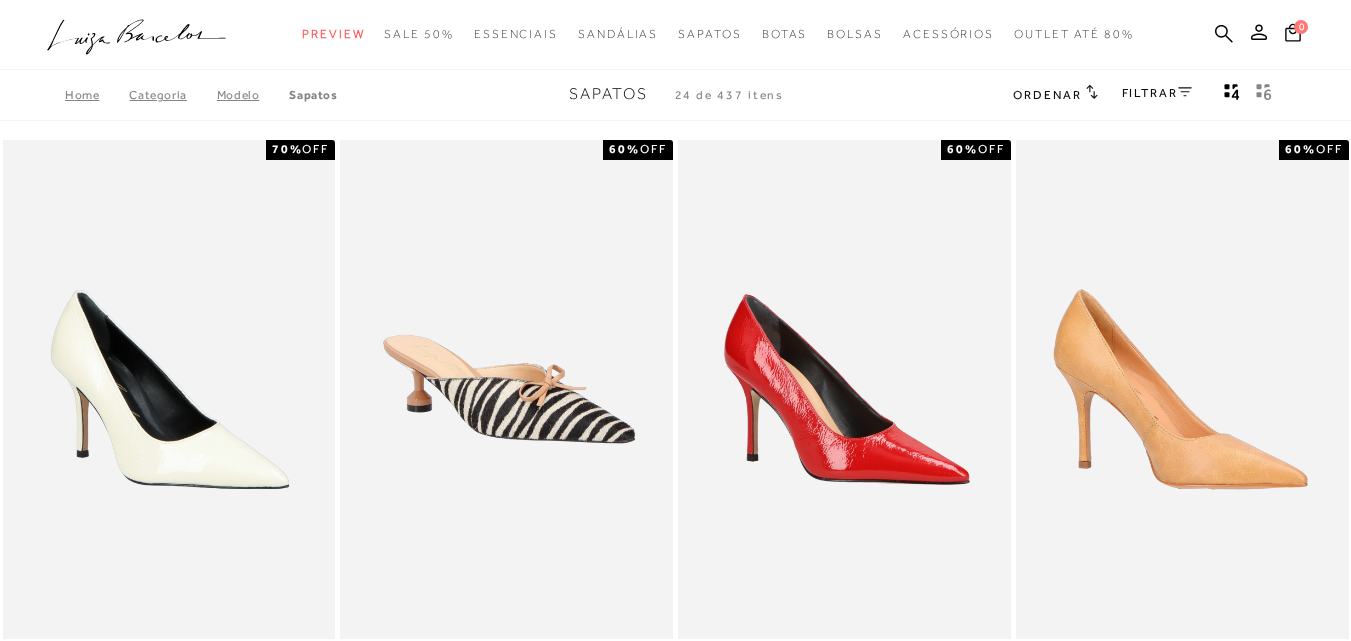 click 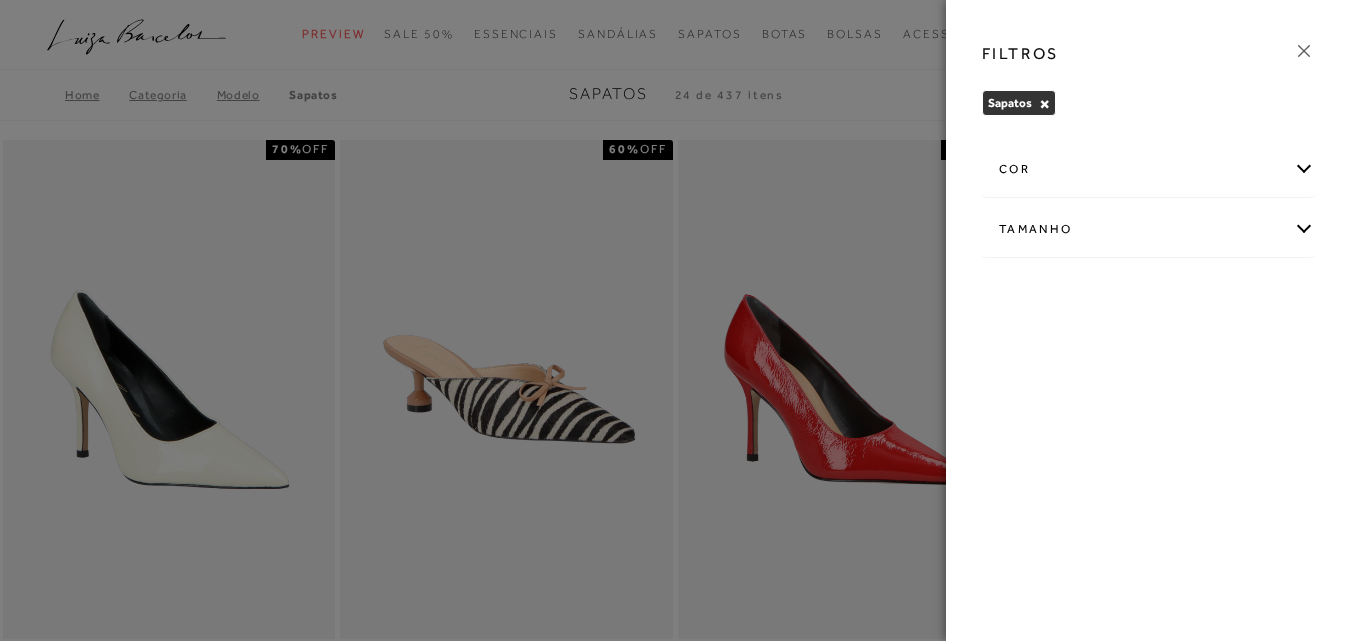 click on "Tamanho" at bounding box center [1148, 229] 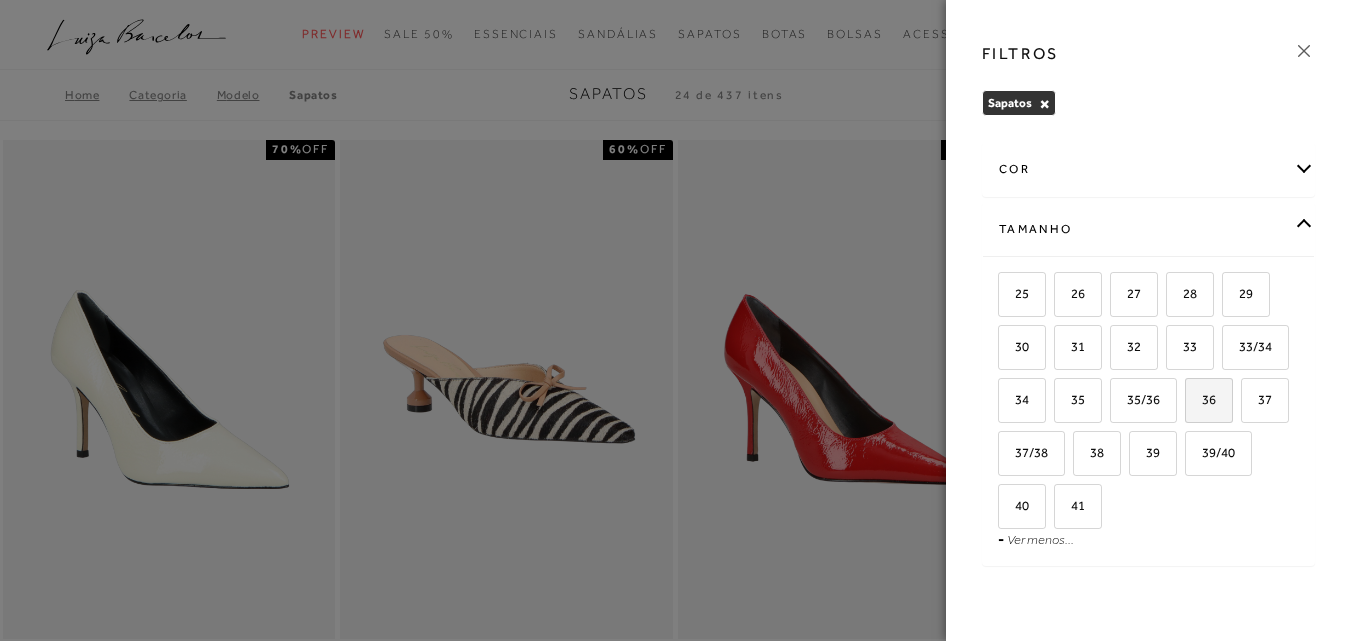 click on "36" at bounding box center (1201, 399) 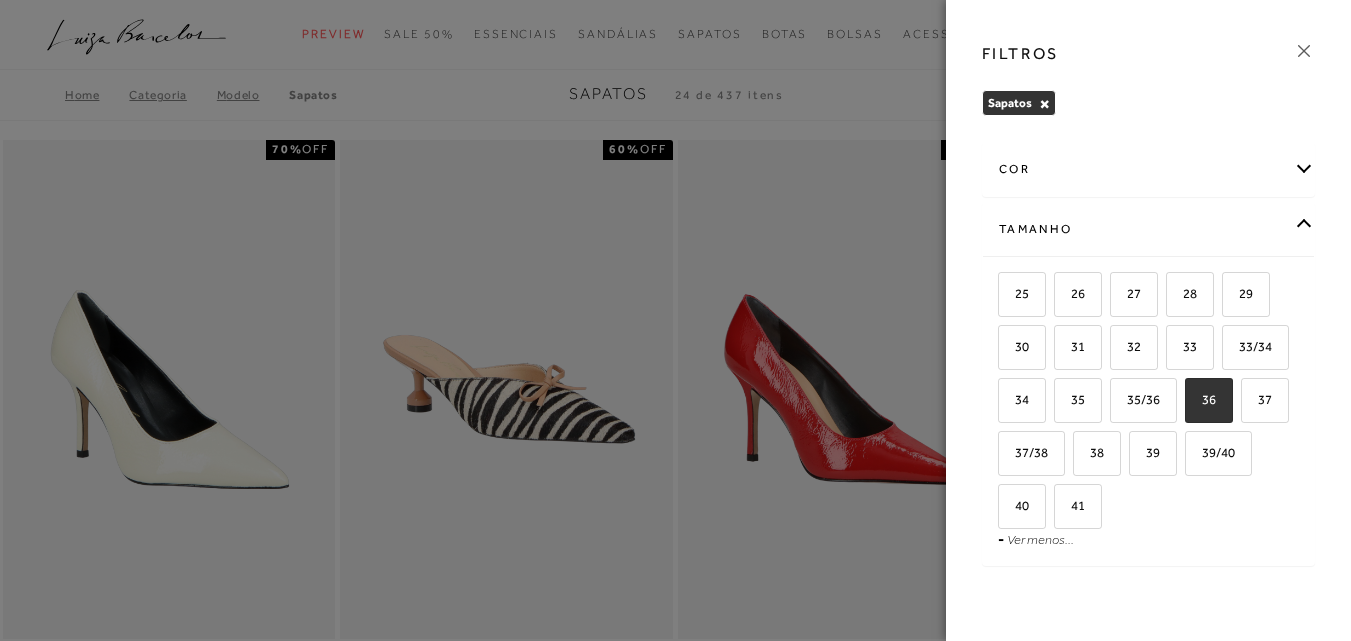checkbox on "true" 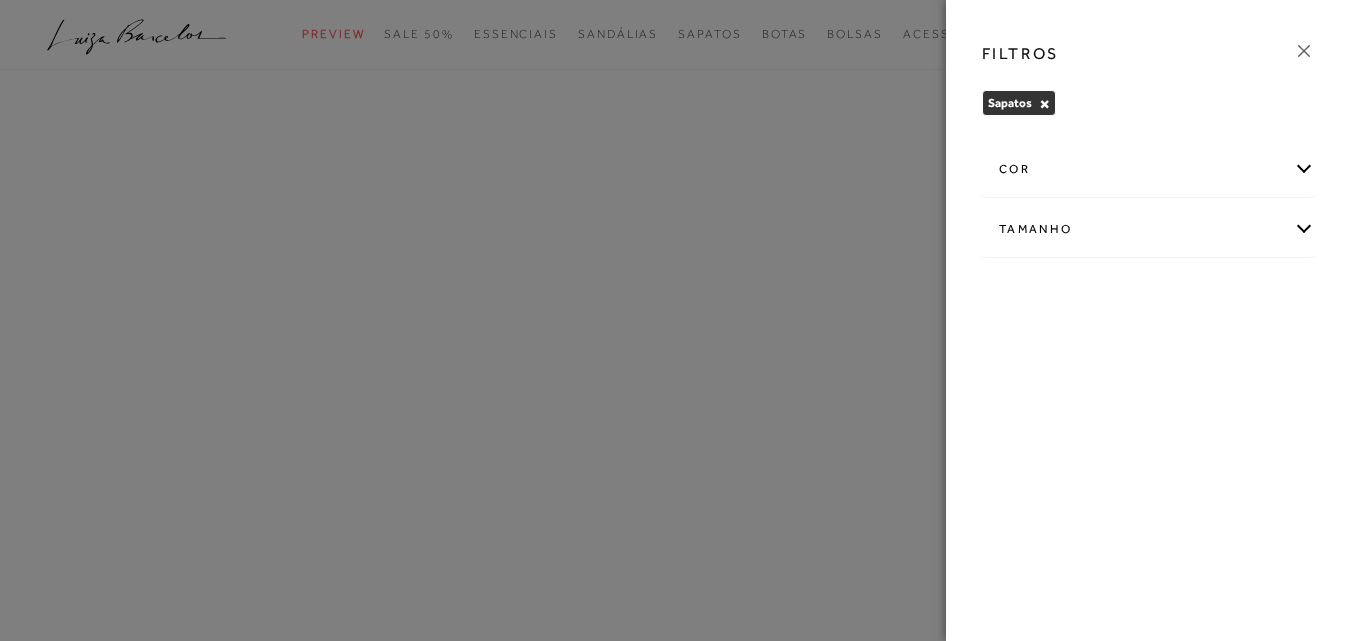 scroll, scrollTop: 0, scrollLeft: 0, axis: both 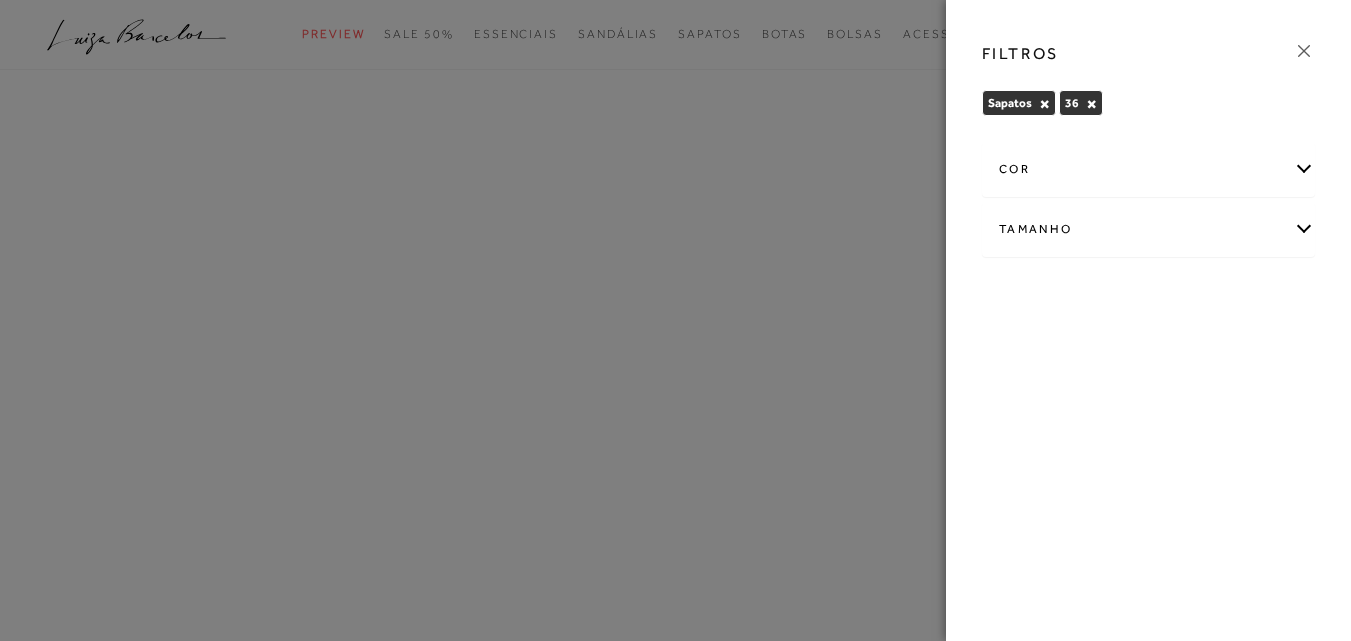 click 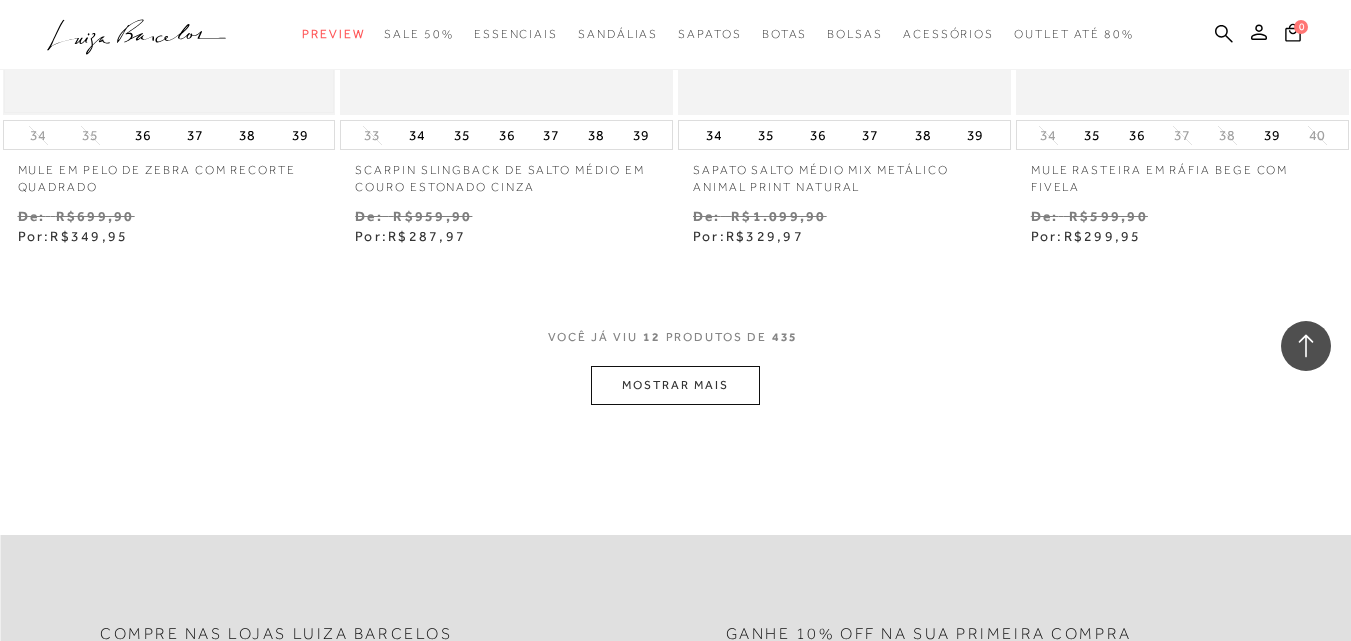 scroll, scrollTop: 2000, scrollLeft: 0, axis: vertical 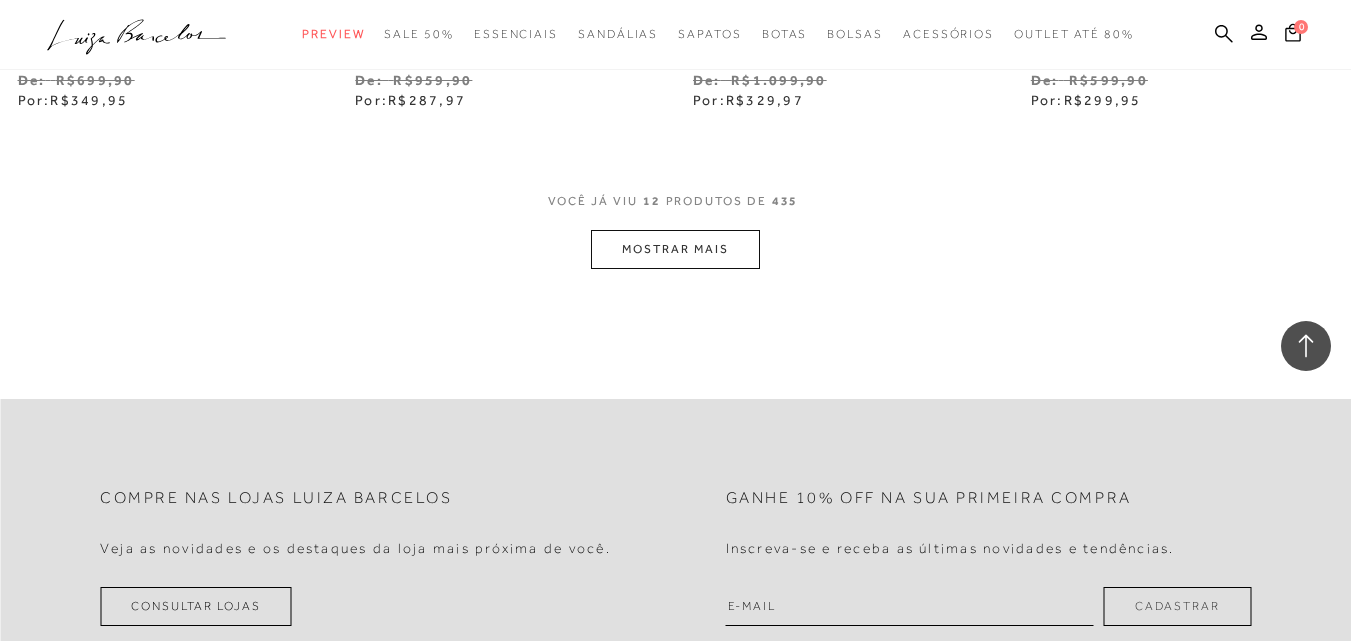 click on "MOSTRAR MAIS" at bounding box center (675, 249) 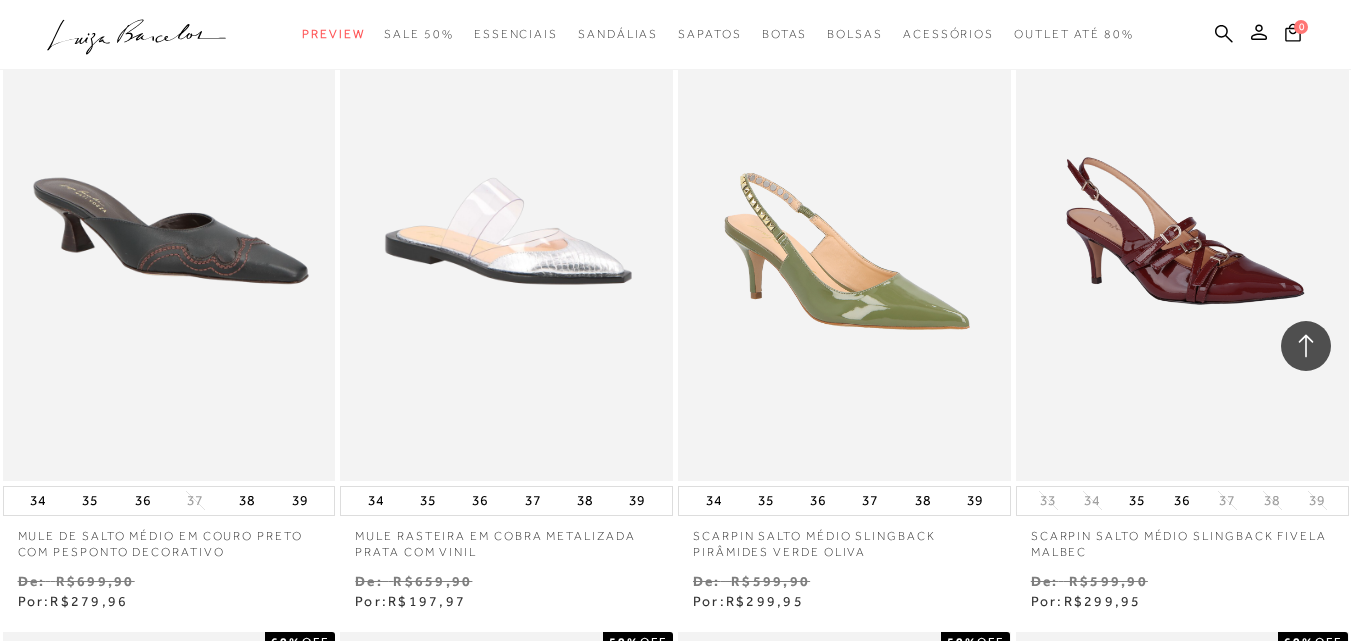 scroll, scrollTop: 2200, scrollLeft: 0, axis: vertical 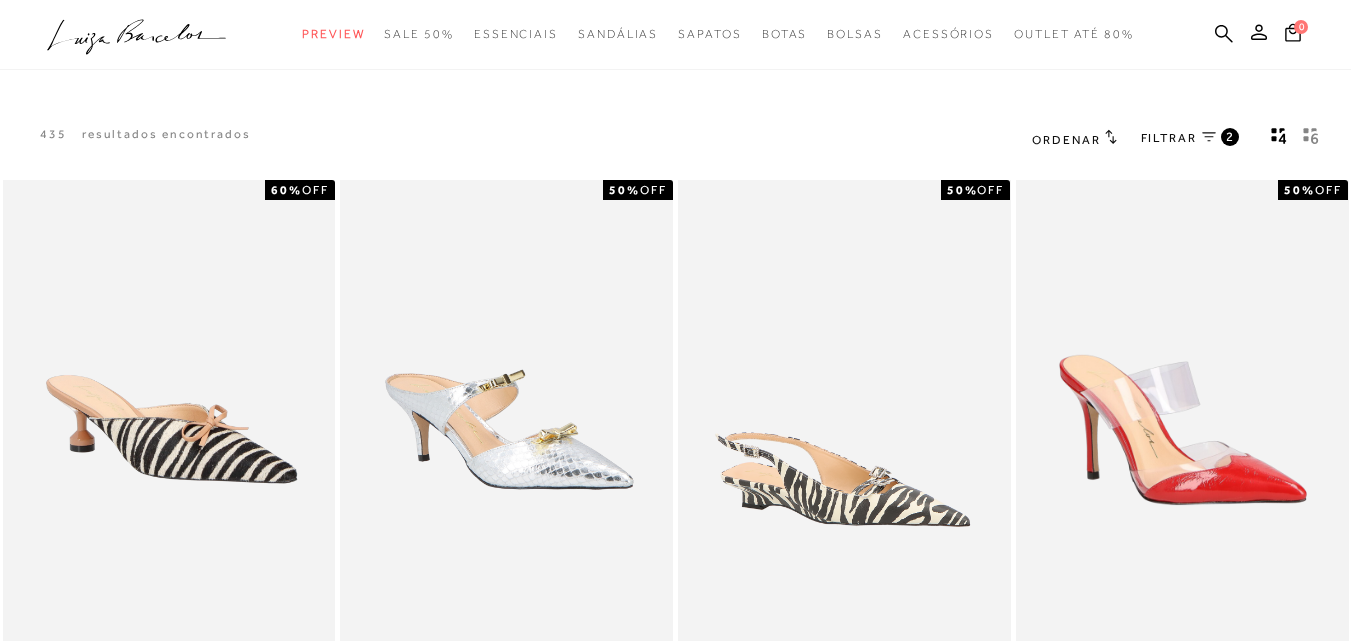 click on "Ordenar" at bounding box center (1066, 140) 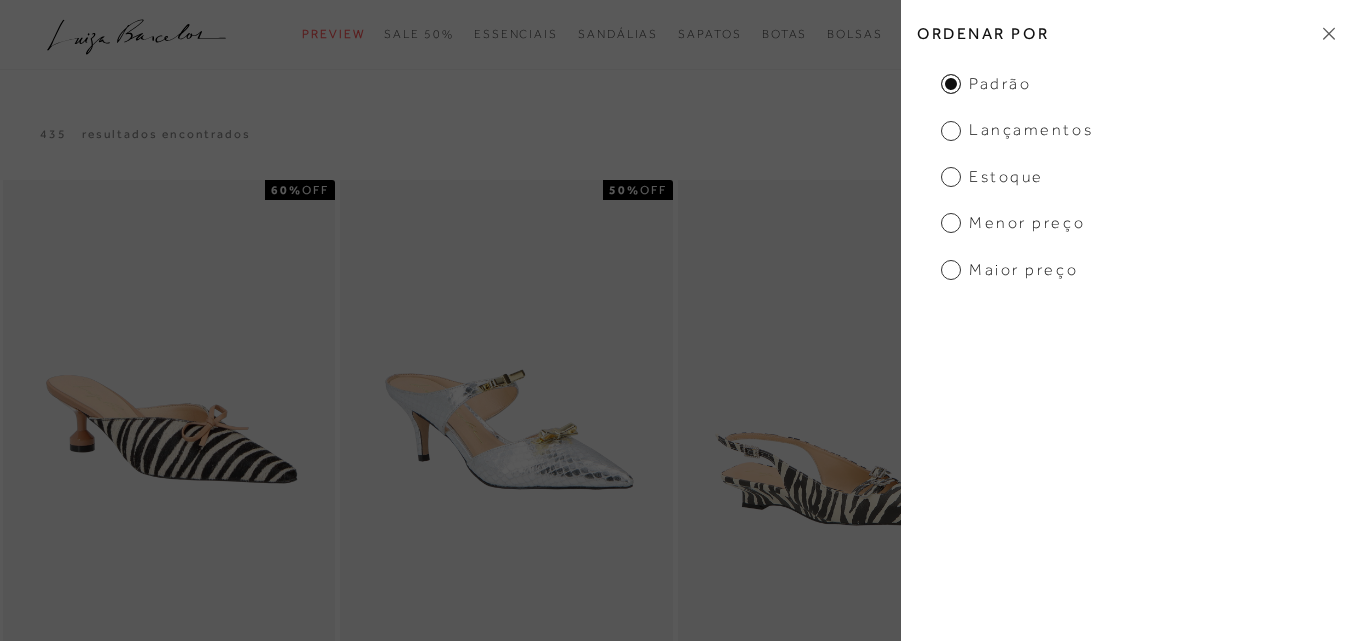 click on "Menor Preço" at bounding box center [1013, 223] 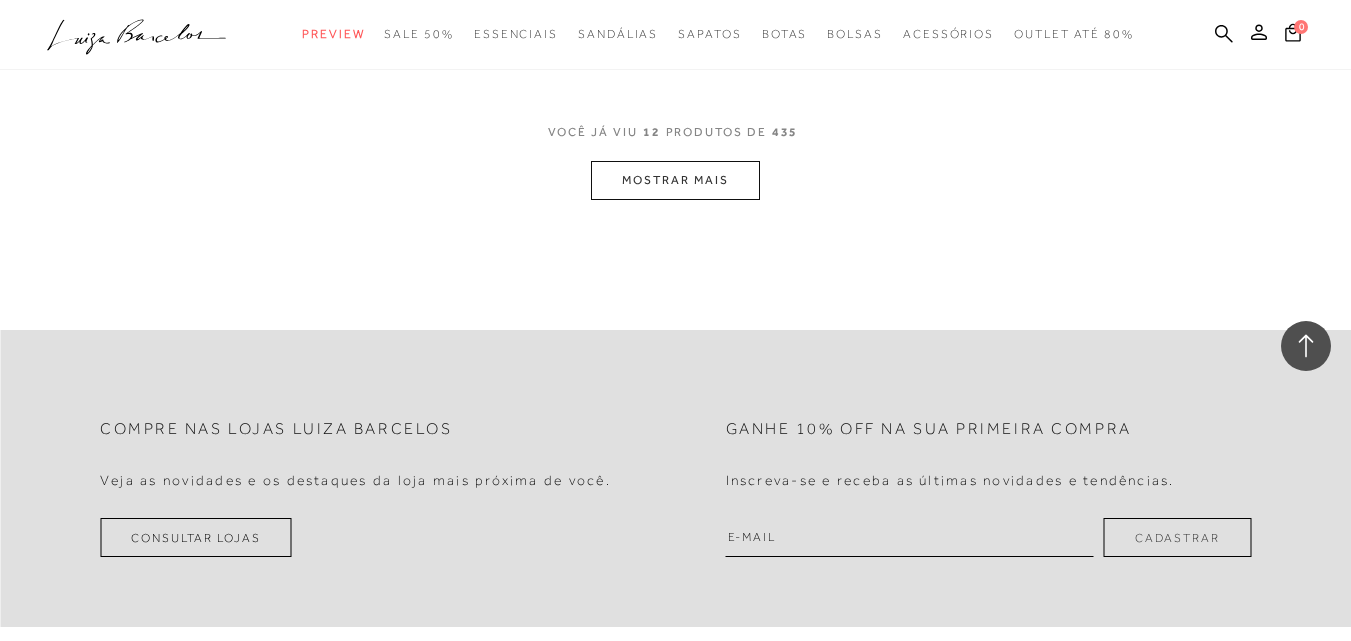 scroll, scrollTop: 1800, scrollLeft: 0, axis: vertical 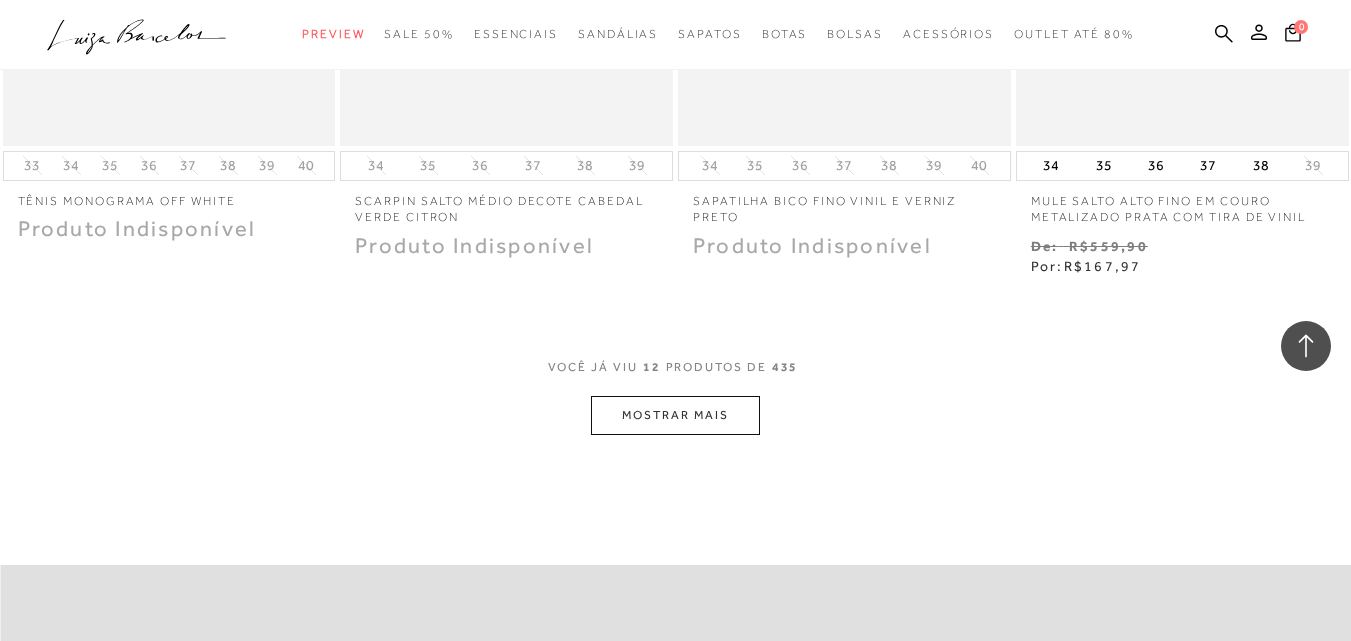click on "MOSTRAR MAIS" at bounding box center (675, 415) 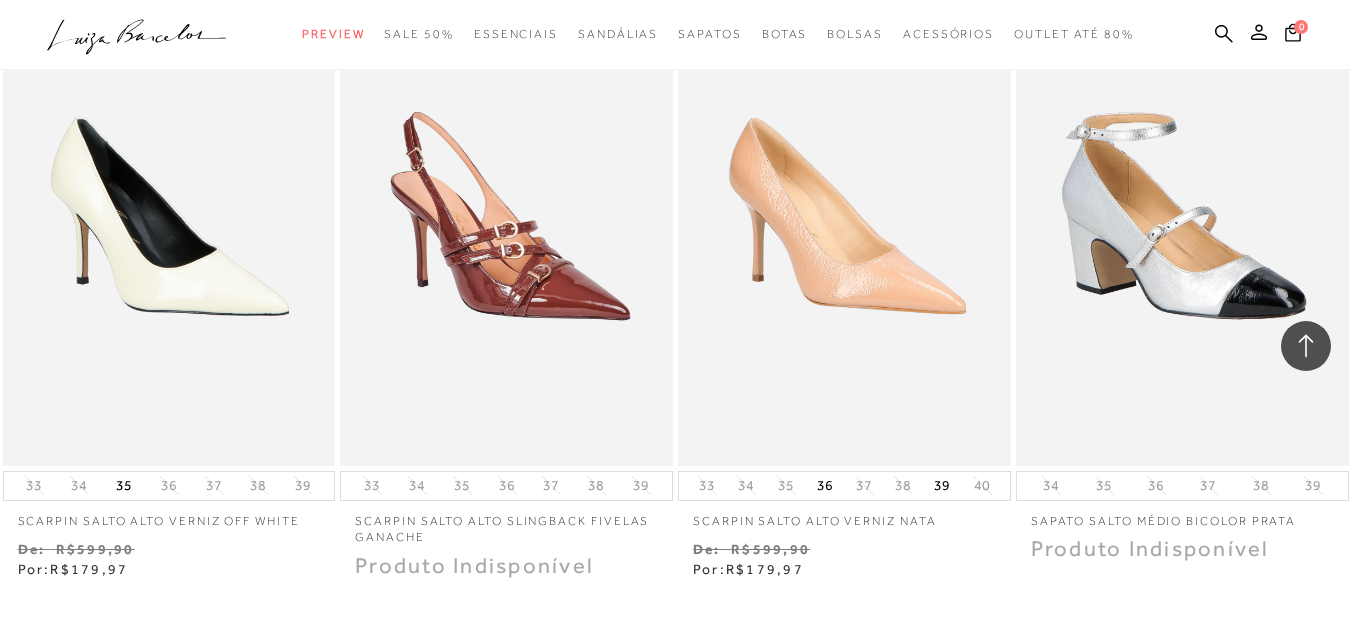 scroll, scrollTop: 3700, scrollLeft: 0, axis: vertical 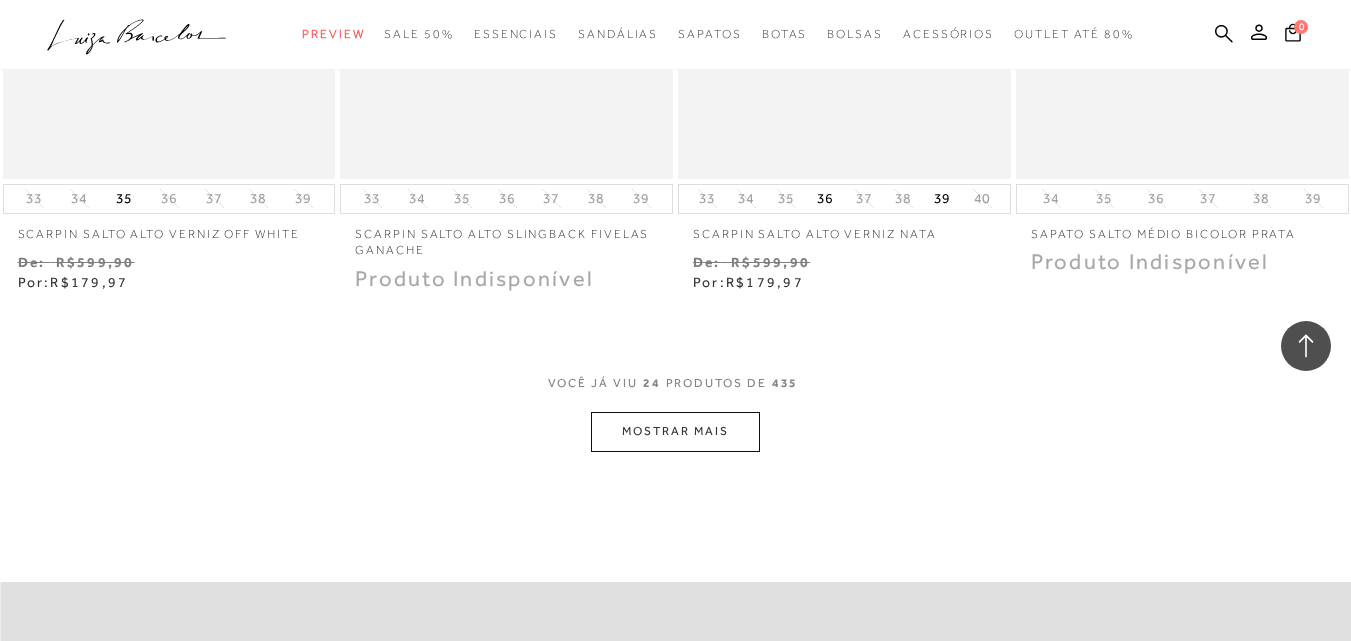 click on "MOSTRAR MAIS" at bounding box center [675, 431] 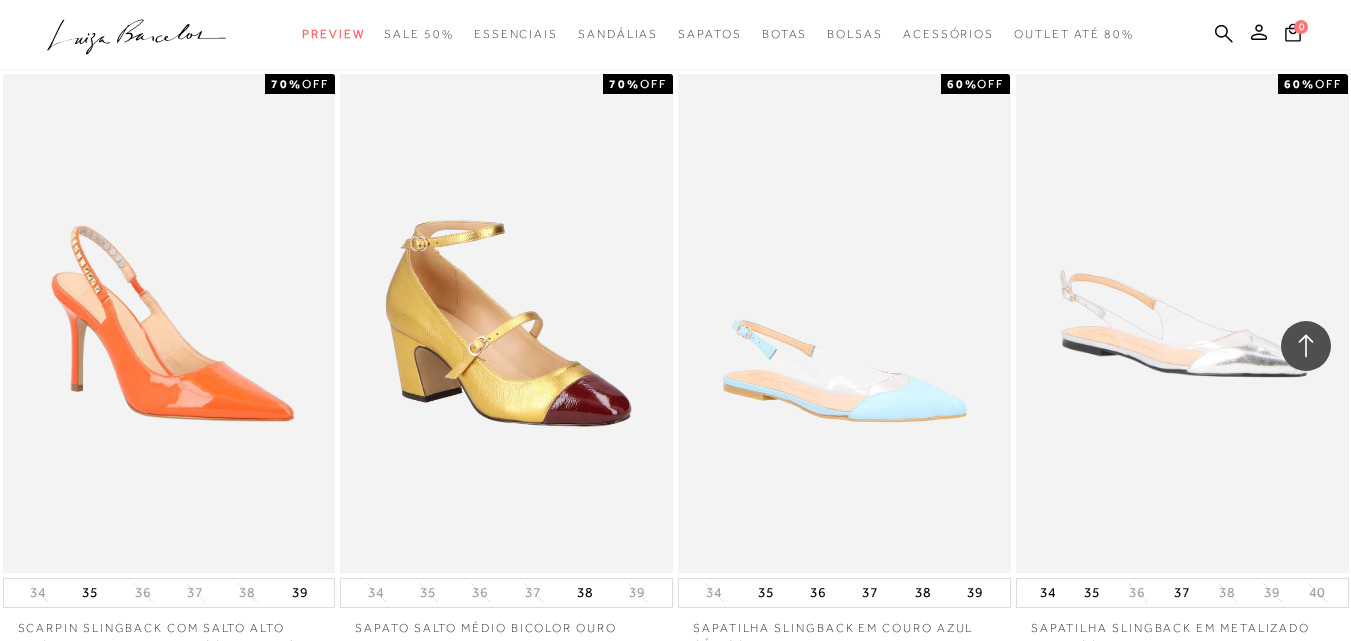 scroll, scrollTop: 5700, scrollLeft: 0, axis: vertical 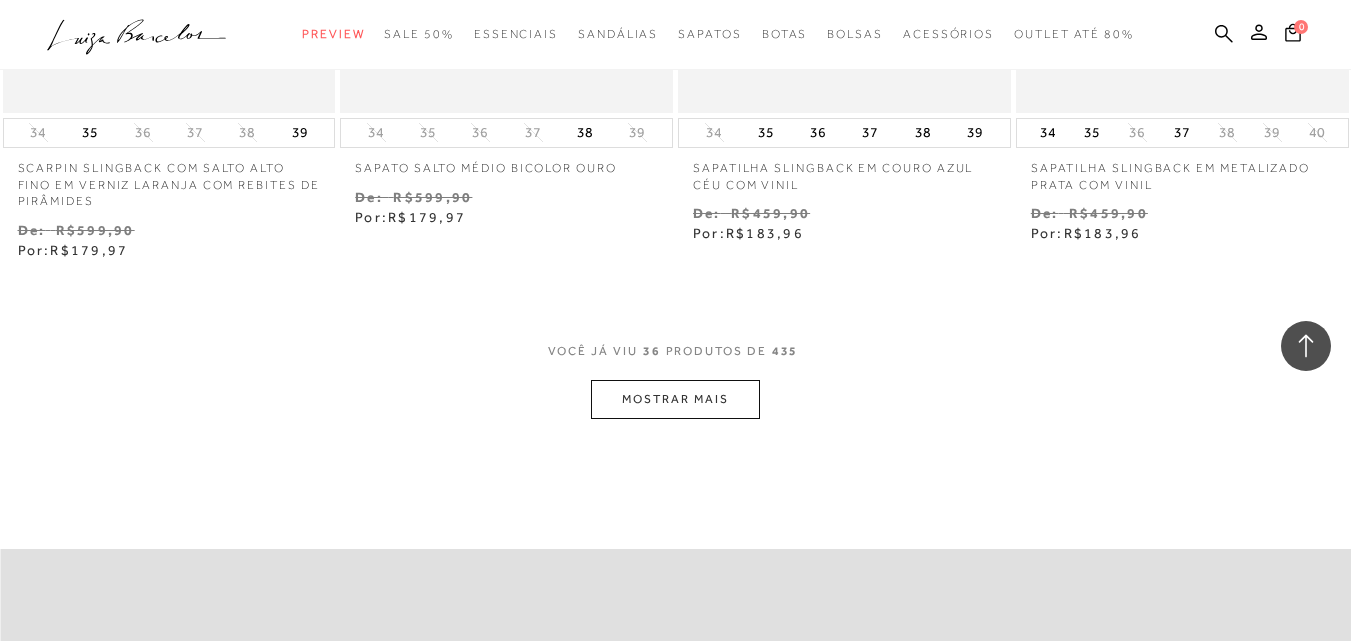 click on "MOSTRAR MAIS" at bounding box center (675, 399) 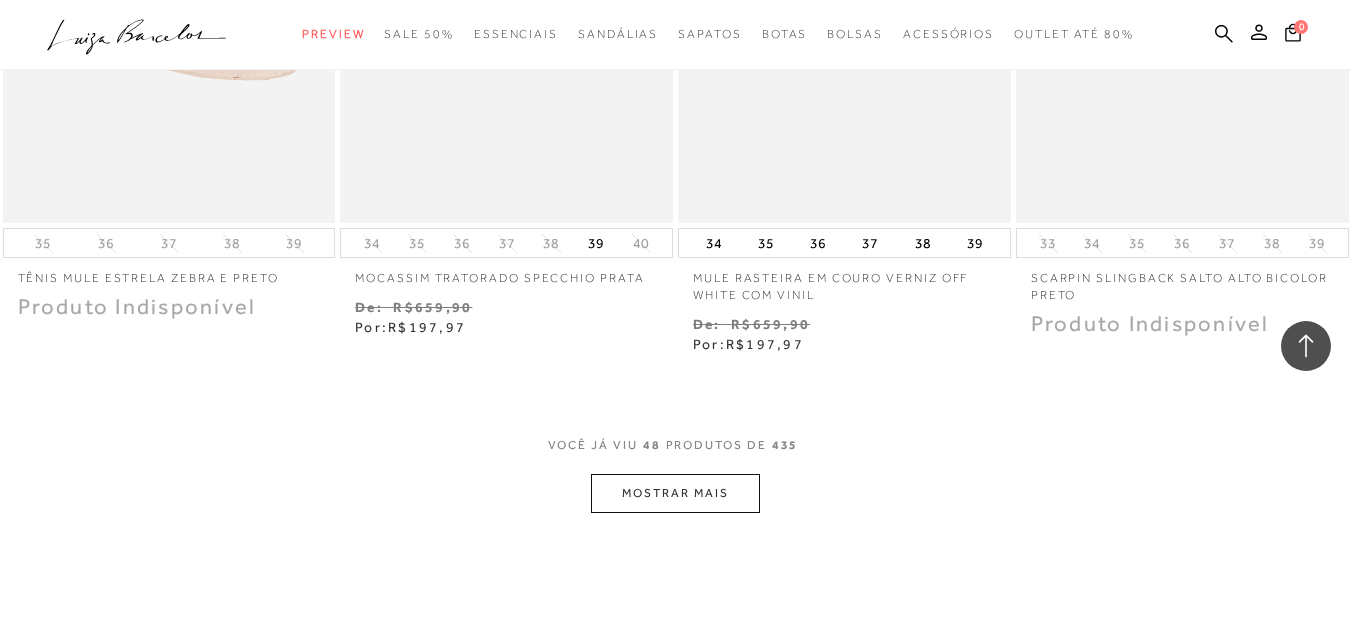 scroll, scrollTop: 7600, scrollLeft: 0, axis: vertical 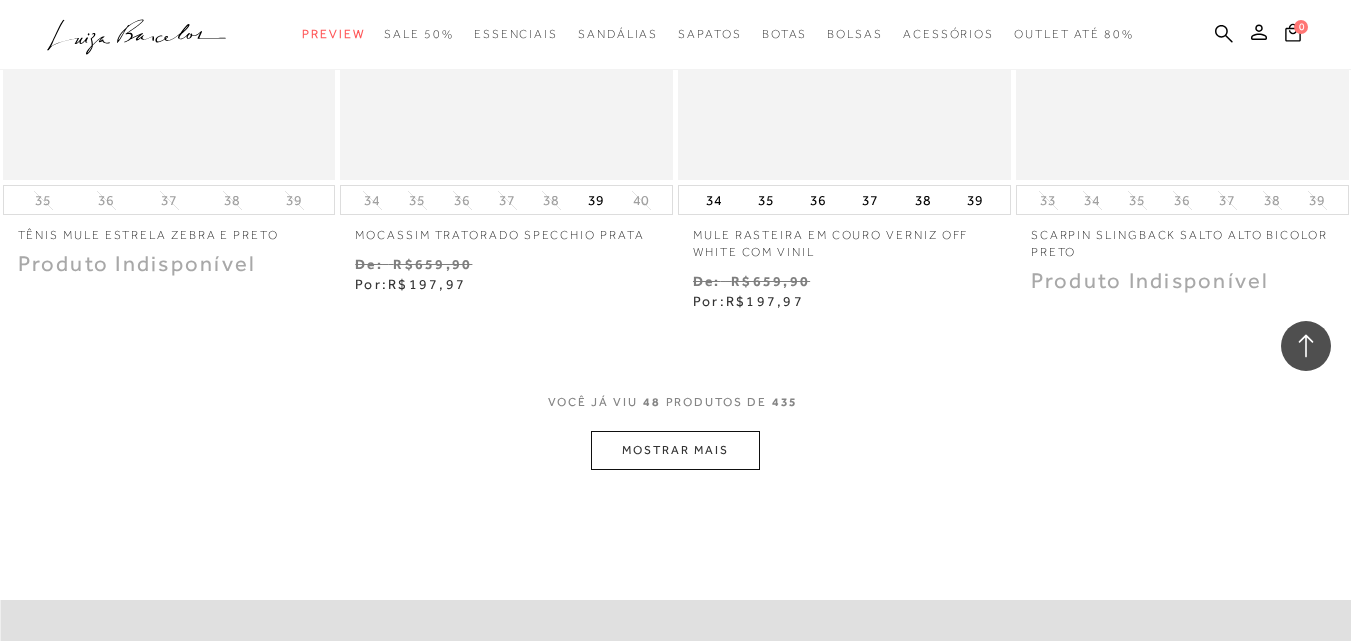 click on "MOSTRAR MAIS" at bounding box center (675, 450) 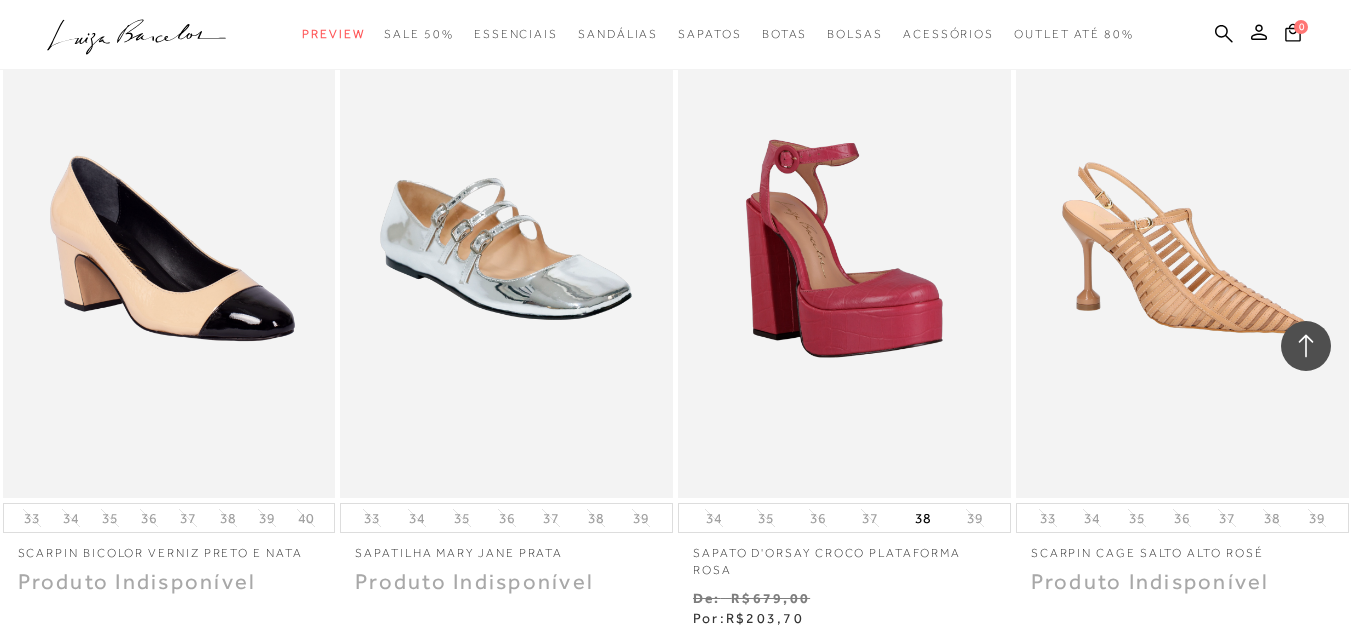 scroll, scrollTop: 9600, scrollLeft: 0, axis: vertical 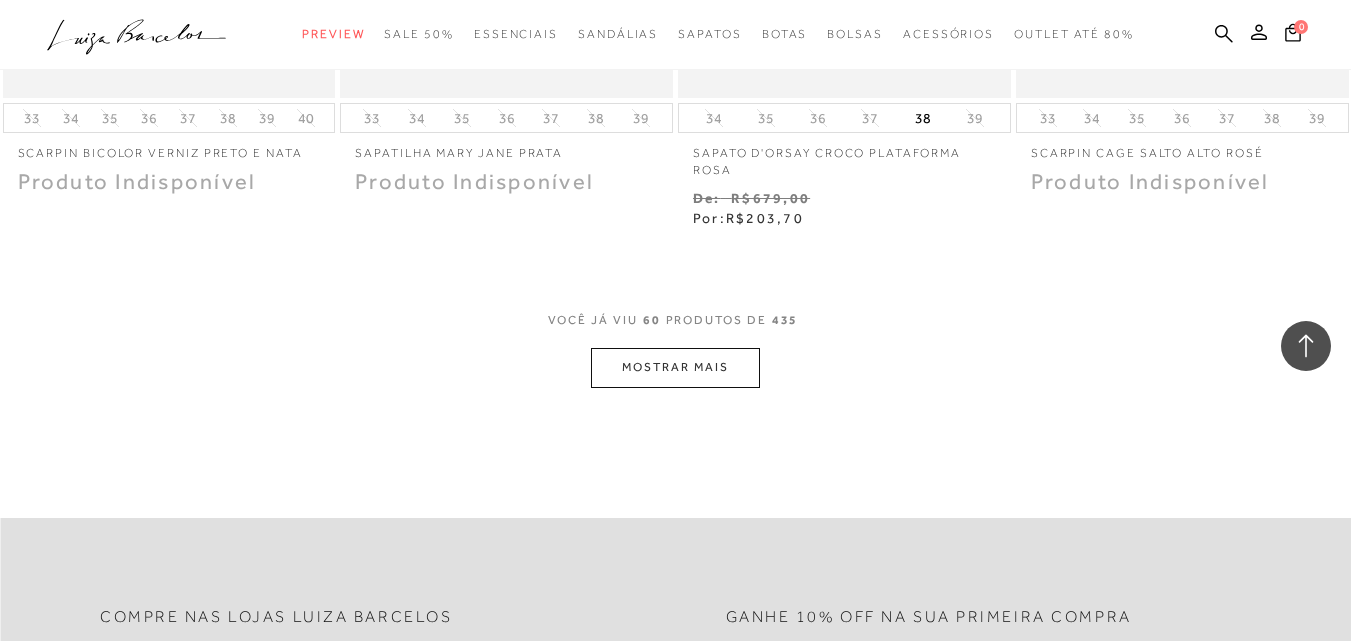 click on "Resultados da pesquisa
Sapatos
Resultados: 49 - 60 (de 435)
Opções de exibição
435
resultados encontrados" at bounding box center [675, -4566] 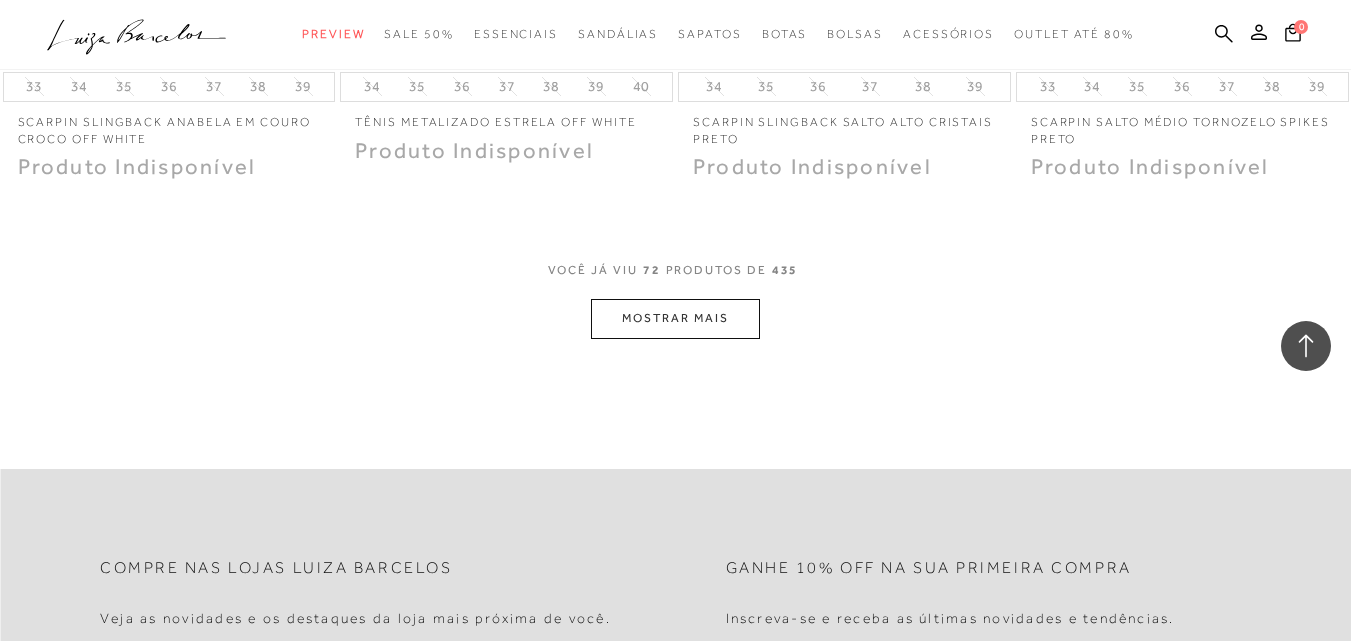 scroll, scrollTop: 11600, scrollLeft: 0, axis: vertical 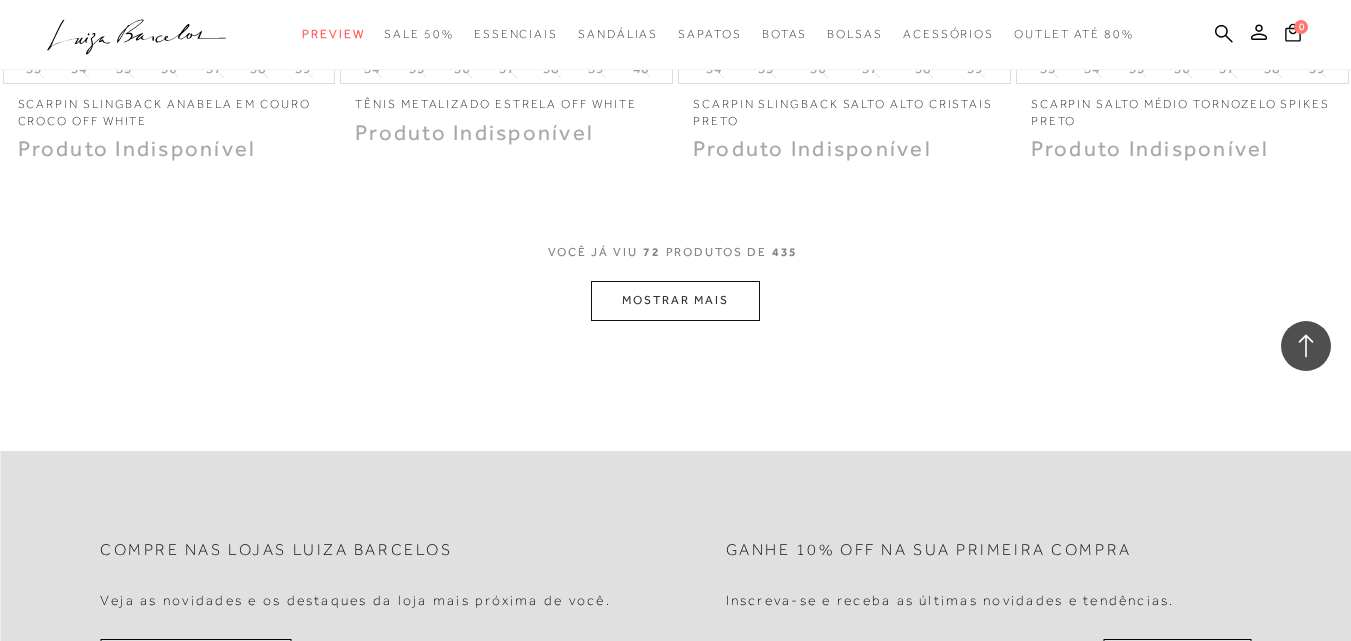 click on "MOSTRAR MAIS" at bounding box center [675, 300] 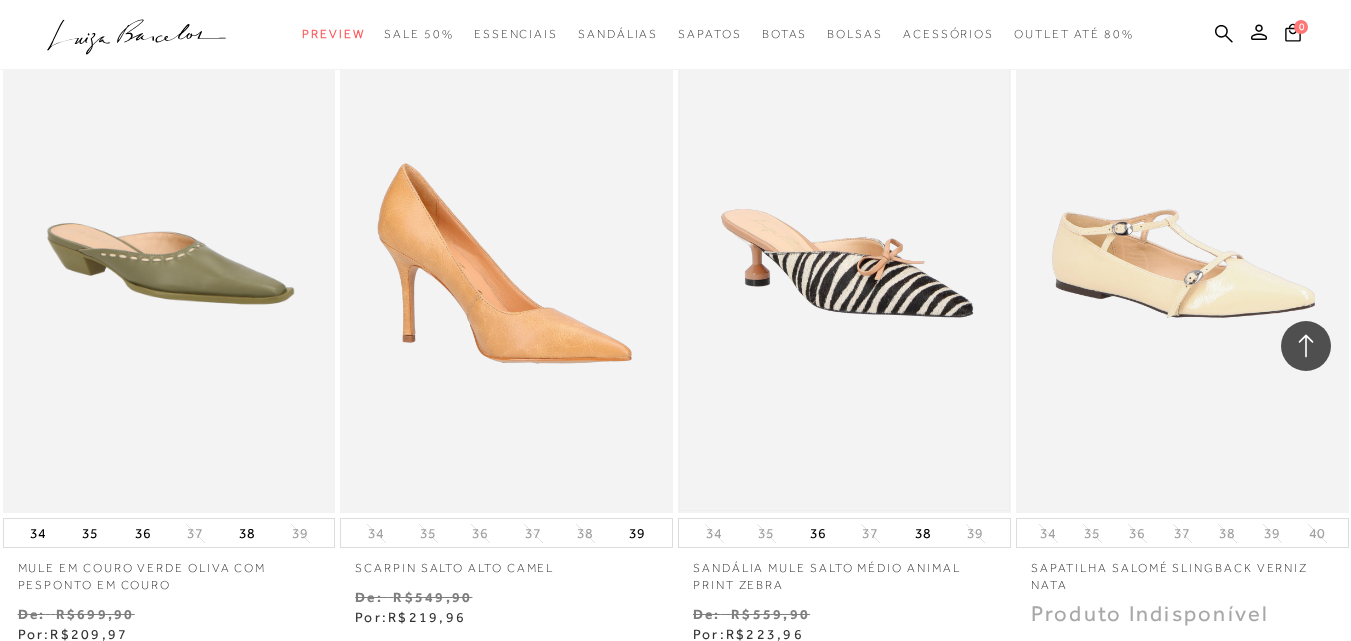 scroll, scrollTop: 12500, scrollLeft: 0, axis: vertical 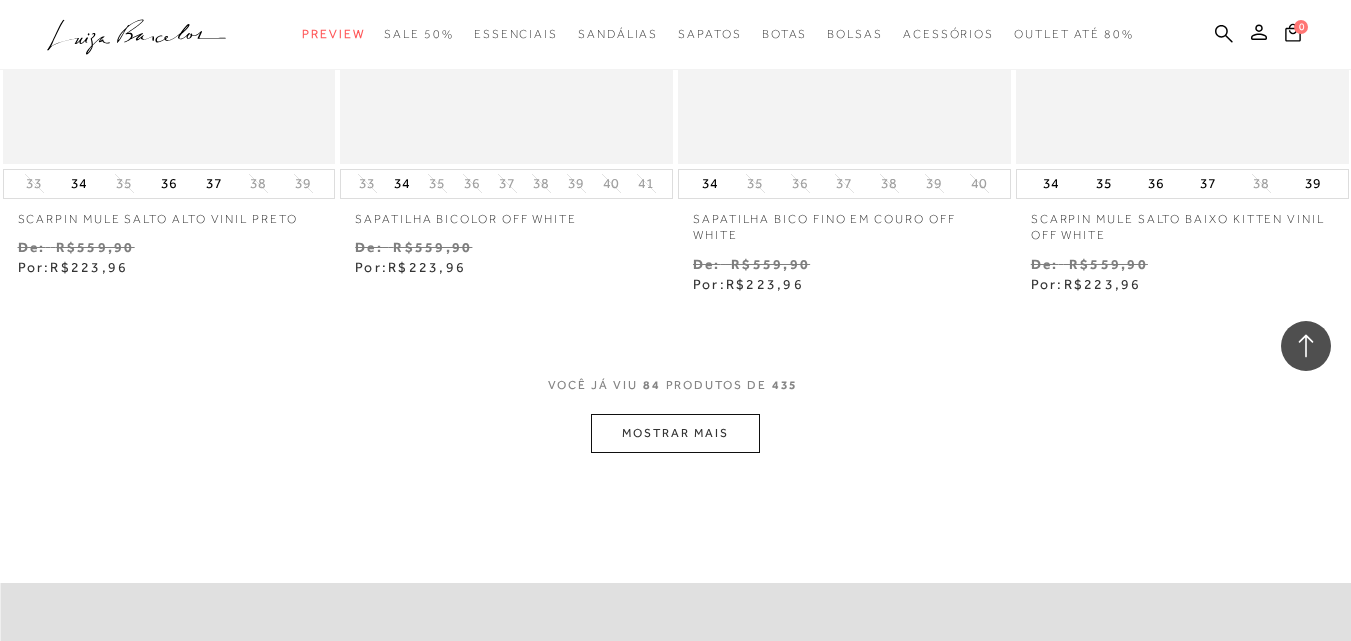 click on "MOSTRAR MAIS" at bounding box center [675, 433] 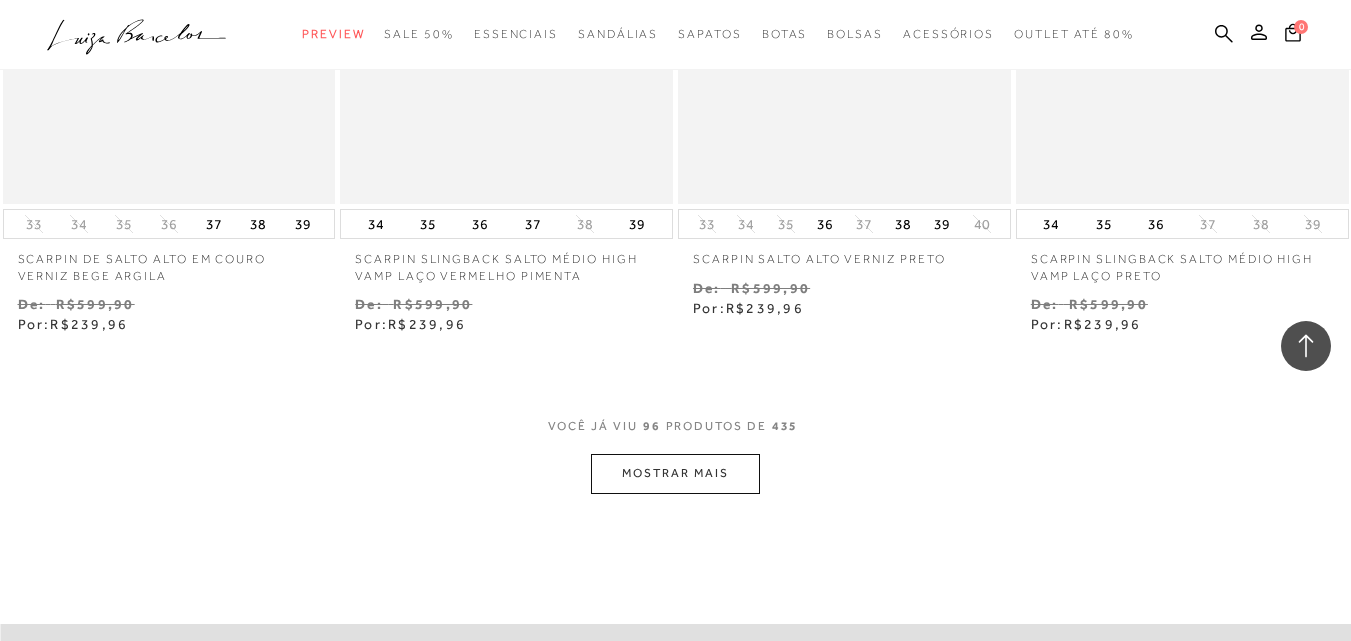 scroll, scrollTop: 15300, scrollLeft: 0, axis: vertical 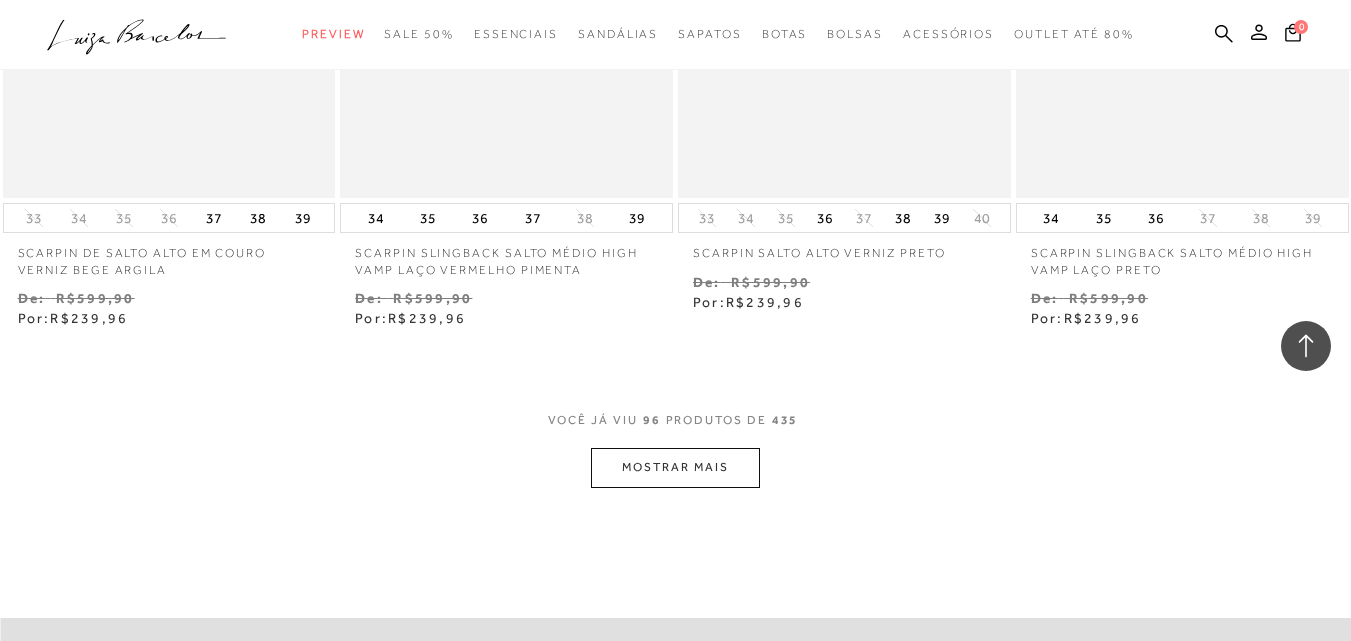 click on "MOSTRAR MAIS" at bounding box center [675, 467] 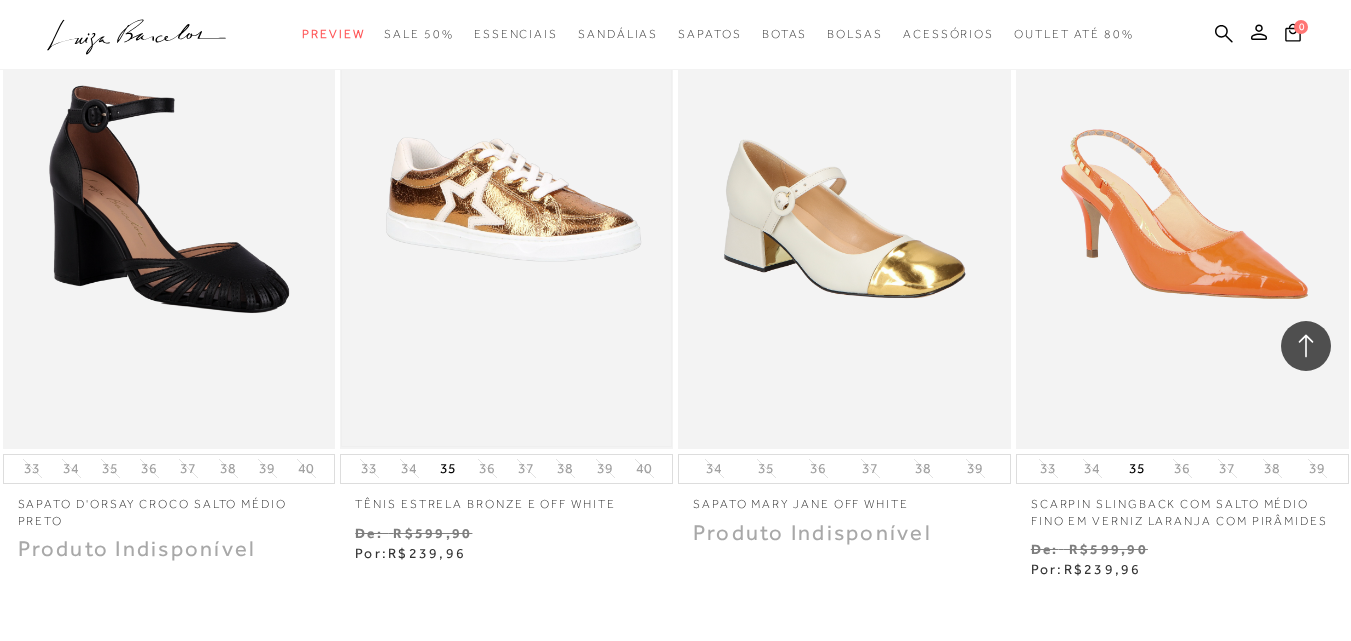scroll, scrollTop: 17300, scrollLeft: 0, axis: vertical 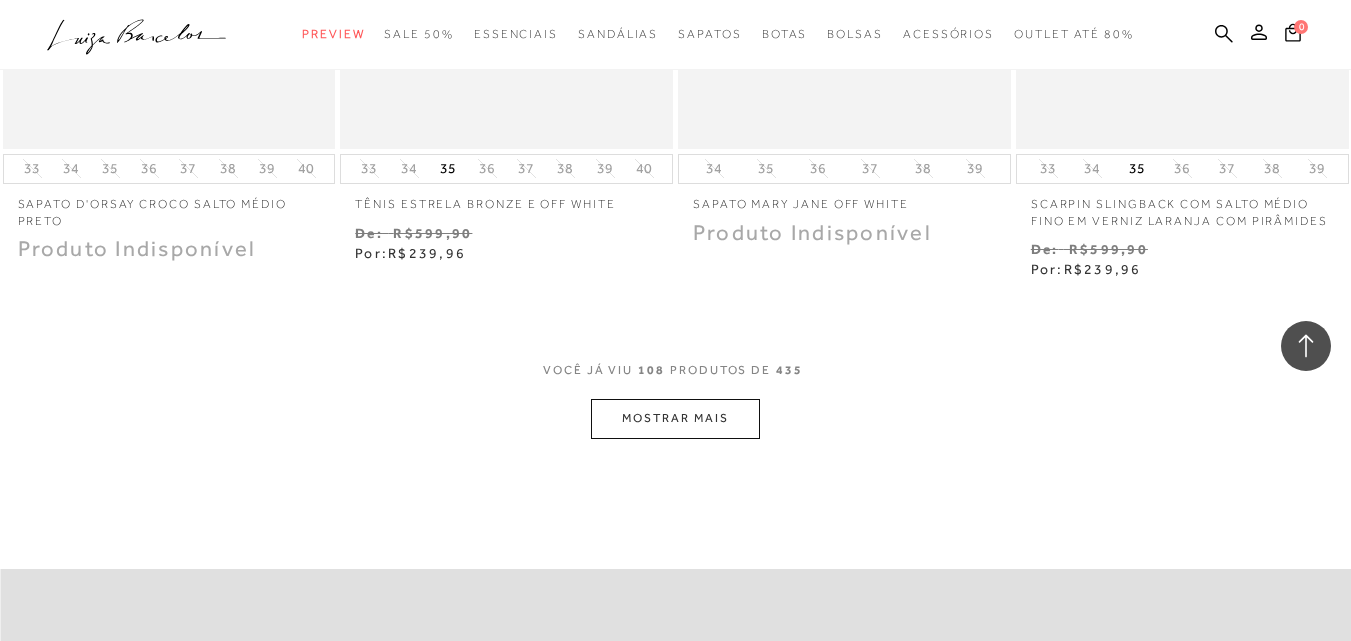 click on "MOSTRAR MAIS" at bounding box center [675, 418] 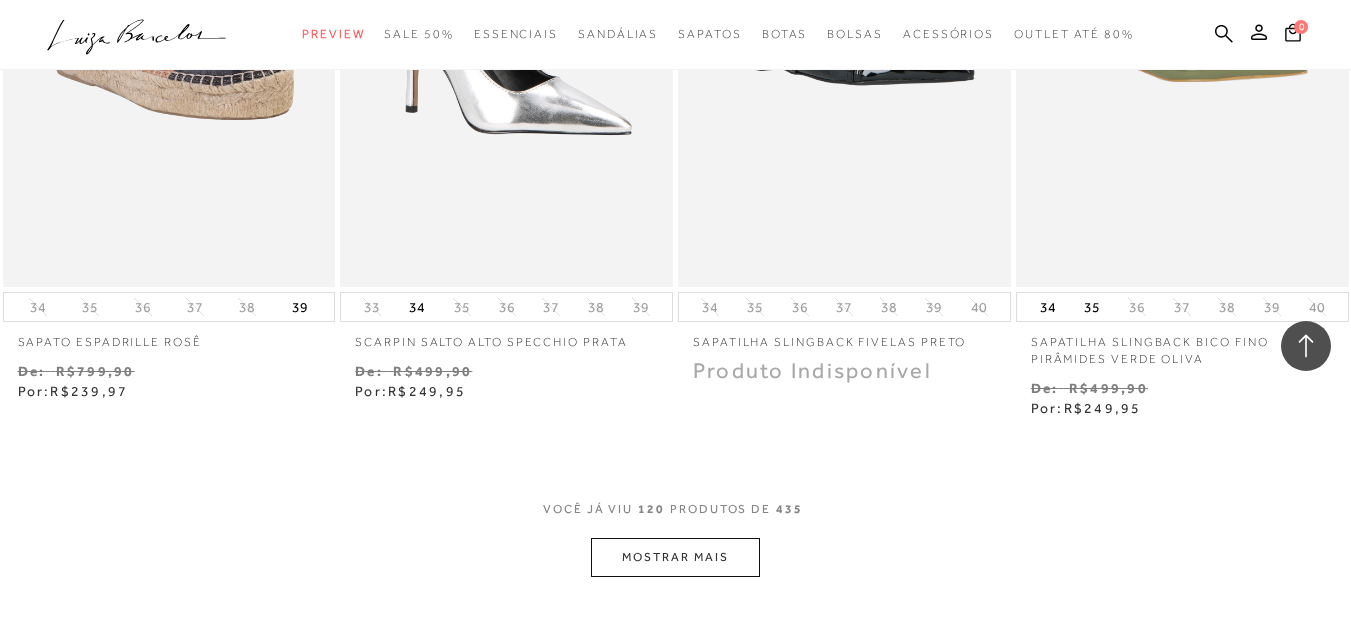 scroll, scrollTop: 19100, scrollLeft: 0, axis: vertical 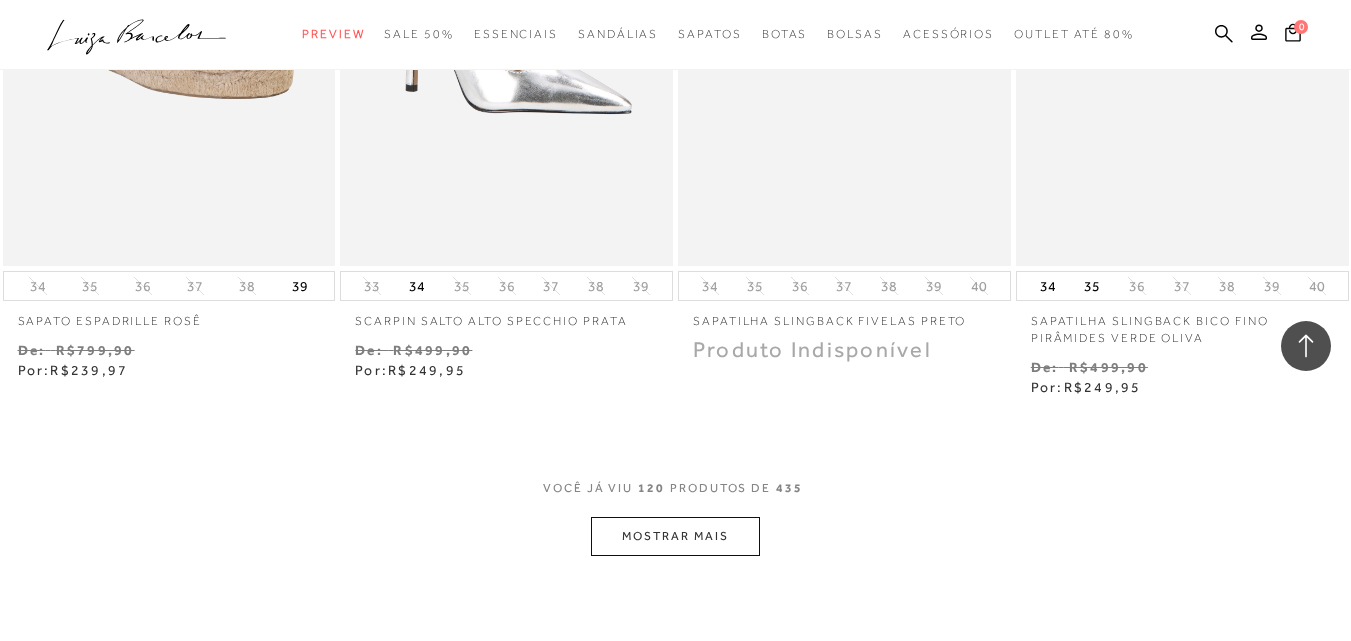 click on "MOSTRAR MAIS" at bounding box center (675, 536) 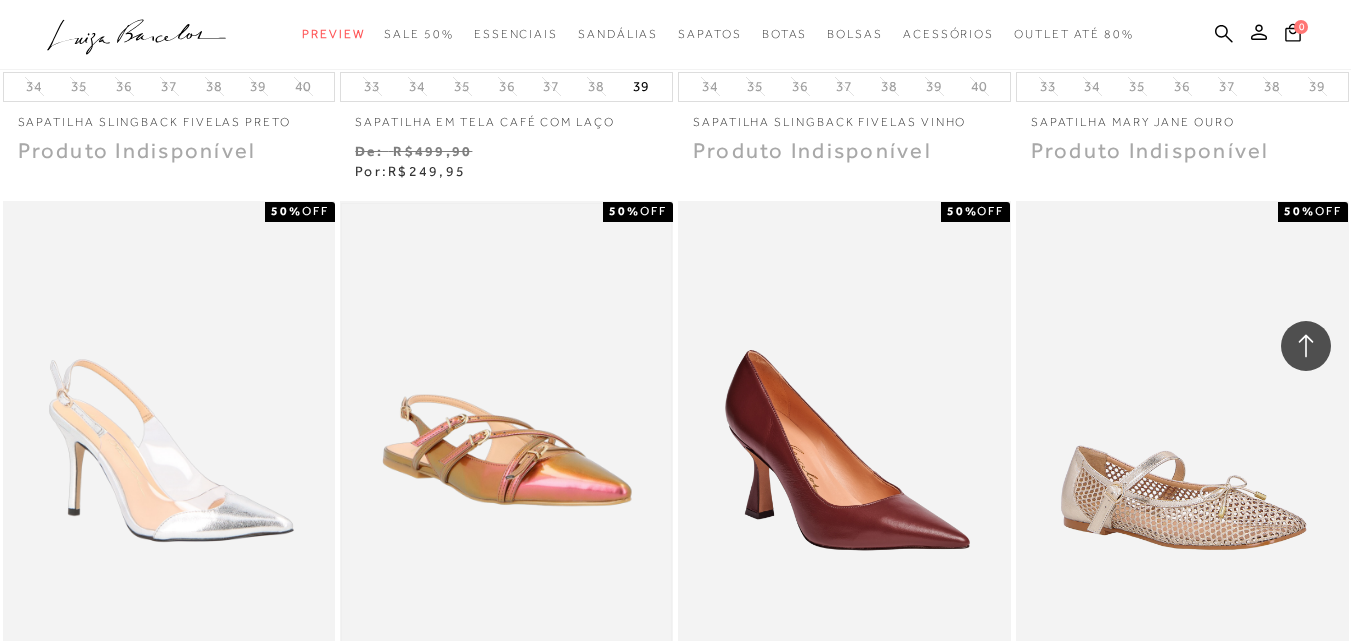scroll, scrollTop: 21100, scrollLeft: 0, axis: vertical 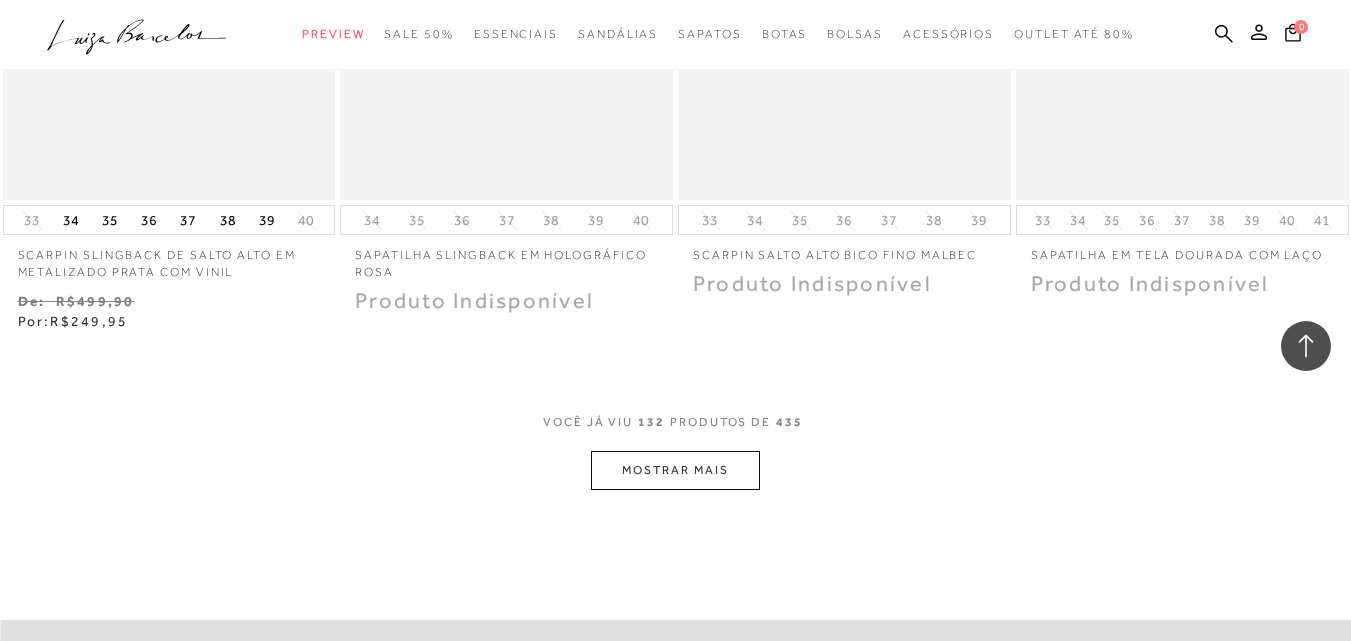 click on "MOSTRAR MAIS" at bounding box center (675, 470) 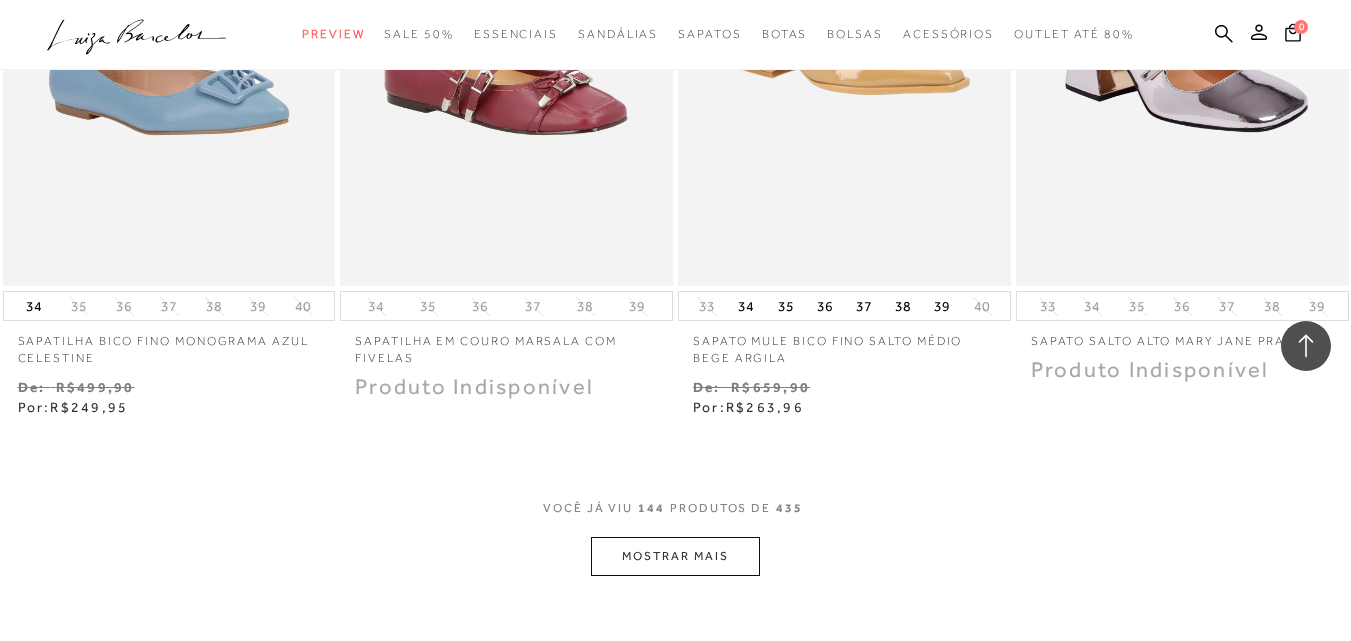 scroll, scrollTop: 23000, scrollLeft: 0, axis: vertical 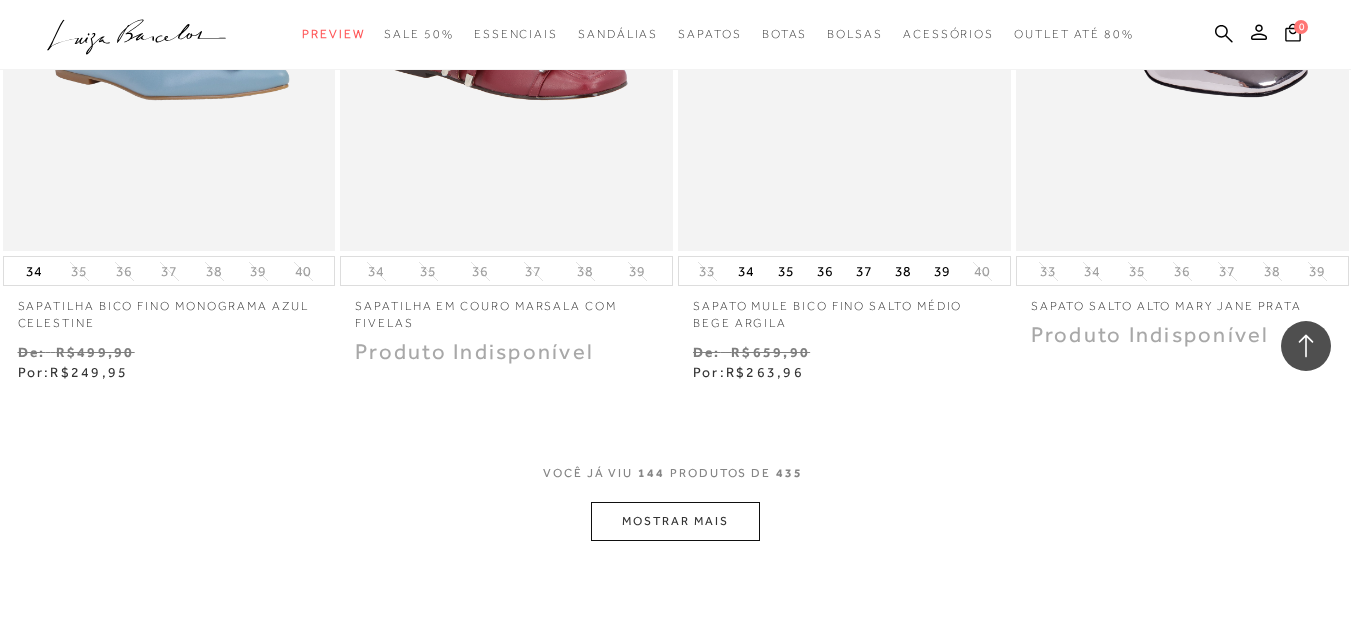 click on "MOSTRAR MAIS" at bounding box center [675, 521] 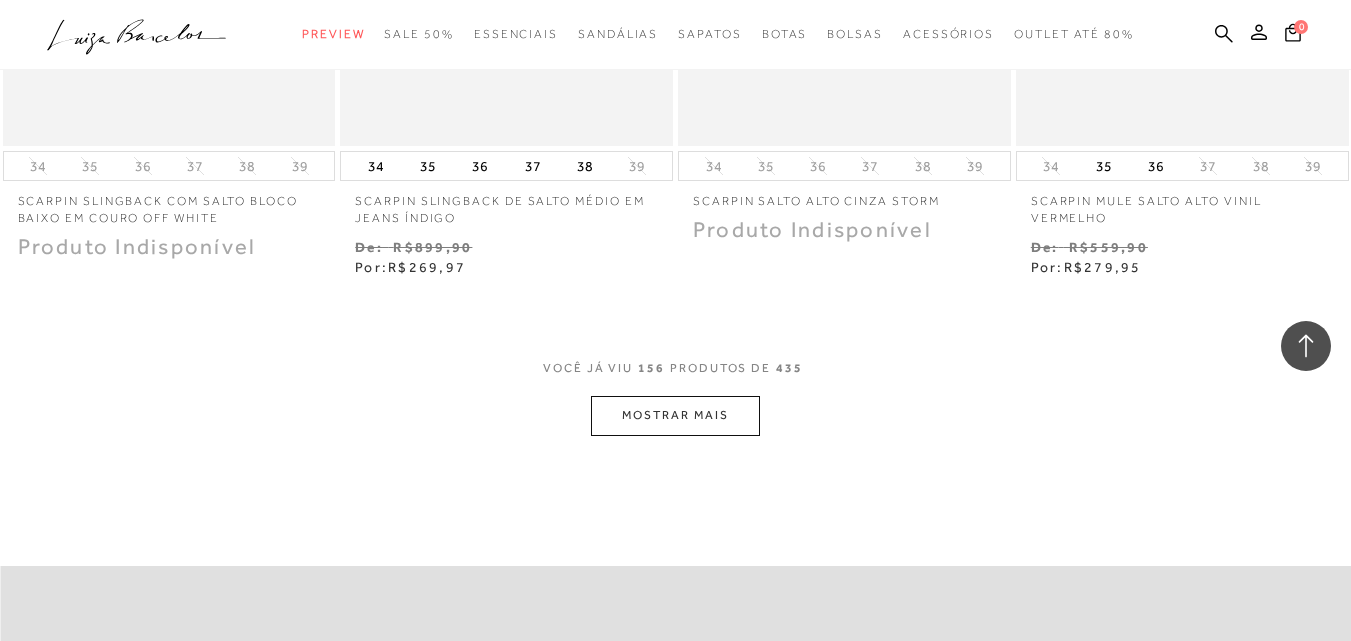 scroll, scrollTop: 25100, scrollLeft: 0, axis: vertical 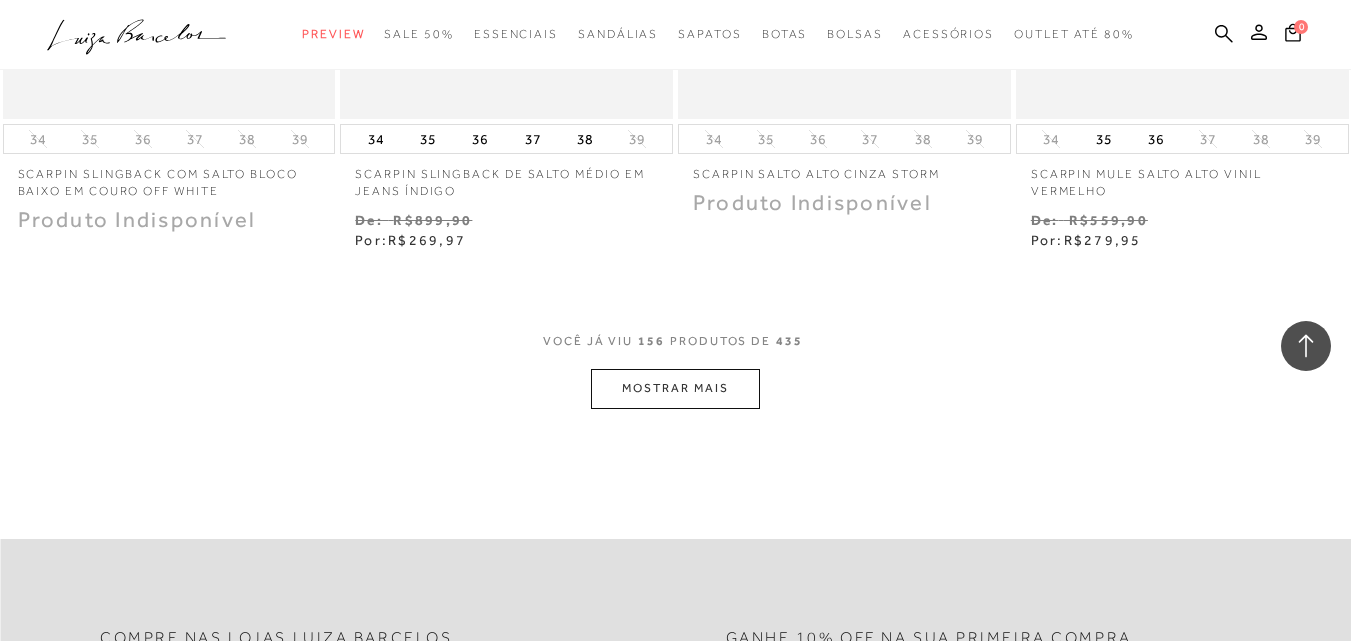 click on "MOSTRAR MAIS" at bounding box center [675, 388] 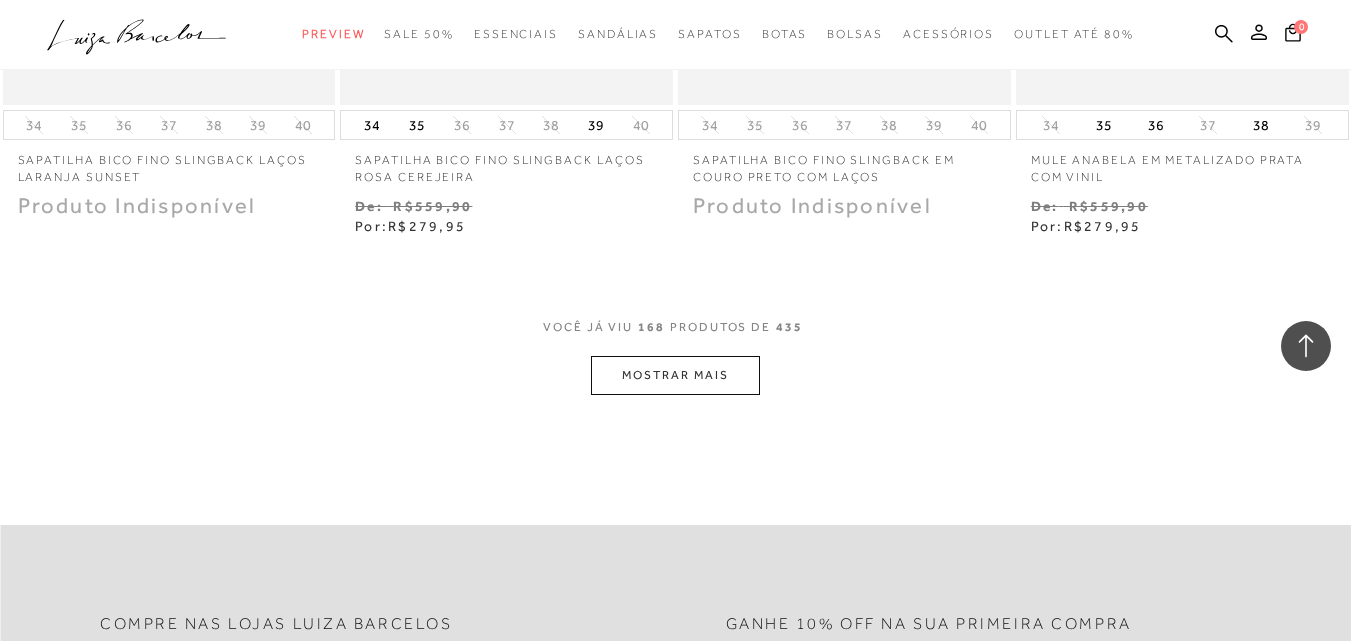 scroll, scrollTop: 27200, scrollLeft: 0, axis: vertical 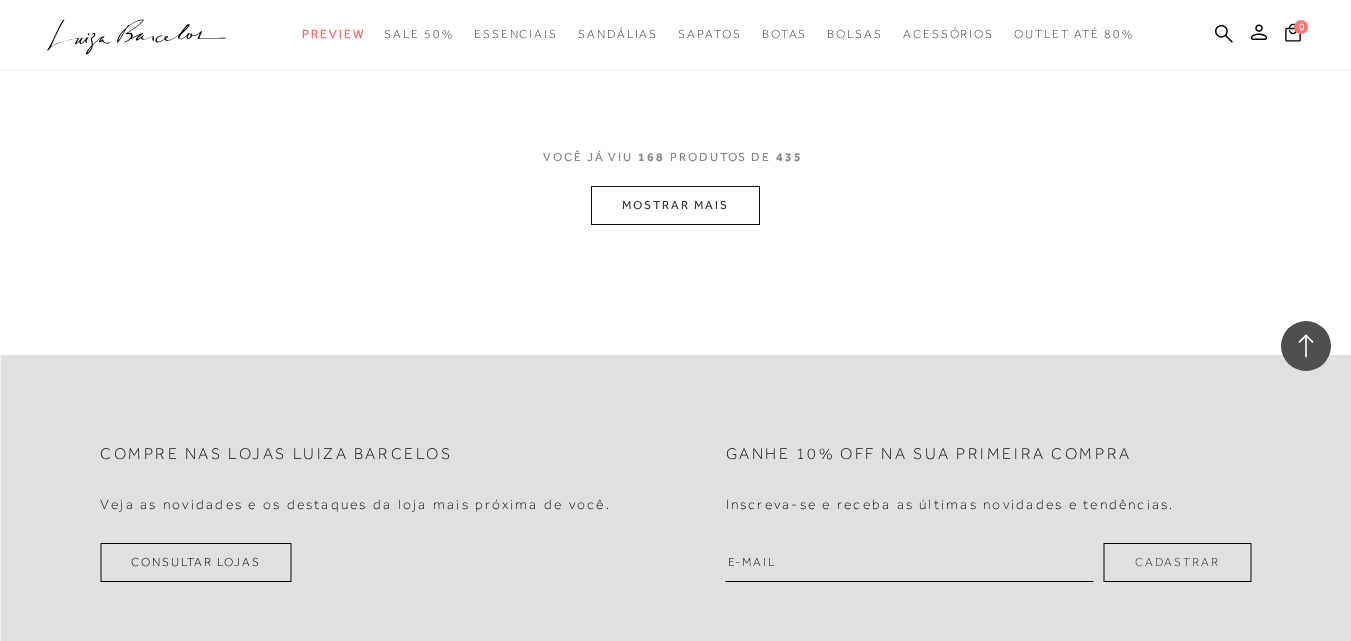 click on "MOSTRAR MAIS" at bounding box center [675, 205] 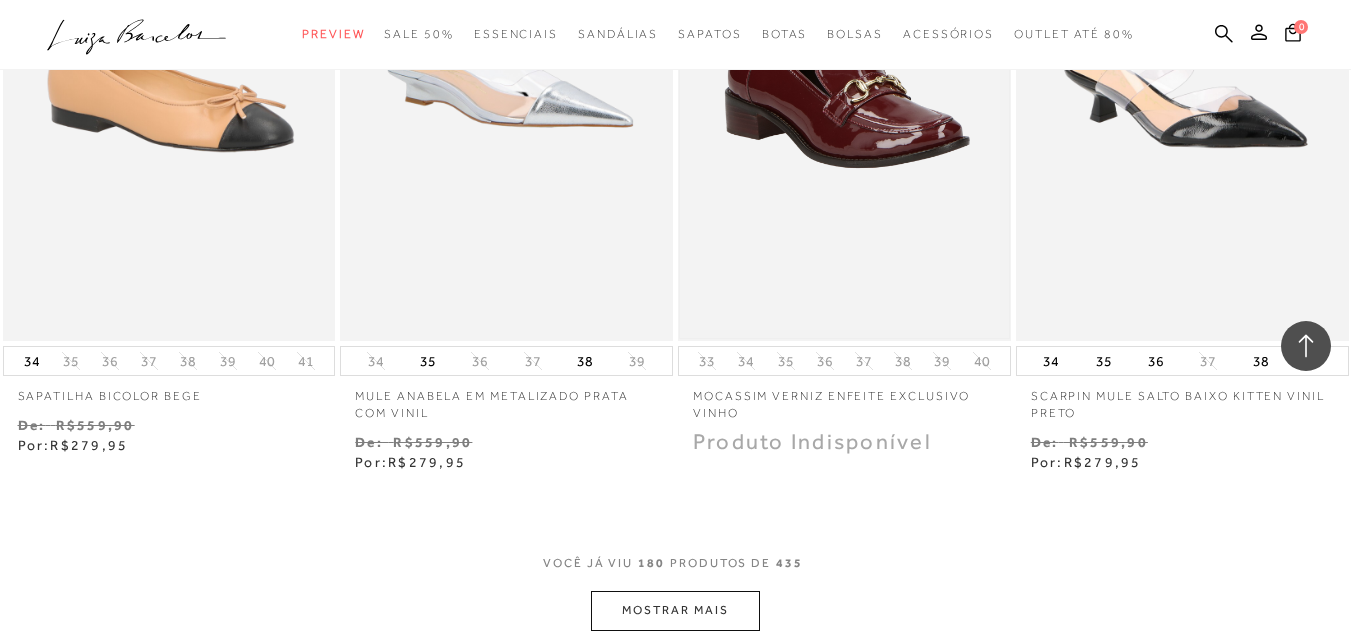 scroll, scrollTop: 29000, scrollLeft: 0, axis: vertical 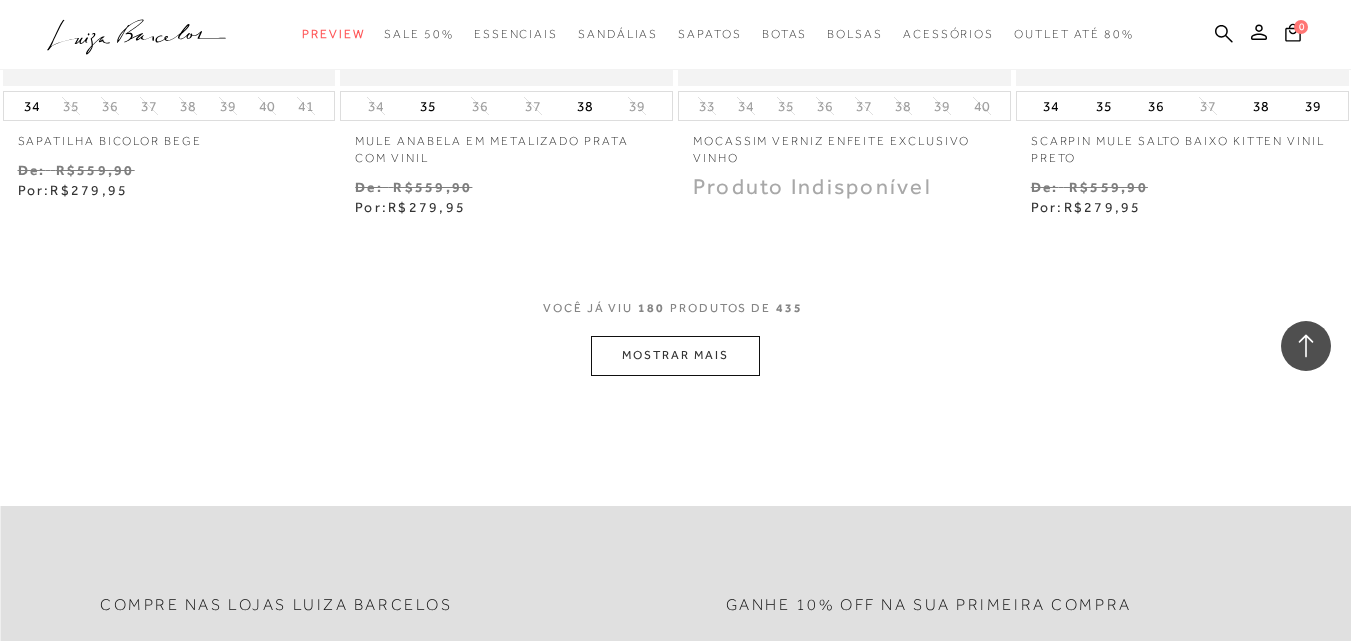 click on "MOSTRAR MAIS" at bounding box center [675, 355] 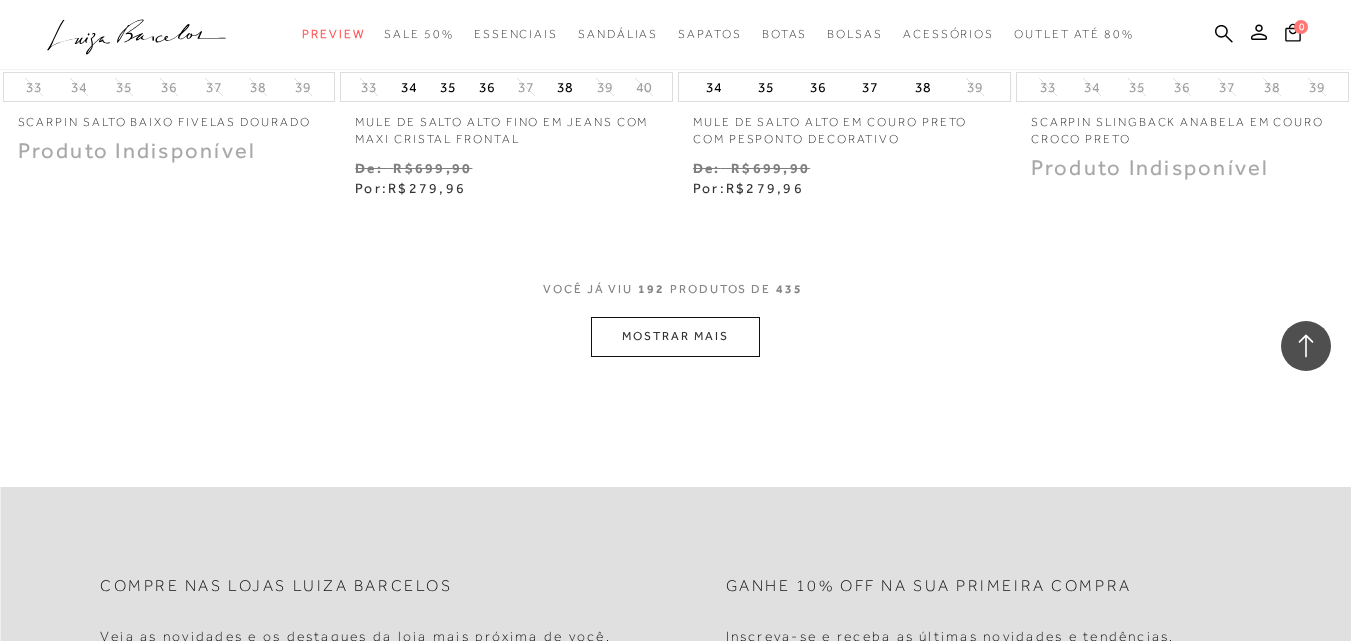 scroll, scrollTop: 31000, scrollLeft: 0, axis: vertical 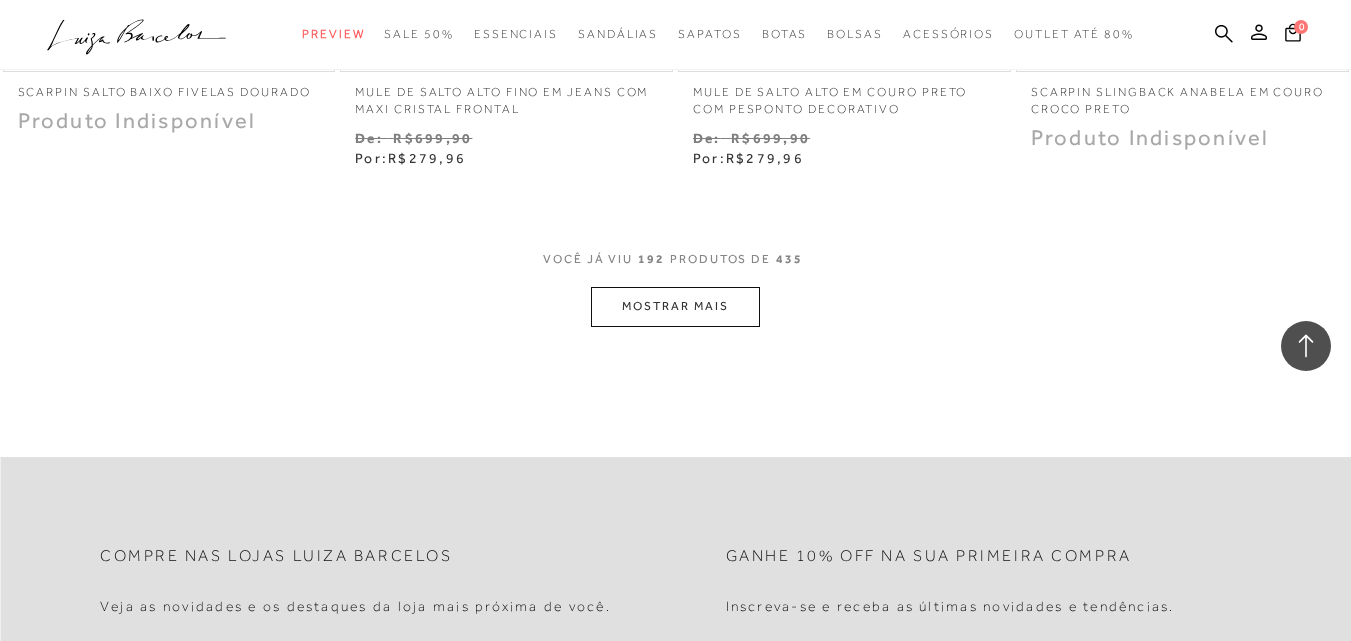 click on "MOSTRAR MAIS" at bounding box center (675, 306) 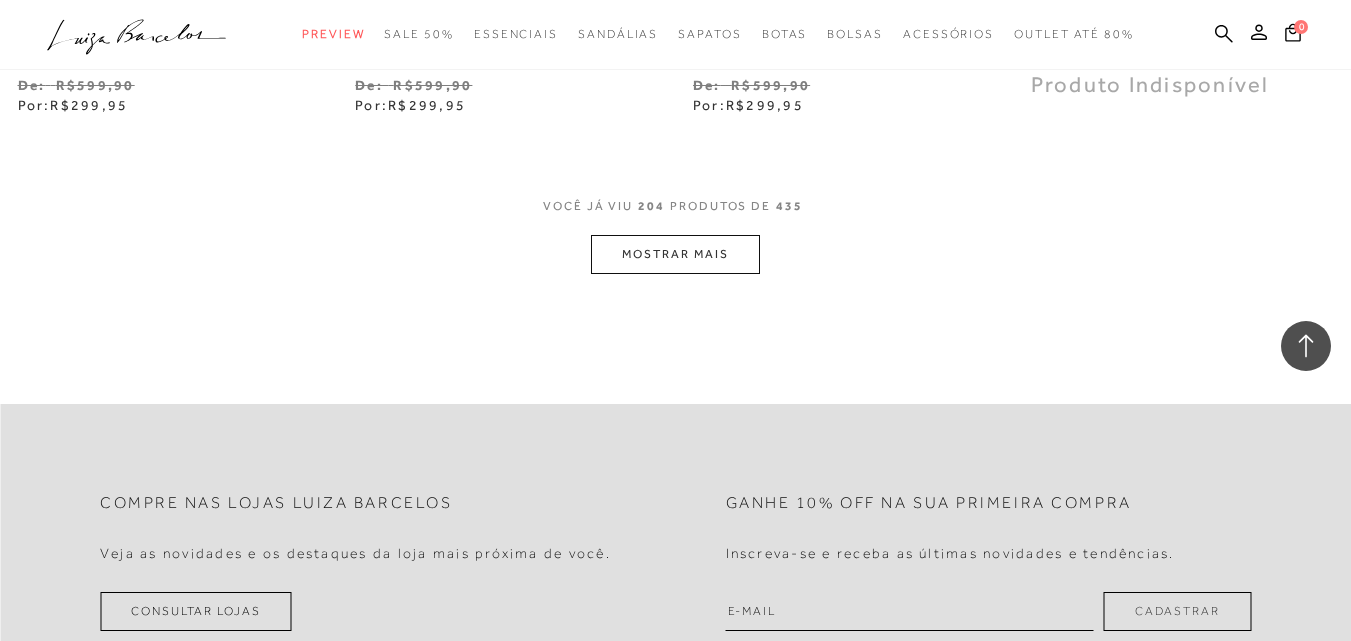 scroll, scrollTop: 33000, scrollLeft: 0, axis: vertical 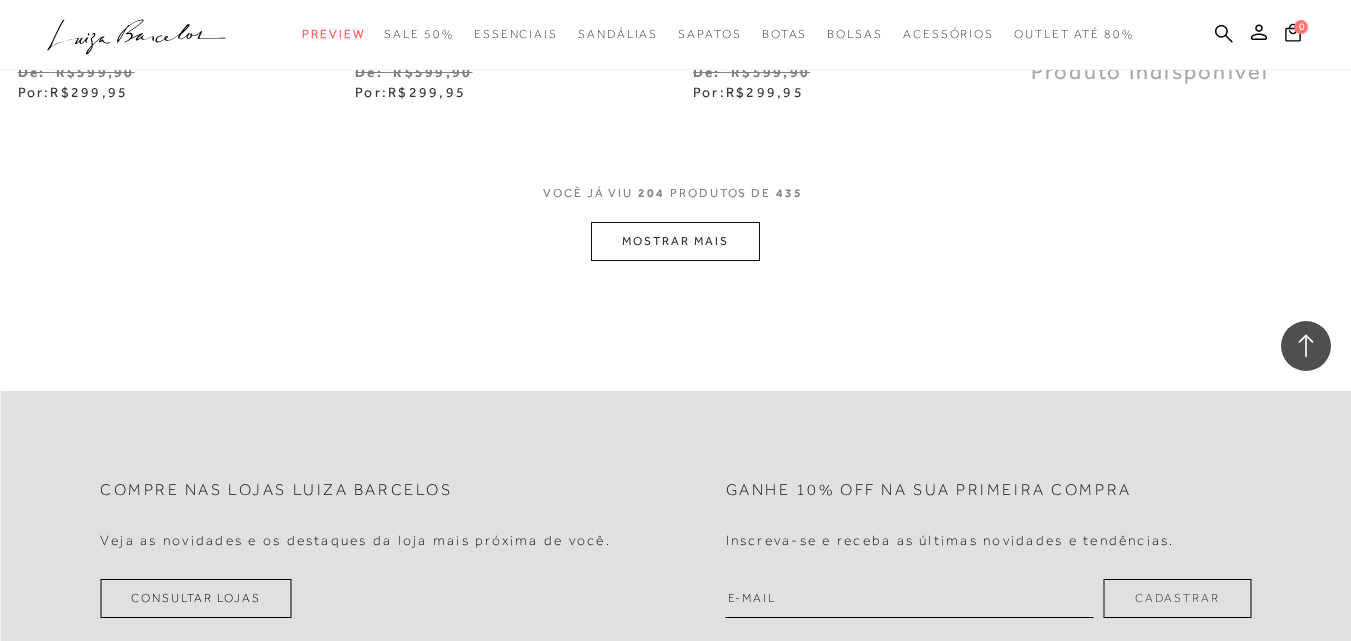 click on "MOSTRAR MAIS" at bounding box center [675, 241] 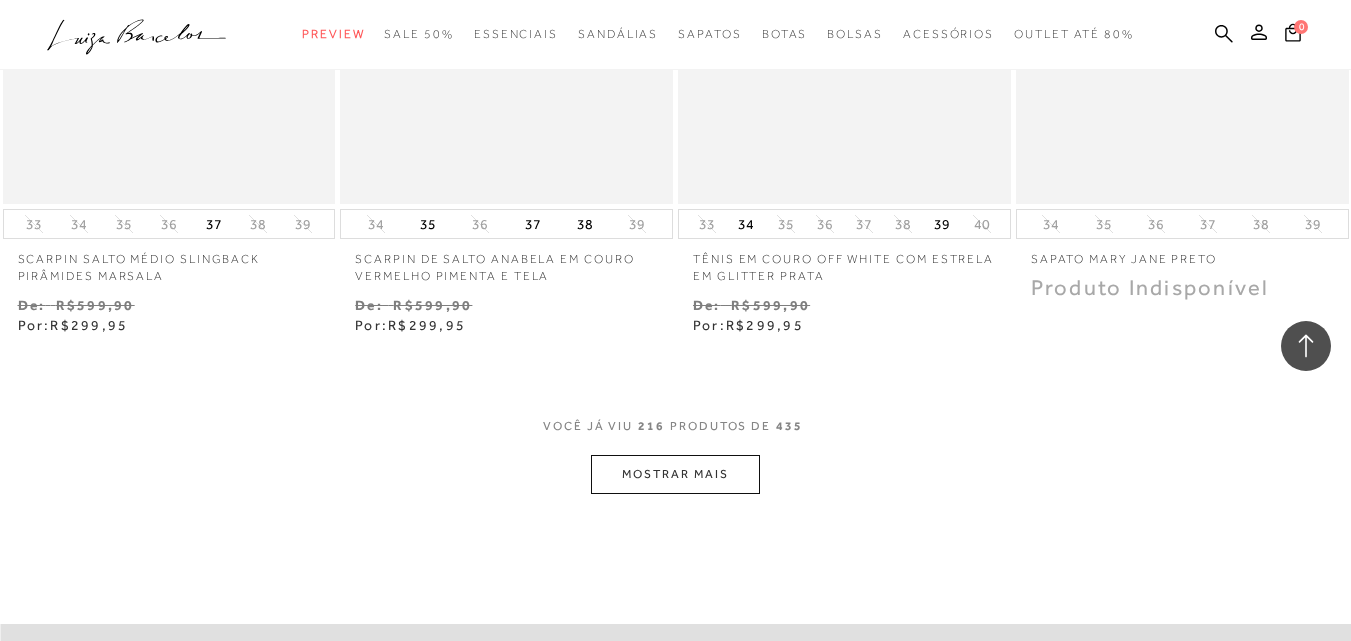 scroll, scrollTop: 34900, scrollLeft: 0, axis: vertical 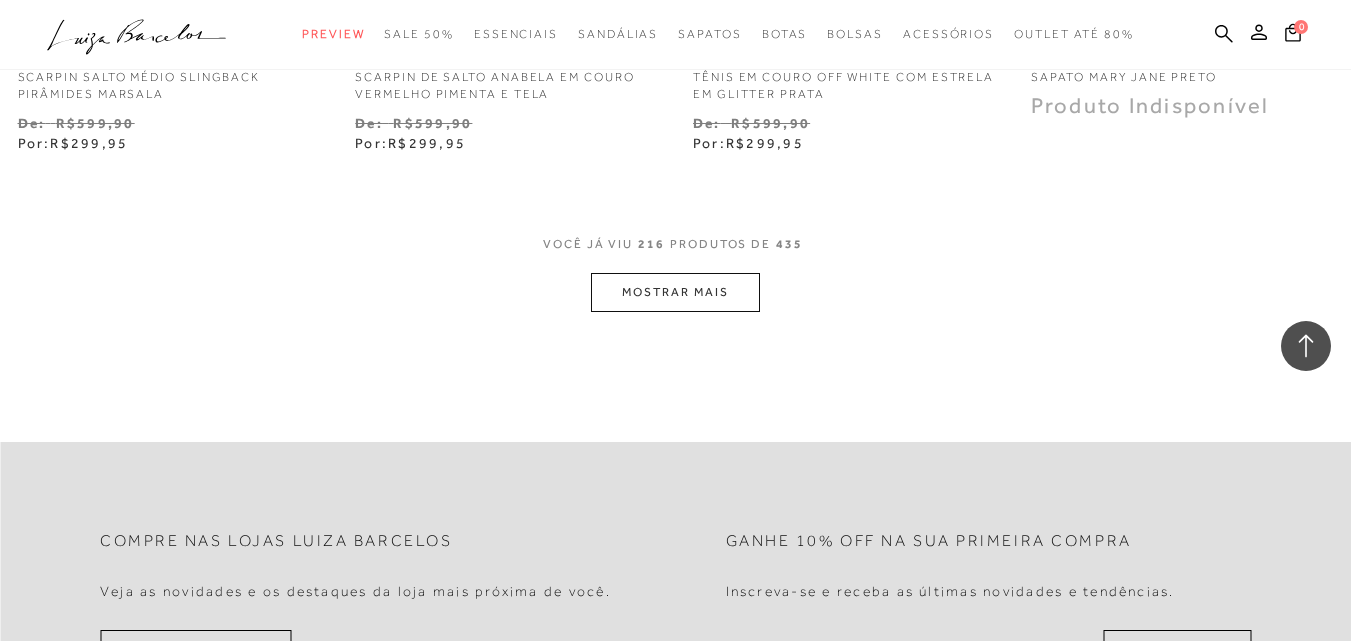 click on "MOSTRAR MAIS" at bounding box center (675, 292) 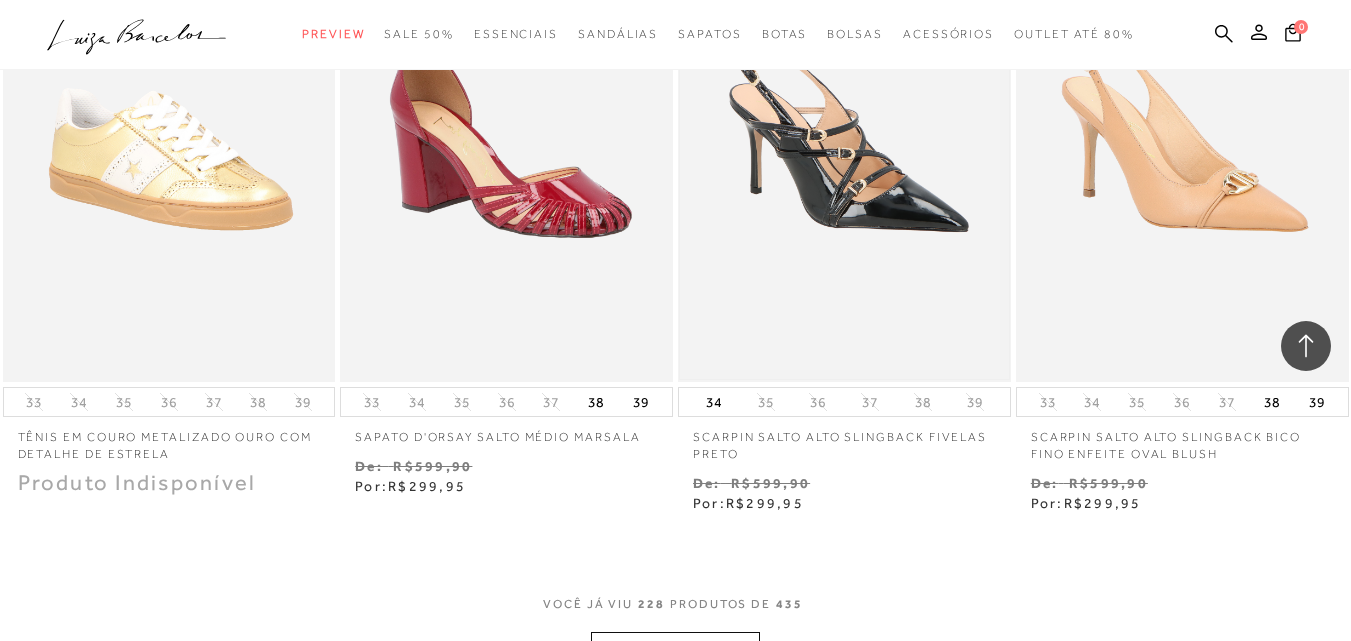 scroll, scrollTop: 36800, scrollLeft: 0, axis: vertical 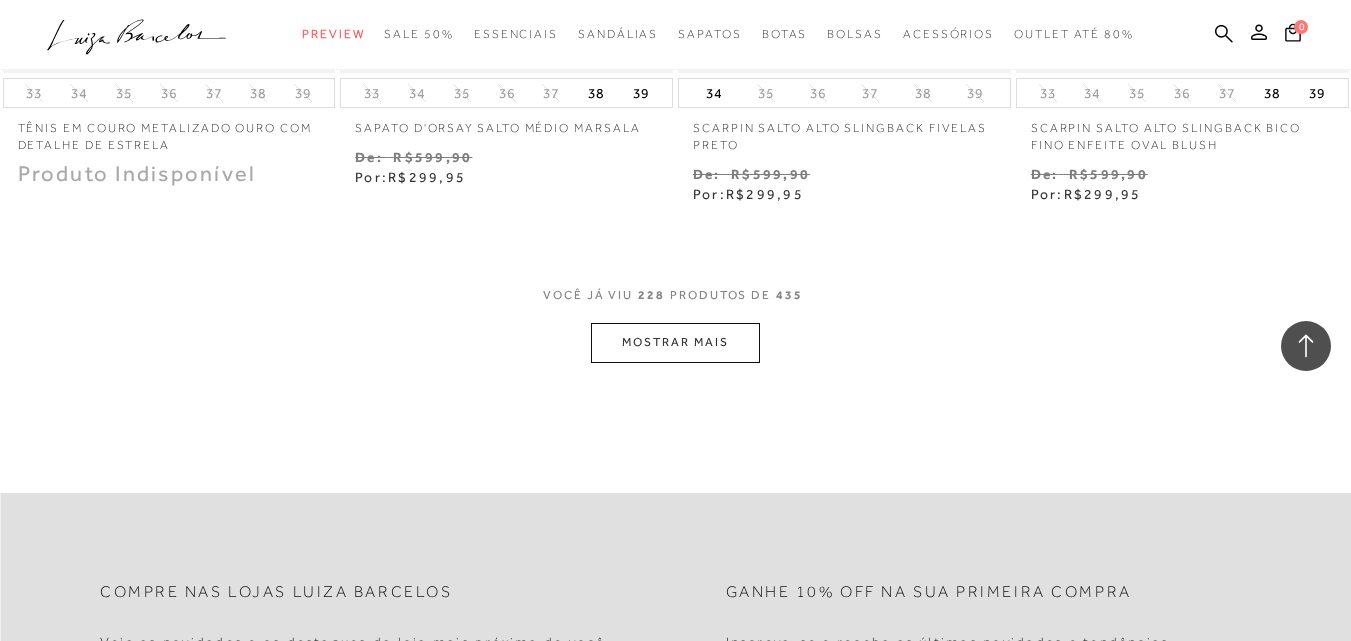 click on "MOSTRAR MAIS" at bounding box center (675, 342) 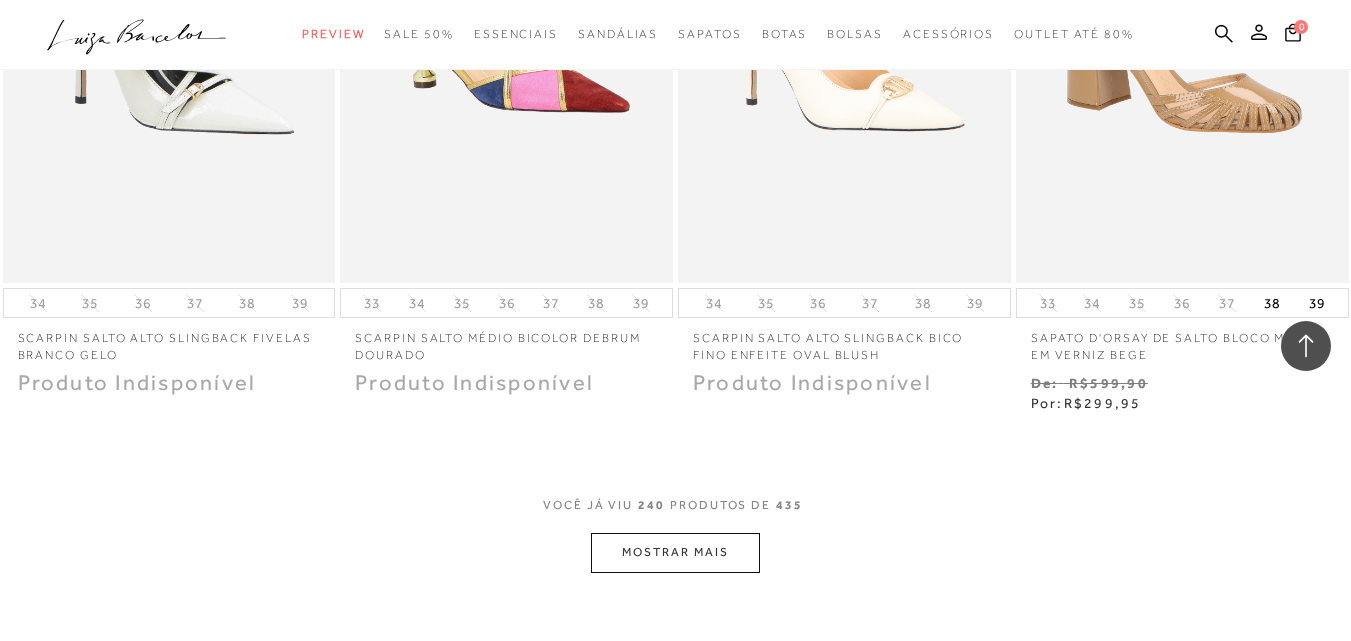scroll, scrollTop: 38575, scrollLeft: 0, axis: vertical 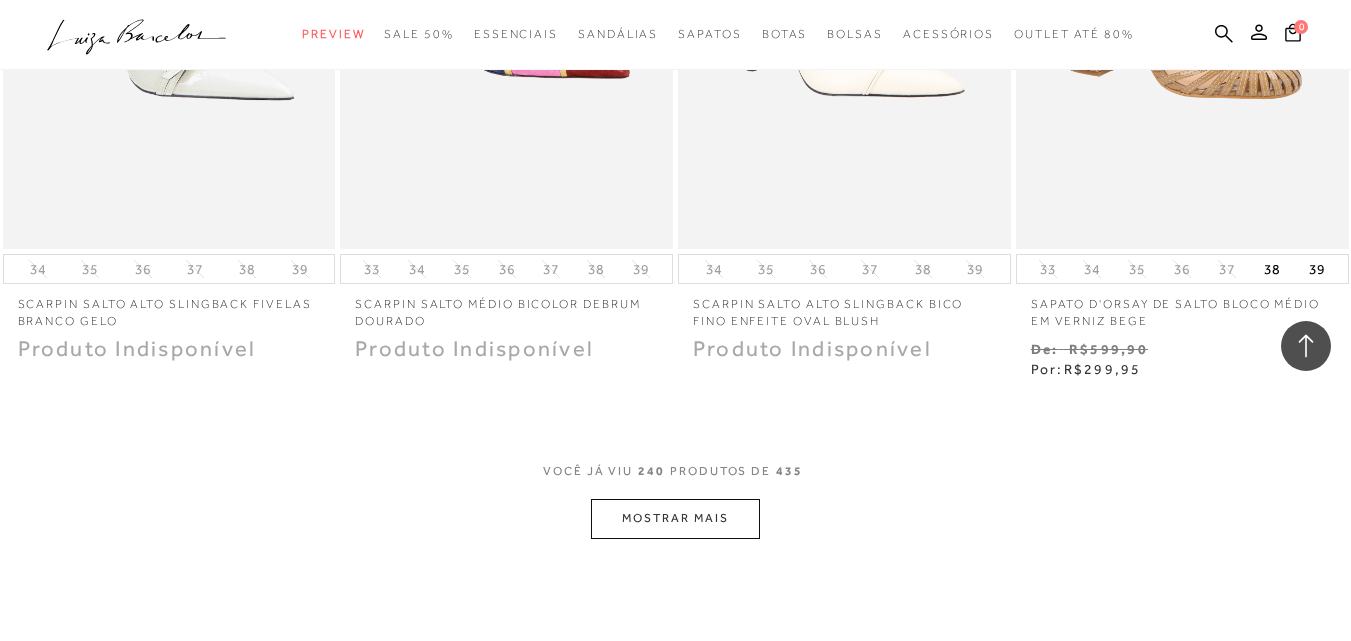 click on "MOSTRAR MAIS" at bounding box center [675, 518] 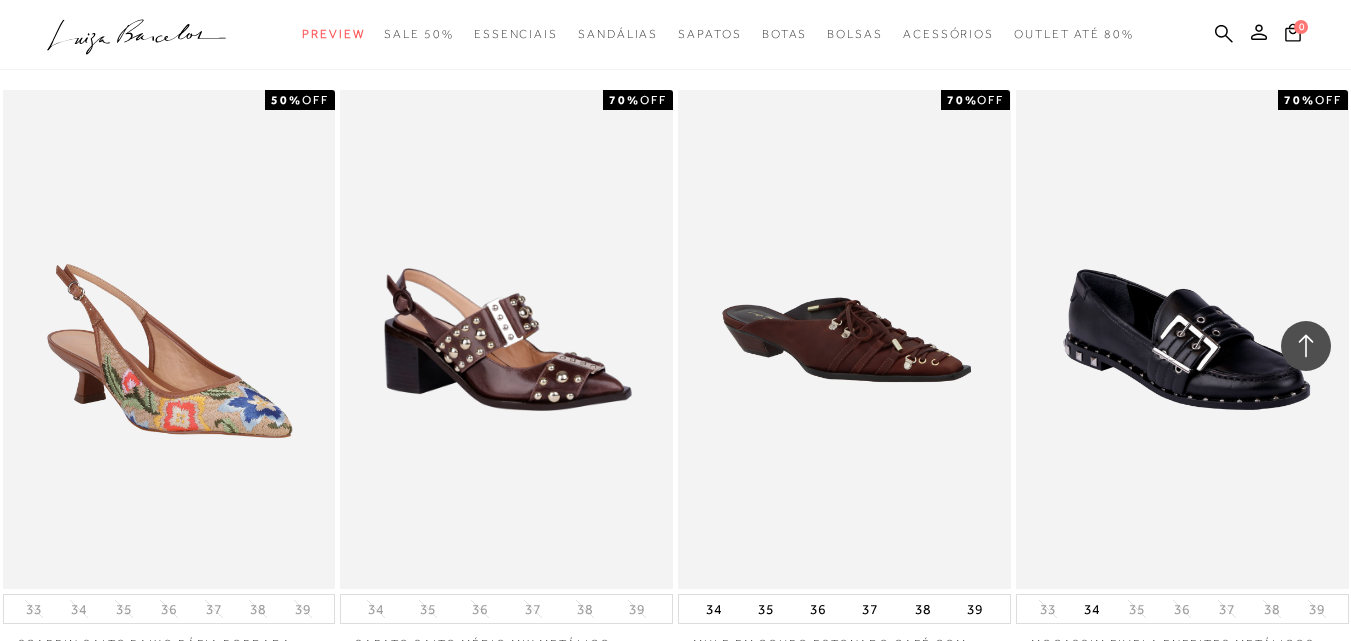 scroll, scrollTop: 40786, scrollLeft: 0, axis: vertical 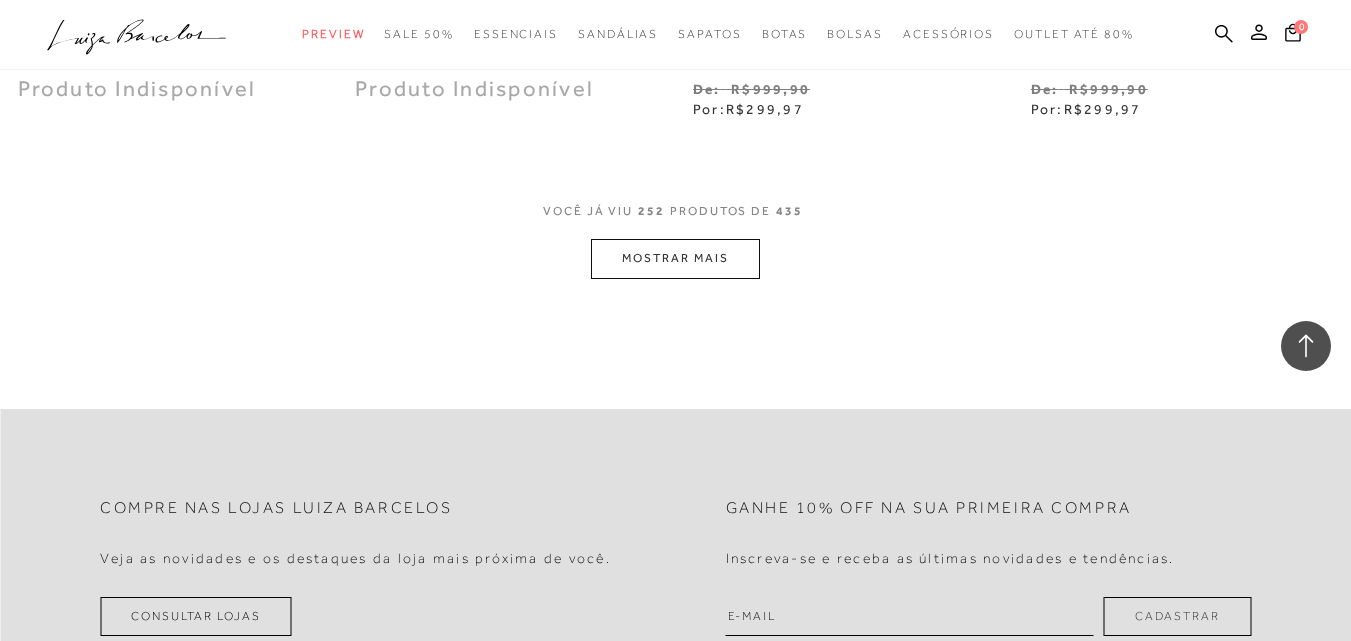 click on "MOSTRAR MAIS" at bounding box center (675, 258) 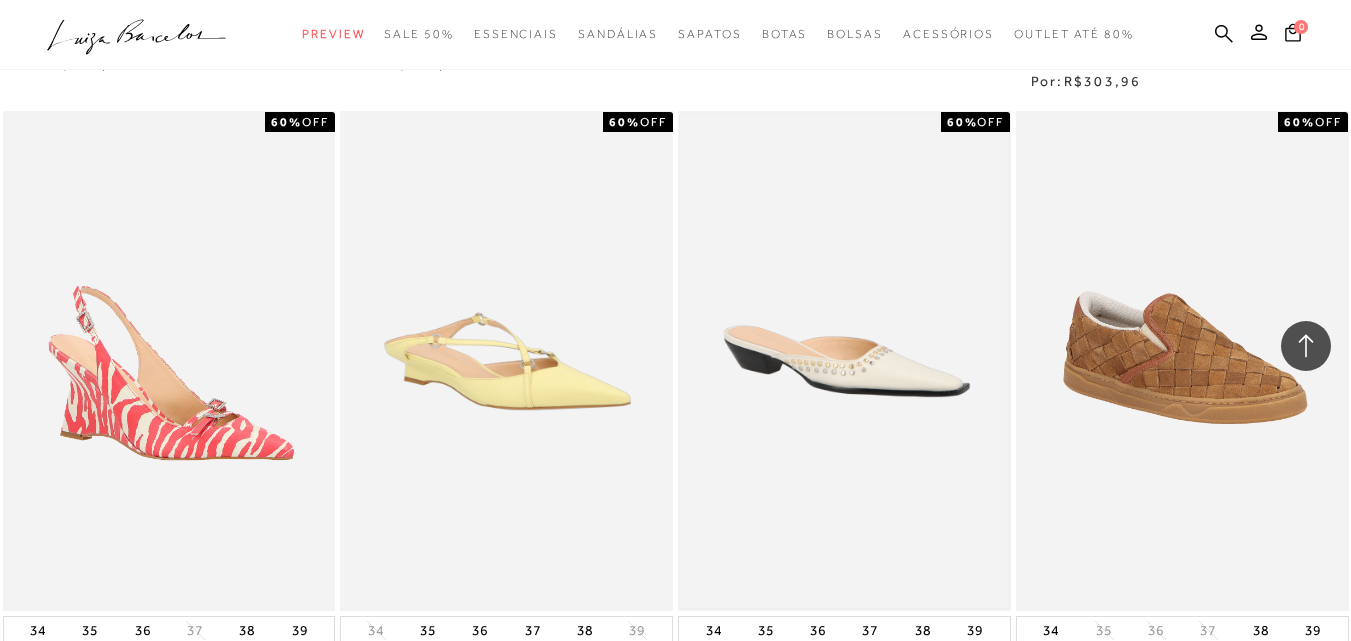 scroll, scrollTop: 42261, scrollLeft: 0, axis: vertical 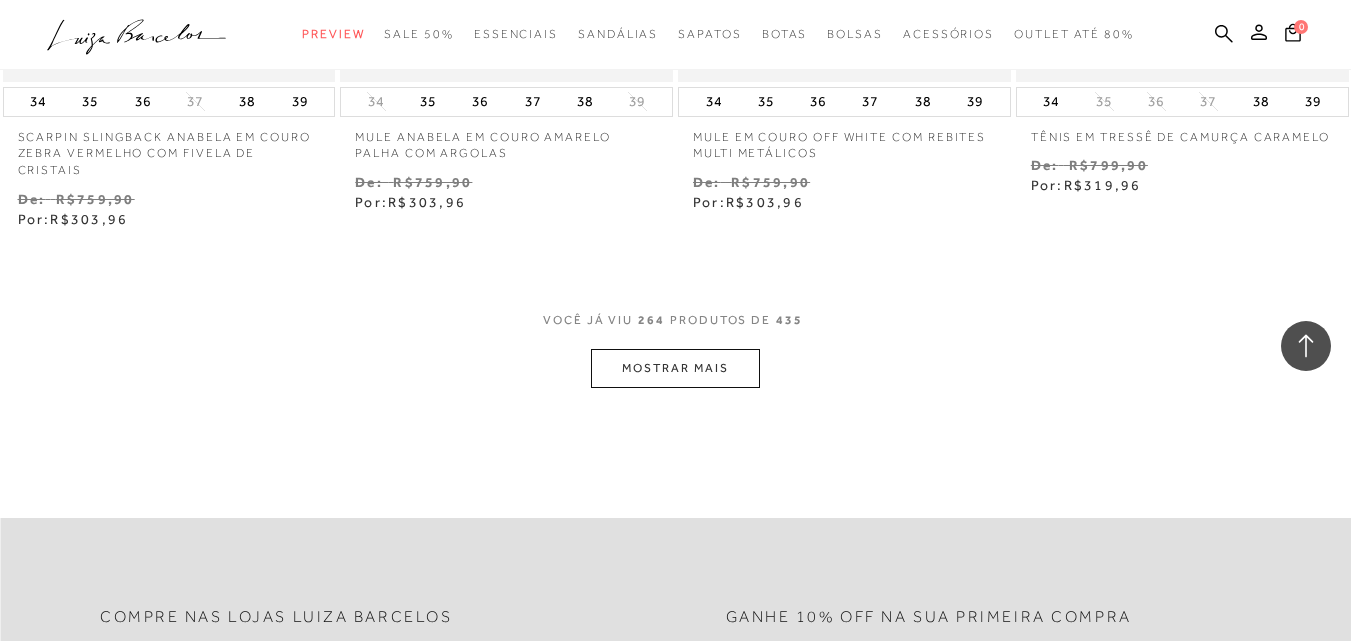 click on "MOSTRAR MAIS" at bounding box center [675, 368] 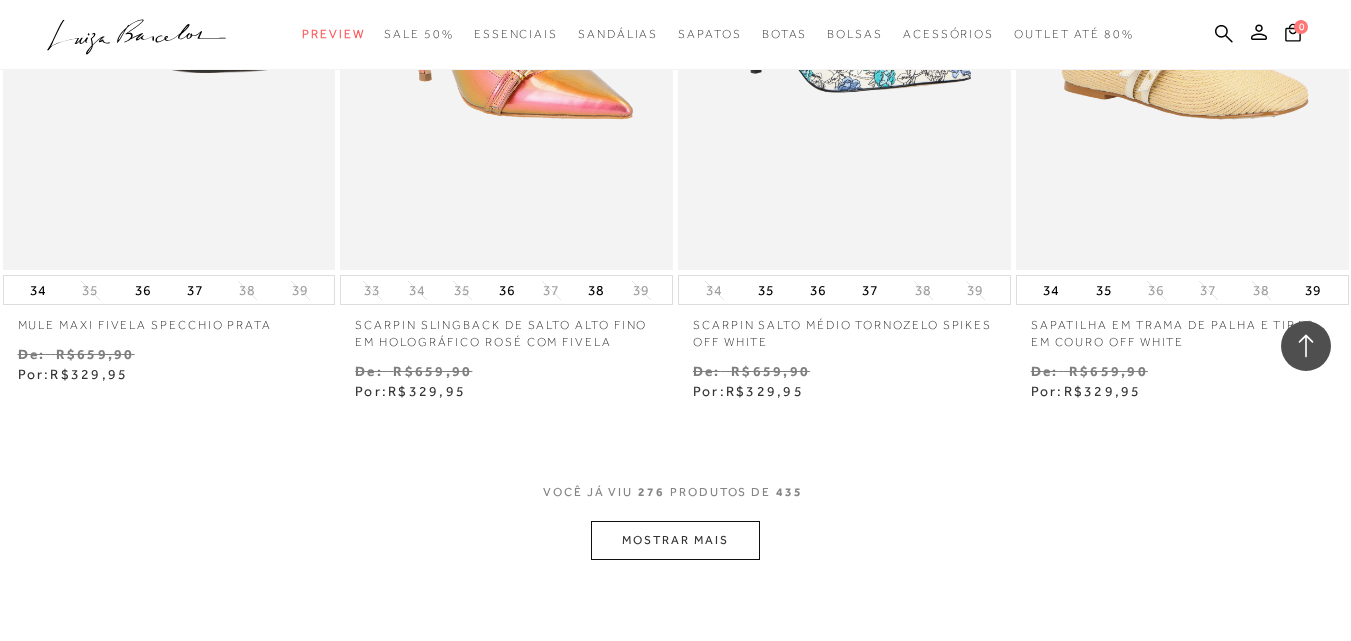 scroll, scrollTop: 44561, scrollLeft: 0, axis: vertical 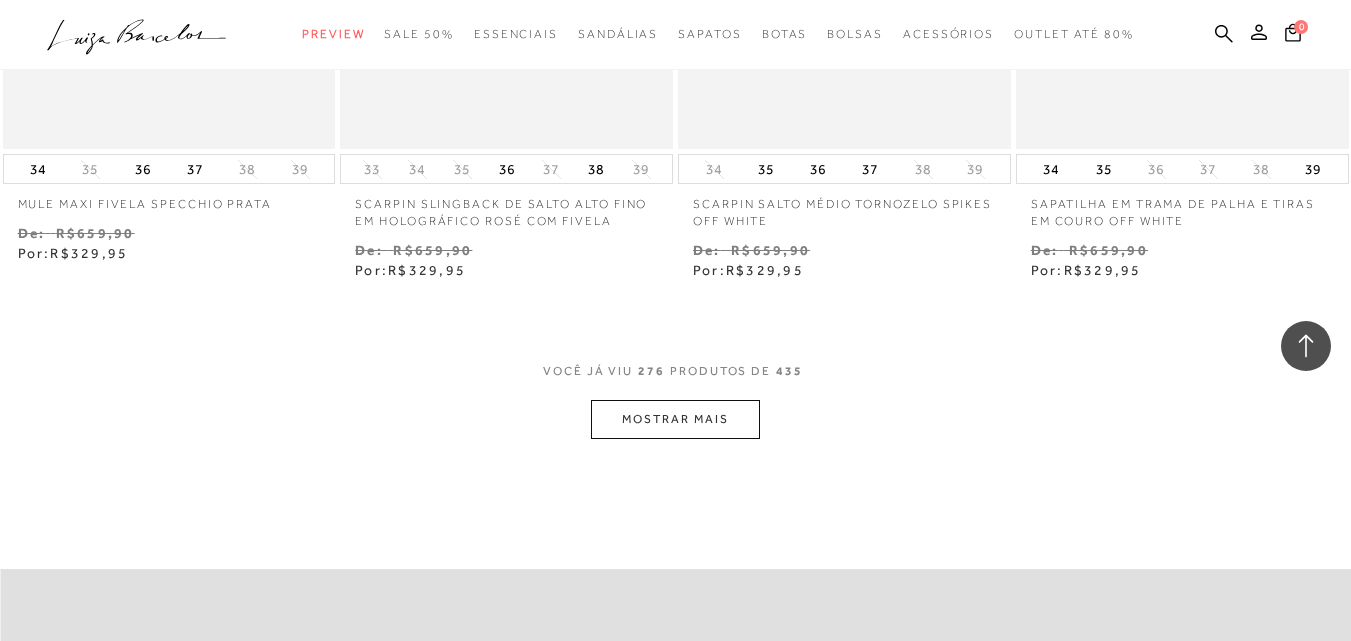 click on "MOSTRAR MAIS" at bounding box center [675, 419] 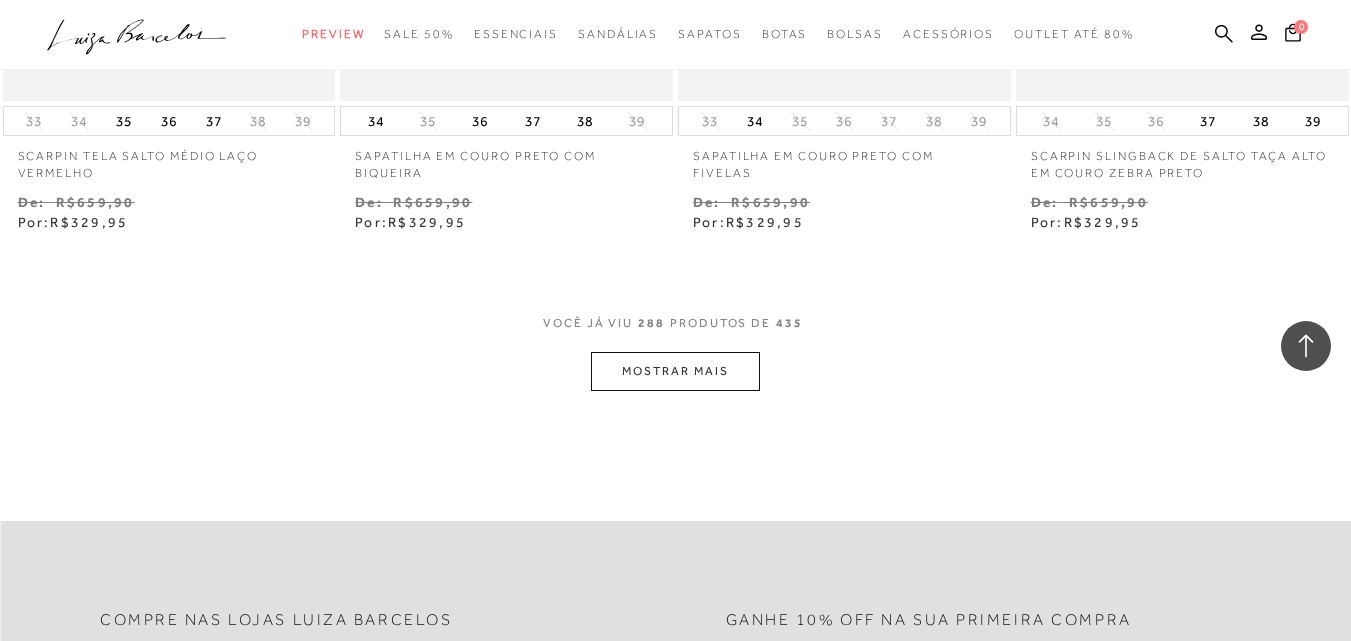 scroll, scrollTop: 46561, scrollLeft: 0, axis: vertical 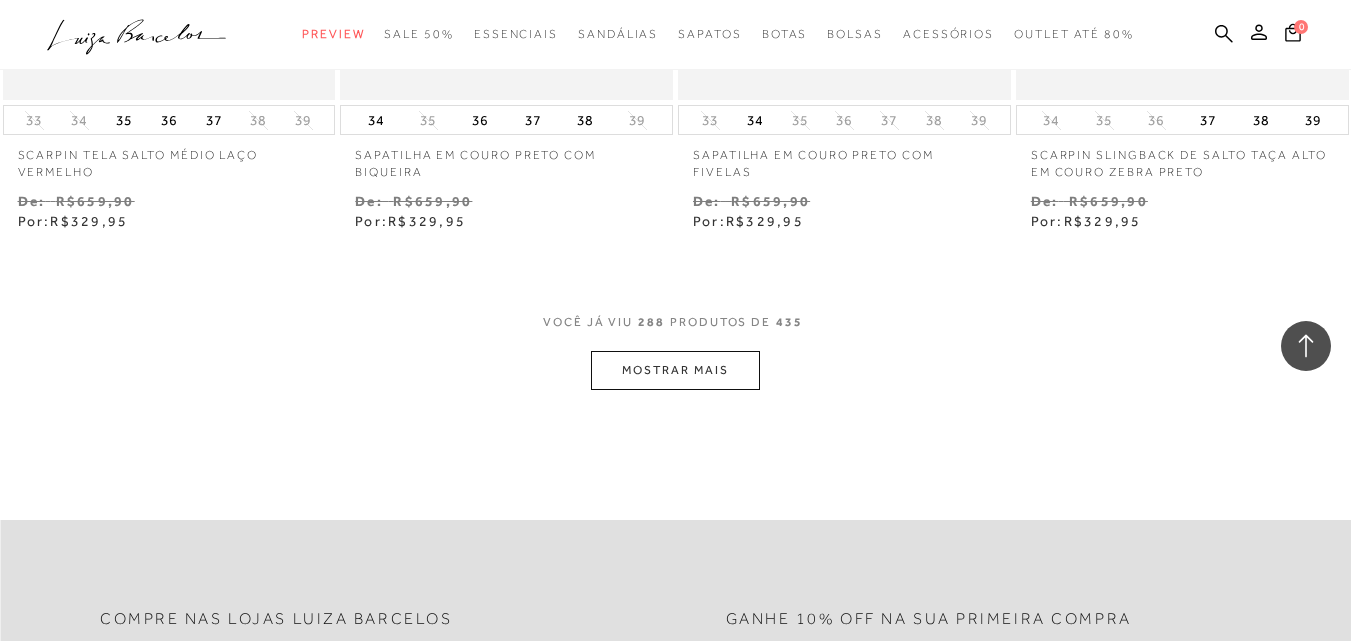 click on "MOSTRAR MAIS" at bounding box center [675, 370] 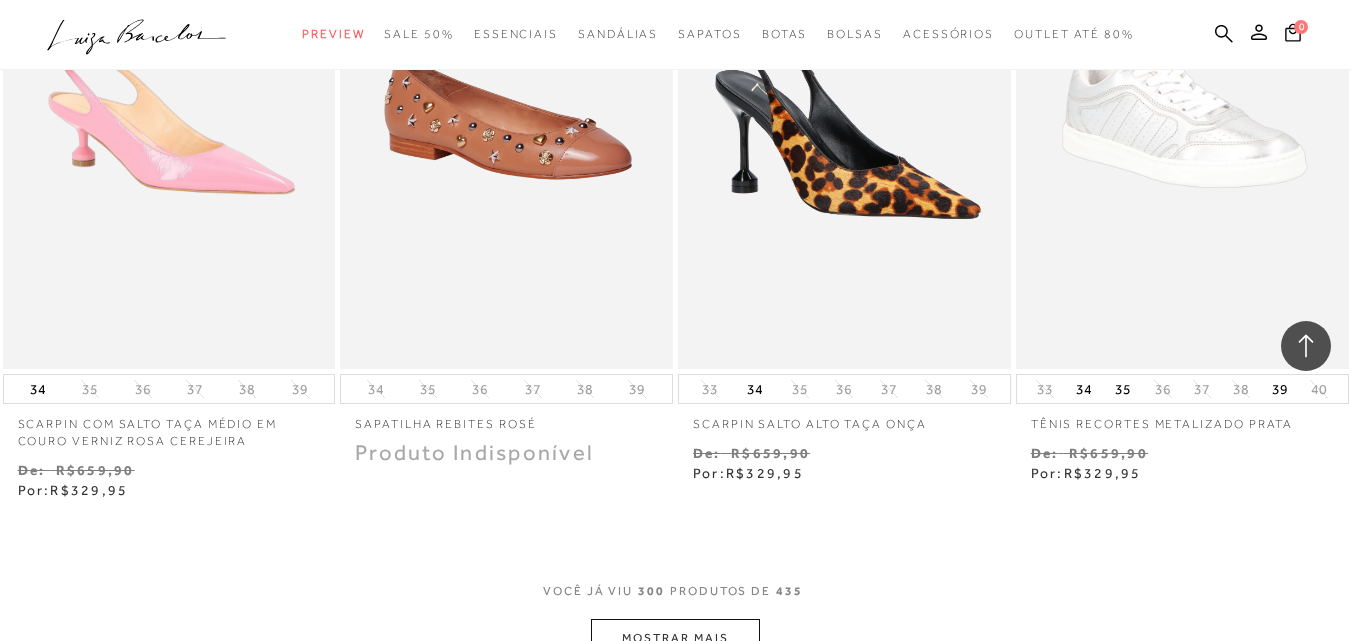 scroll, scrollTop: 48637, scrollLeft: 0, axis: vertical 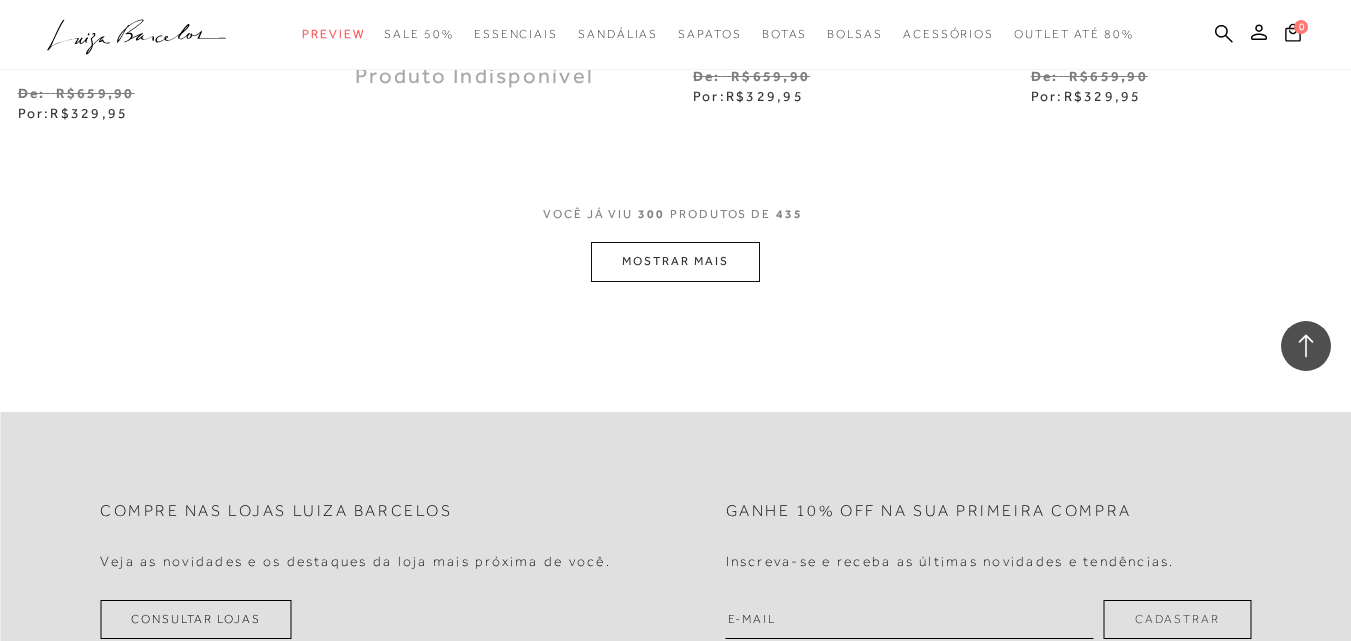 click on "MOSTRAR MAIS" at bounding box center [675, 261] 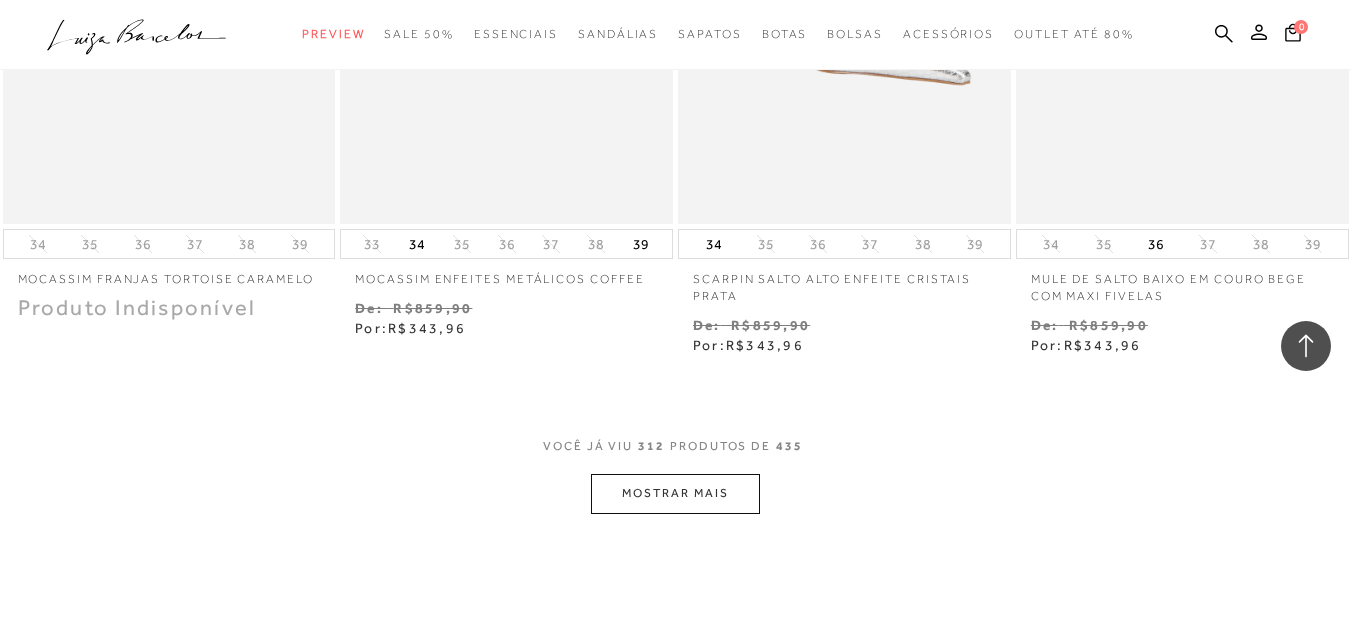 scroll, scrollTop: 50412, scrollLeft: 0, axis: vertical 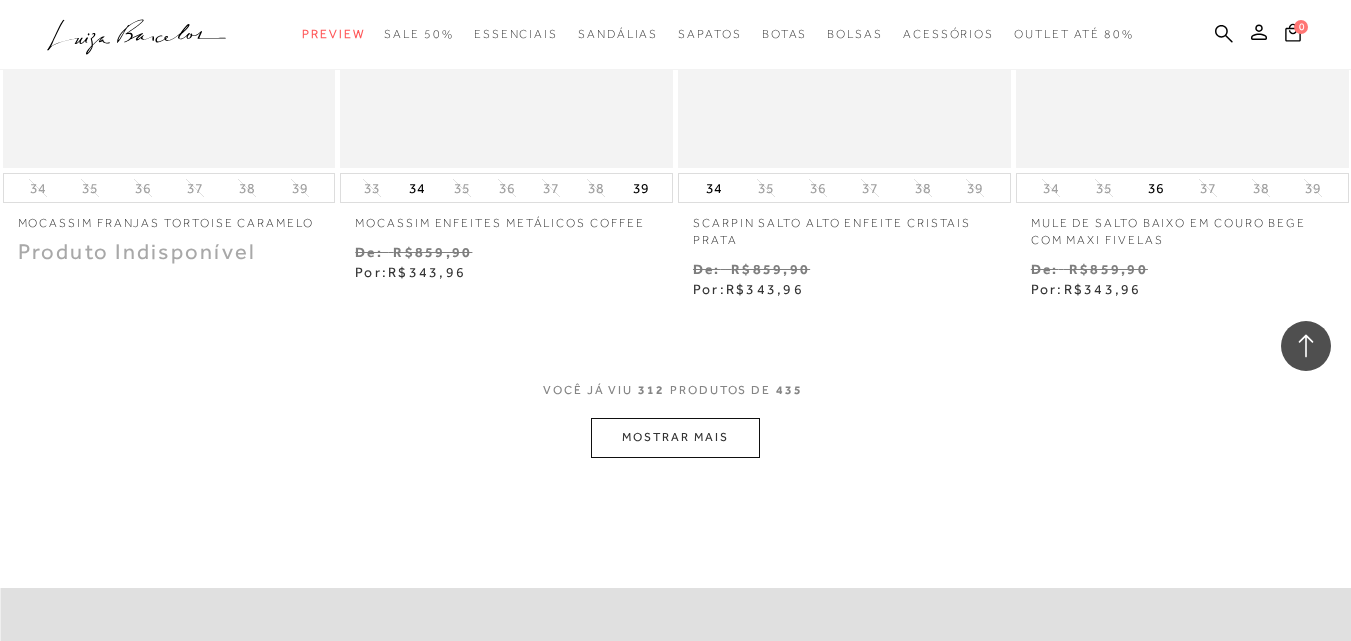 click on "MOSTRAR MAIS" at bounding box center [675, 437] 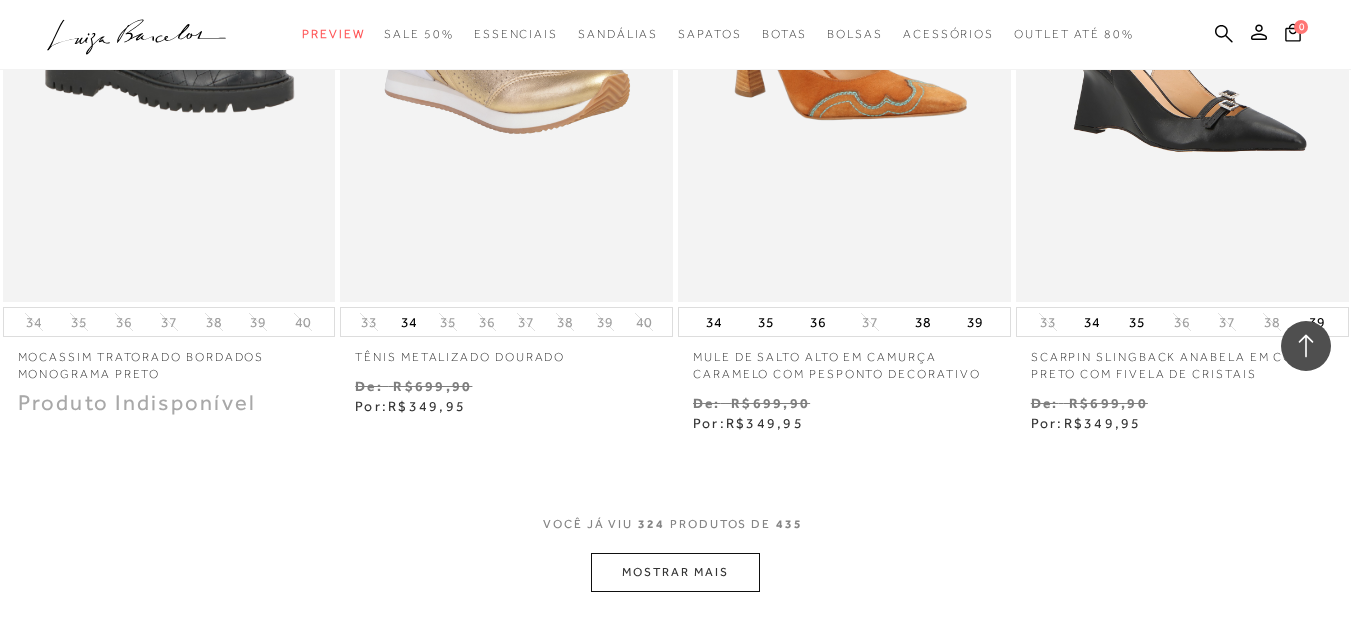 scroll, scrollTop: 52512, scrollLeft: 0, axis: vertical 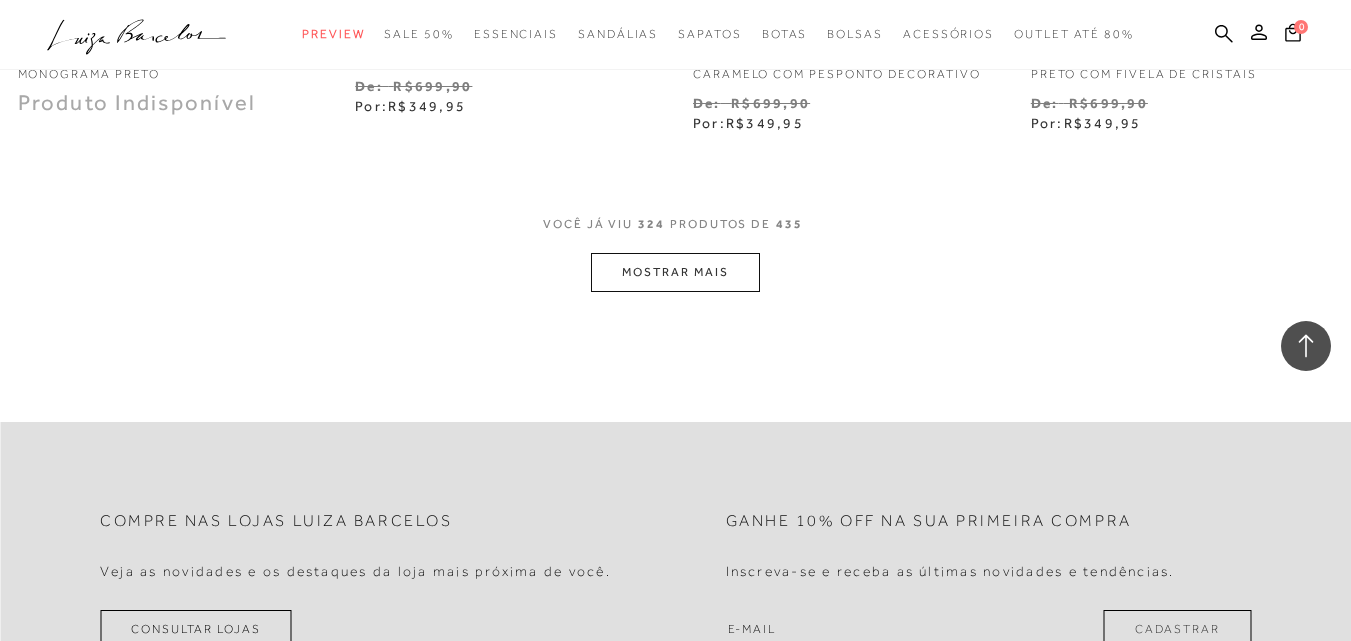 click on "MOSTRAR MAIS" at bounding box center [675, 272] 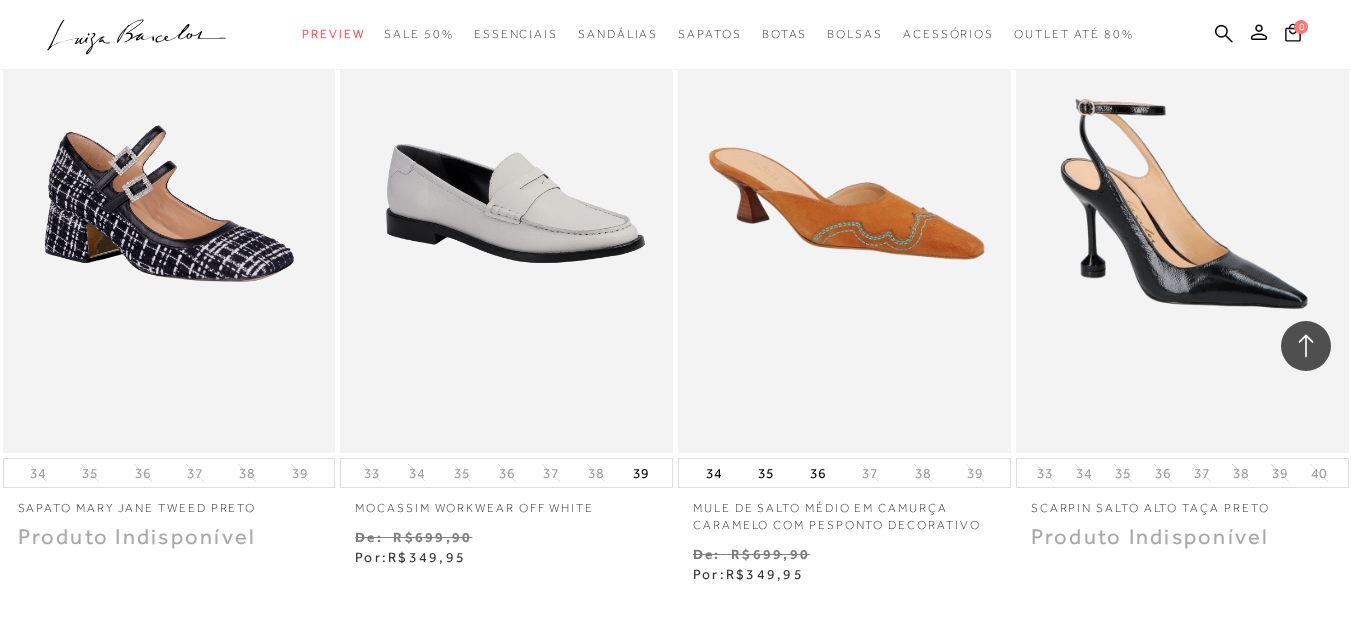 scroll, scrollTop: 54412, scrollLeft: 0, axis: vertical 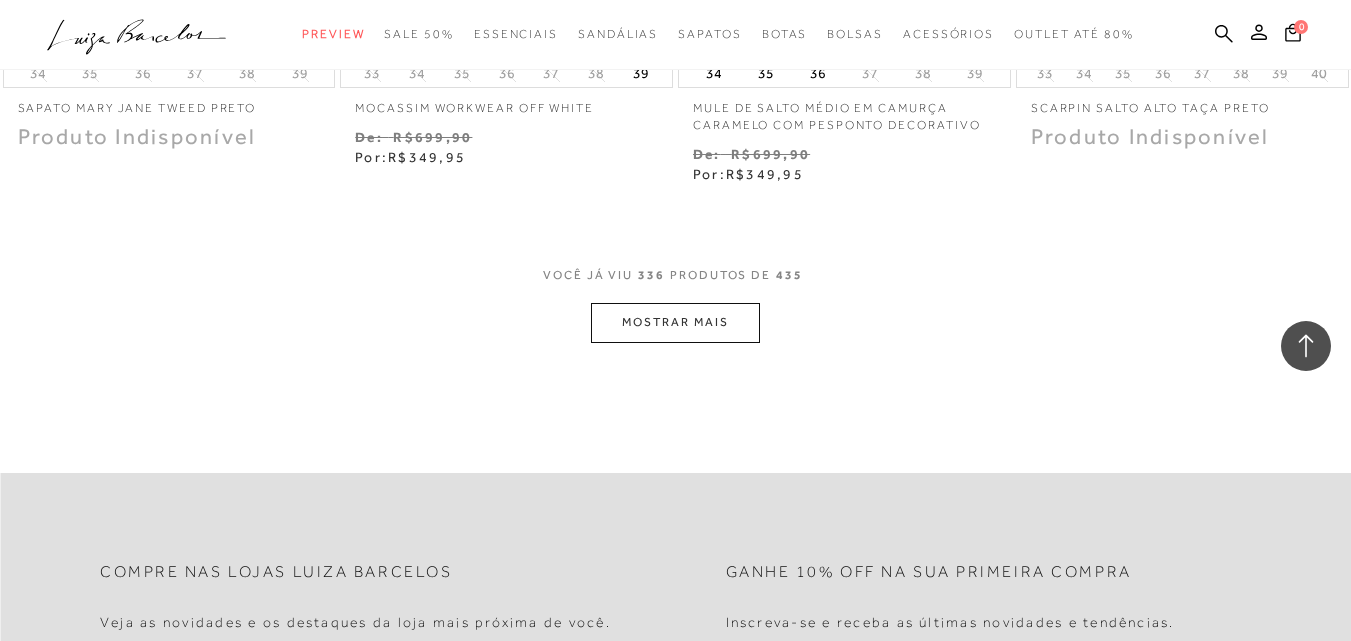 click on "MOSTRAR MAIS" at bounding box center (675, 322) 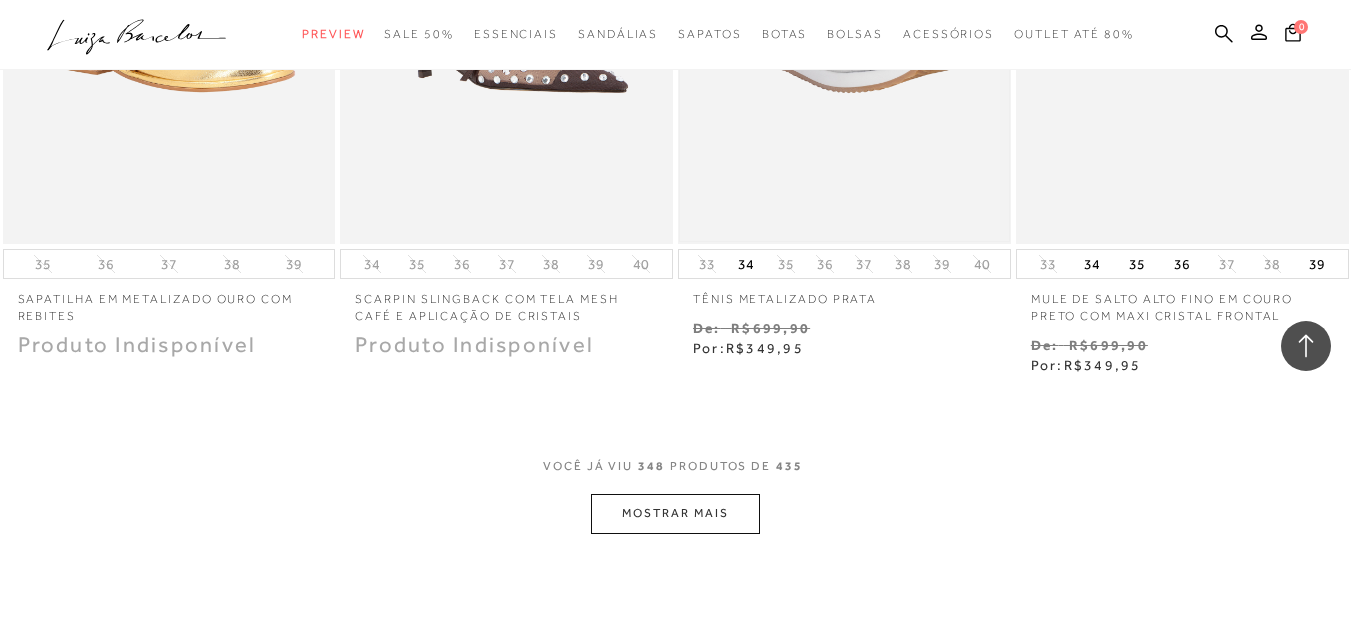 scroll, scrollTop: 56212, scrollLeft: 0, axis: vertical 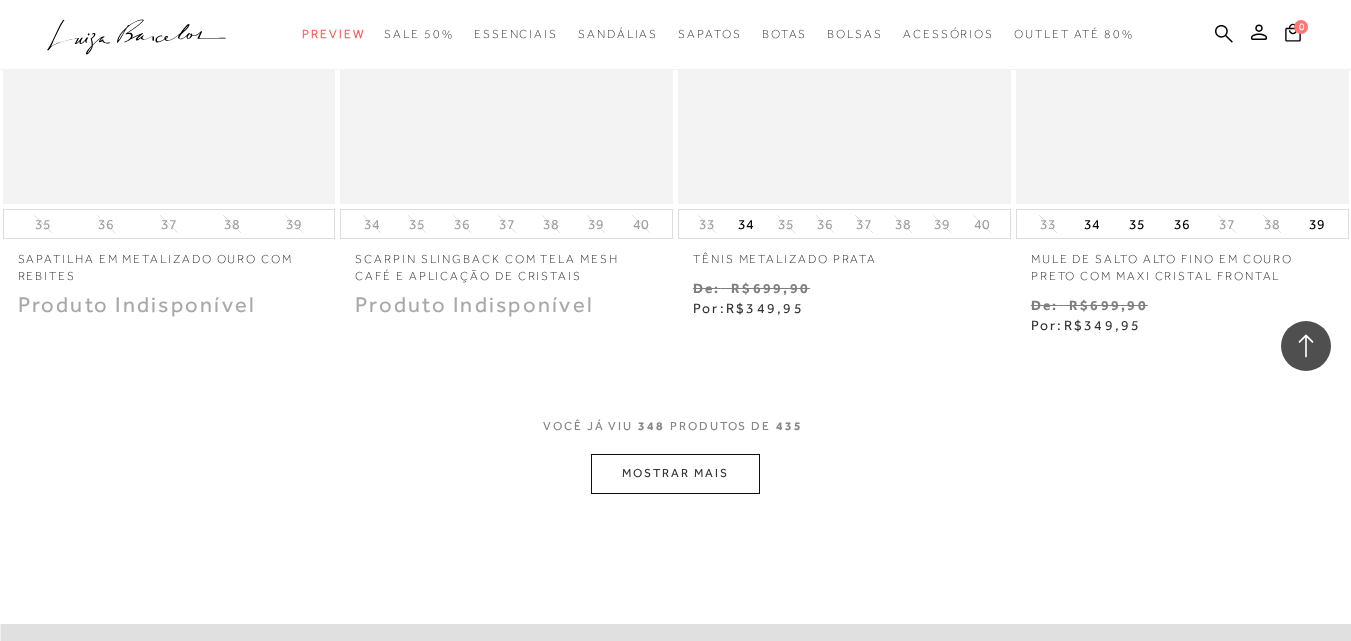 click on "MOSTRAR MAIS" at bounding box center (675, 473) 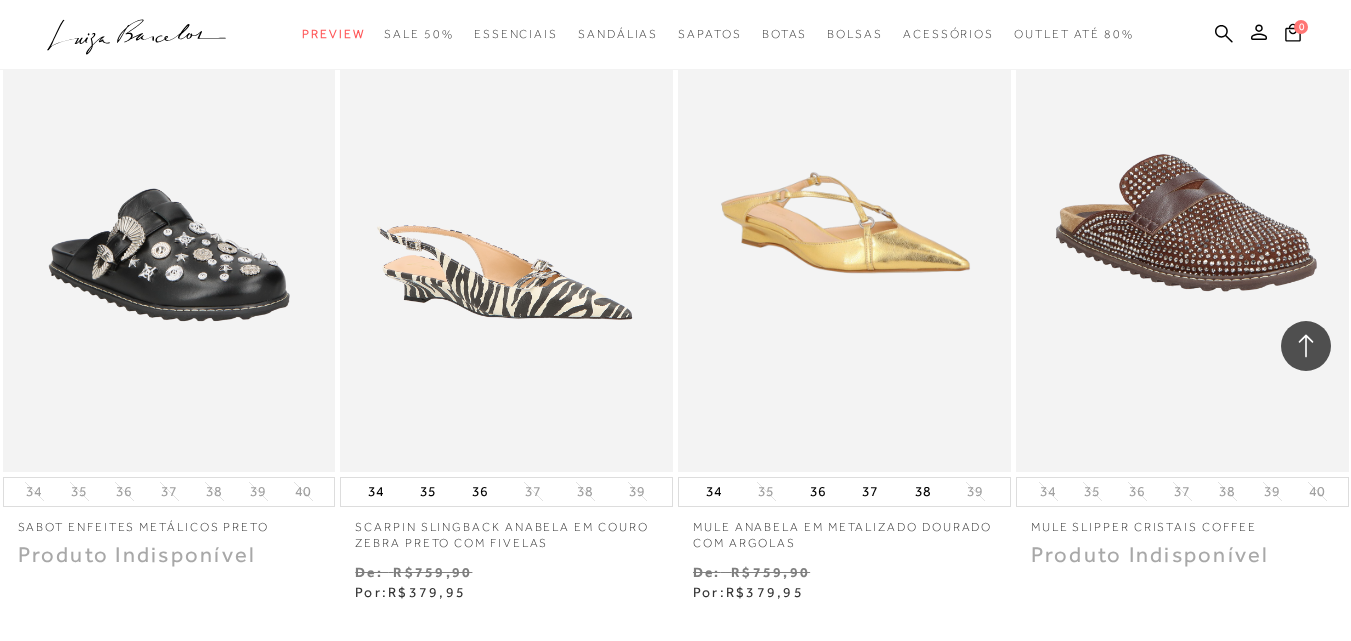scroll, scrollTop: 58212, scrollLeft: 0, axis: vertical 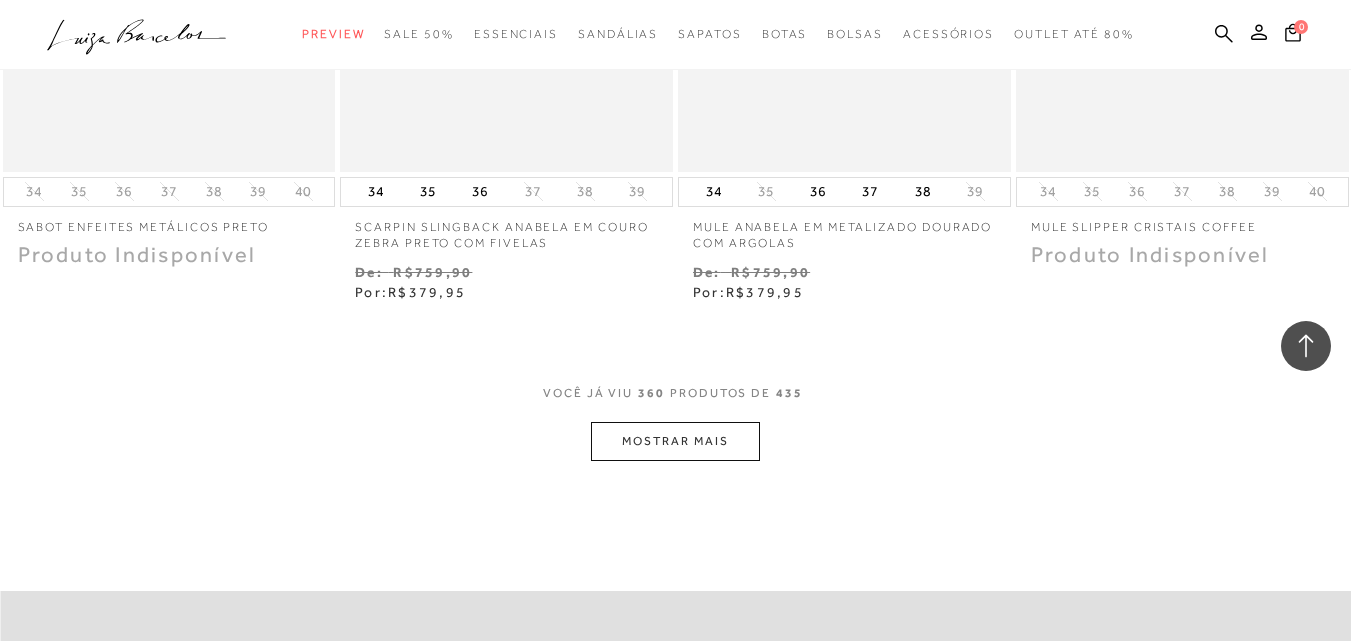 click on "MOSTRAR MAIS" at bounding box center (675, 441) 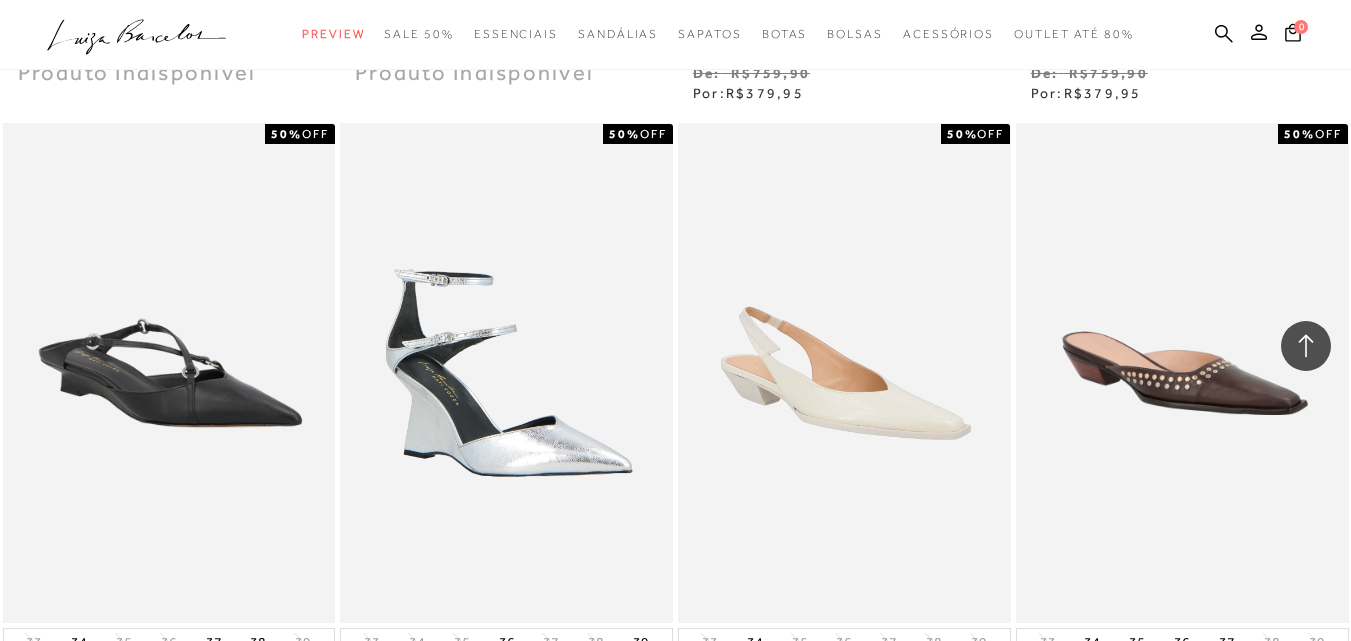 scroll, scrollTop: 60112, scrollLeft: 0, axis: vertical 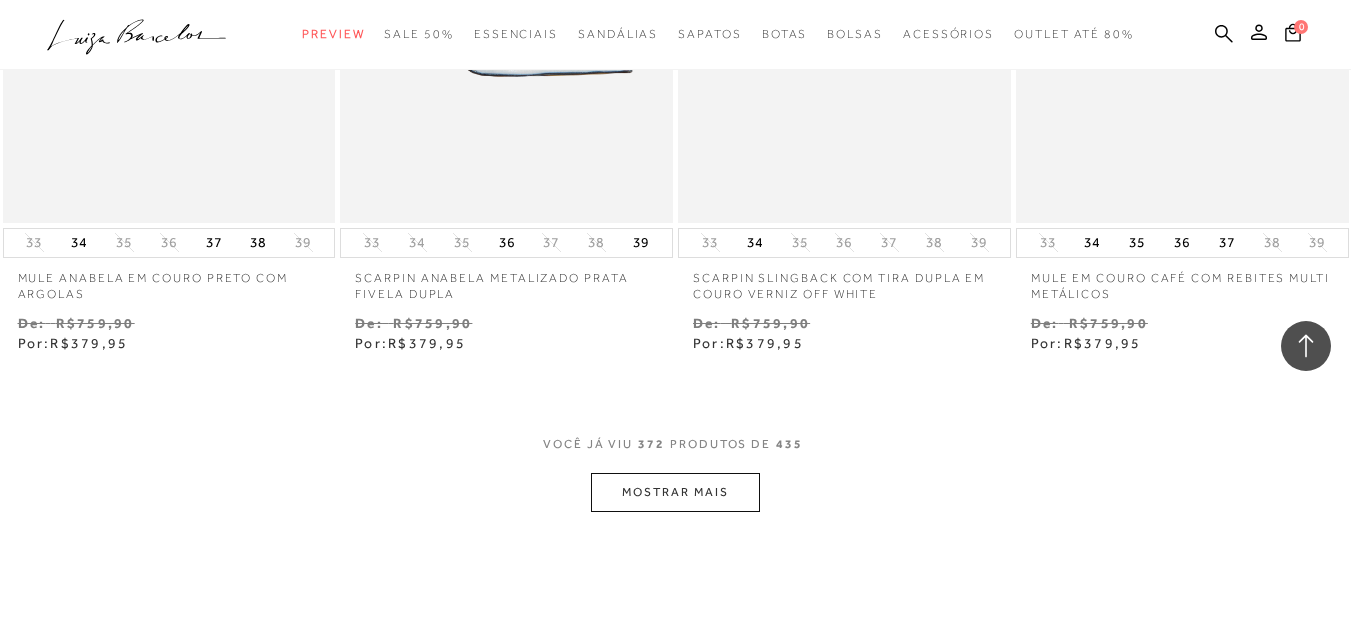 click on "MOSTRAR MAIS" at bounding box center (675, 492) 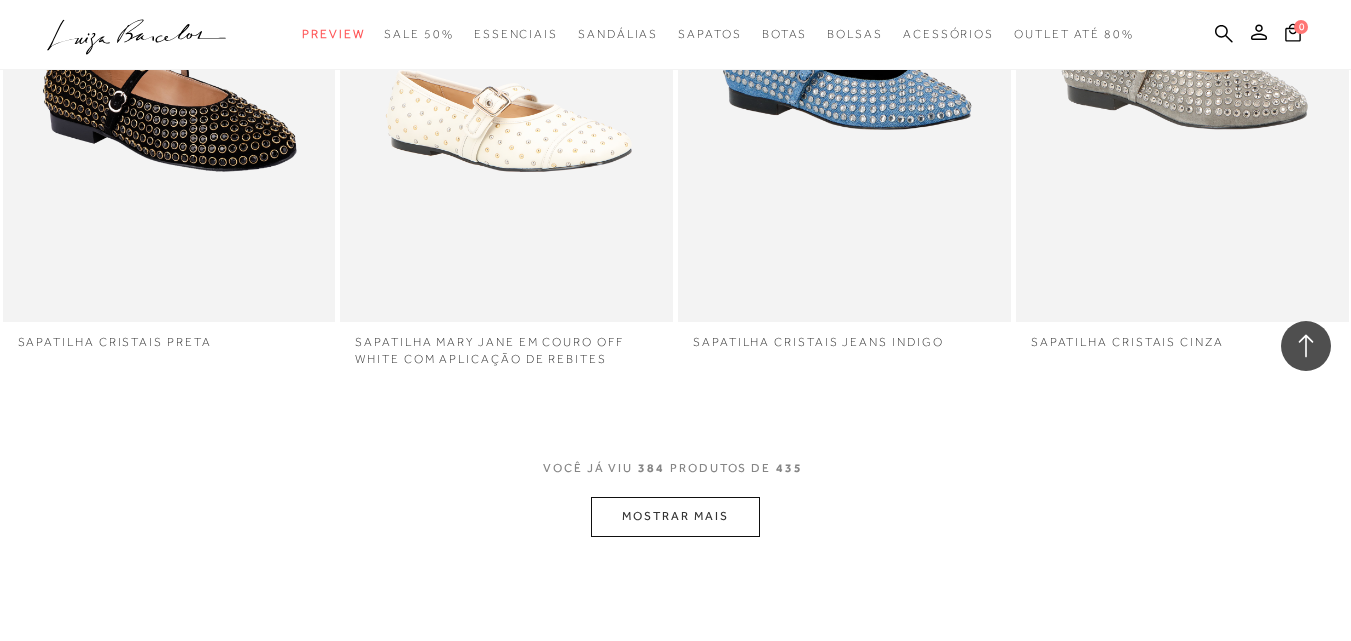 scroll, scrollTop: 61912, scrollLeft: 0, axis: vertical 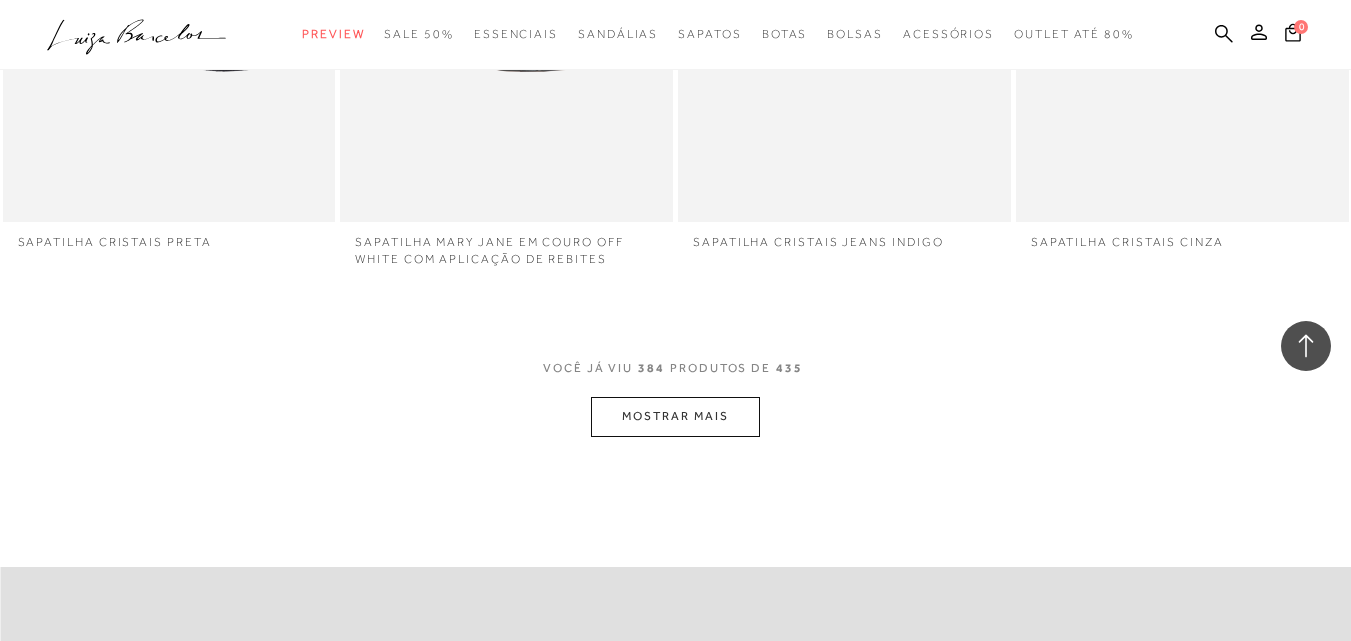 click on "Resultados da pesquisa
Sapatos
Resultados: 373 - 384 (de 435)
Opções de exibição
435
resultados encontrados
Menor Preço Padrão 2 70%" at bounding box center (675, -30687) 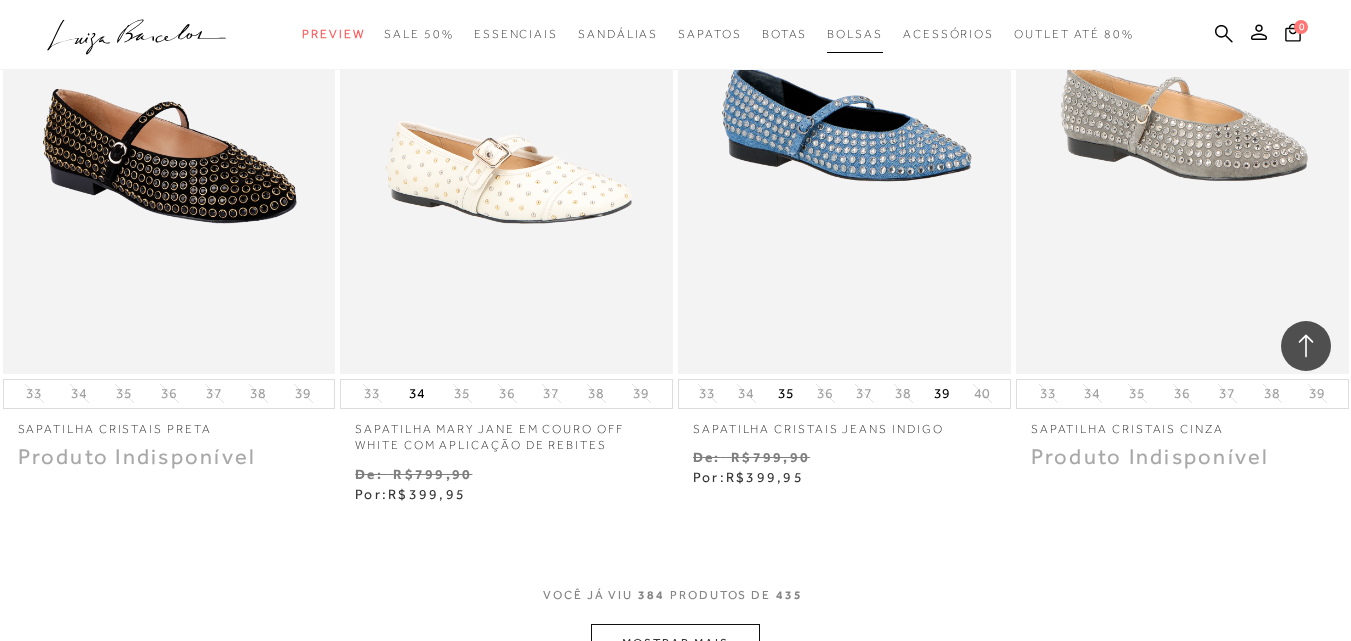 scroll, scrollTop: 62063, scrollLeft: 0, axis: vertical 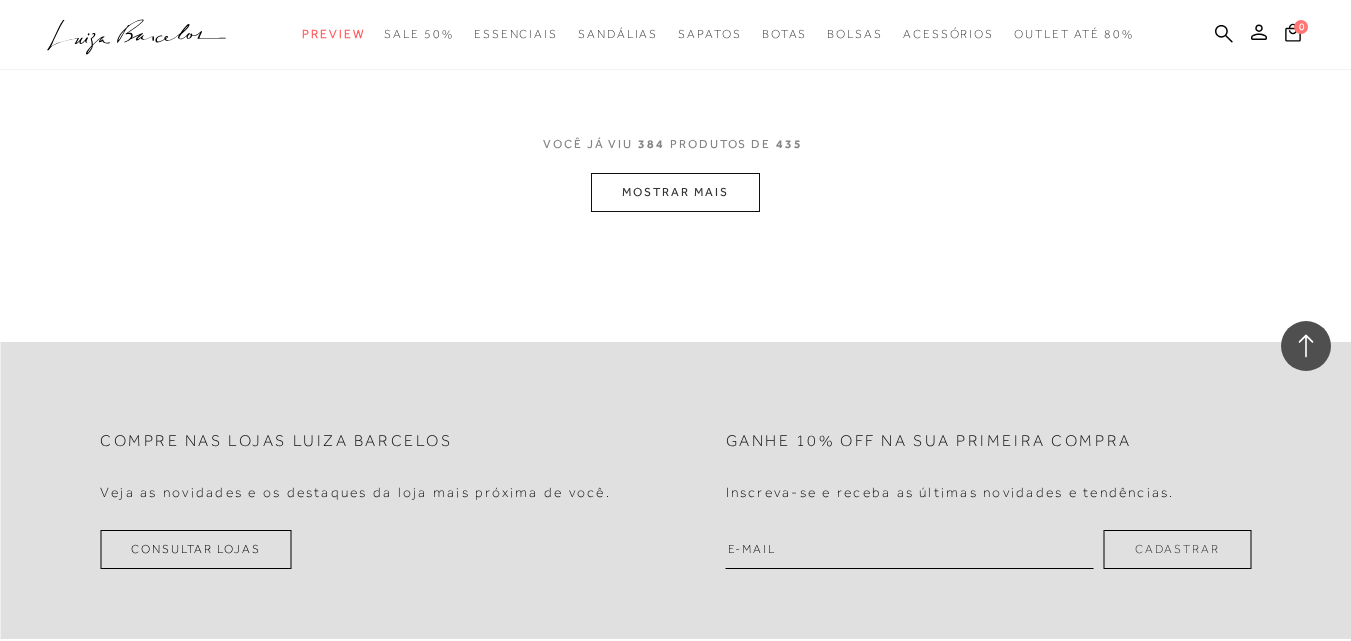 click on "MOSTRAR MAIS" at bounding box center [675, 192] 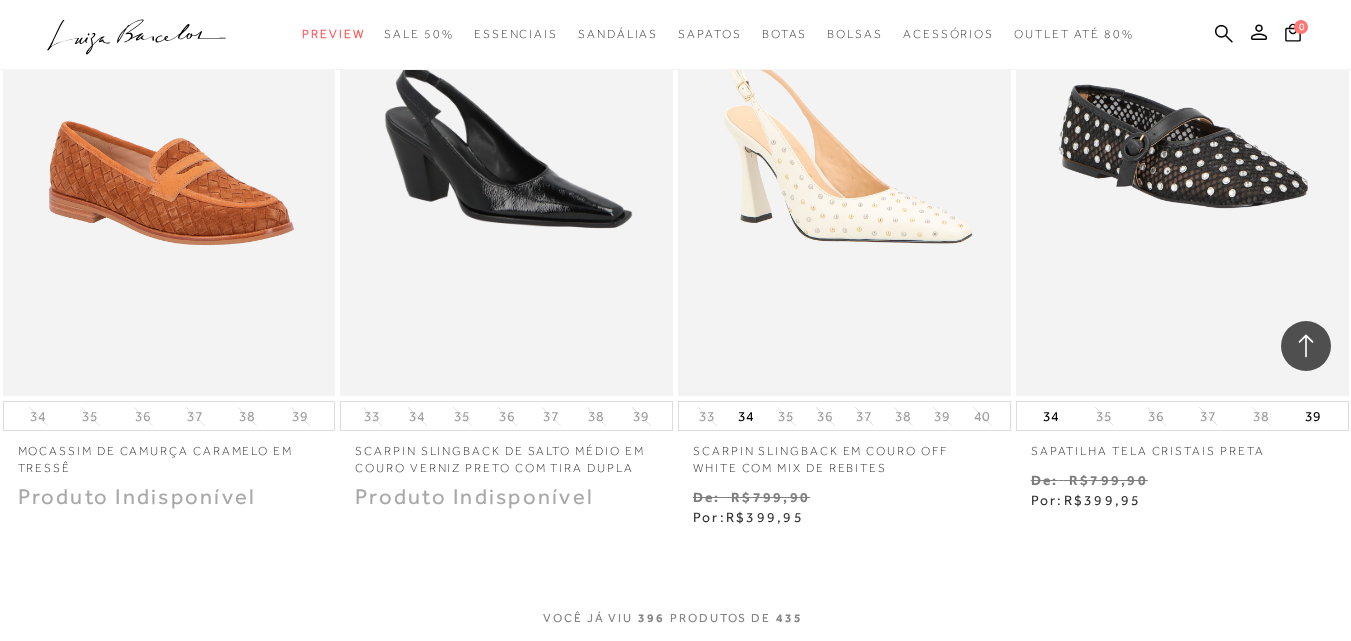 scroll, scrollTop: 64139, scrollLeft: 0, axis: vertical 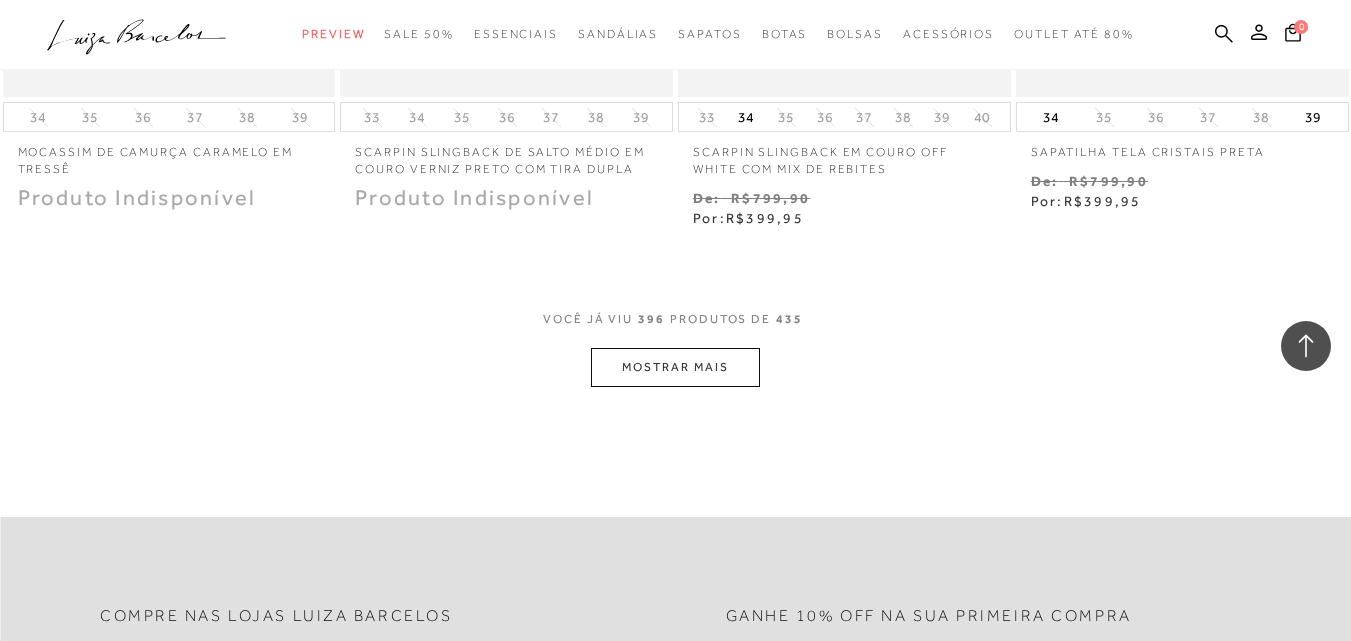 click on "MOSTRAR MAIS" at bounding box center [675, 367] 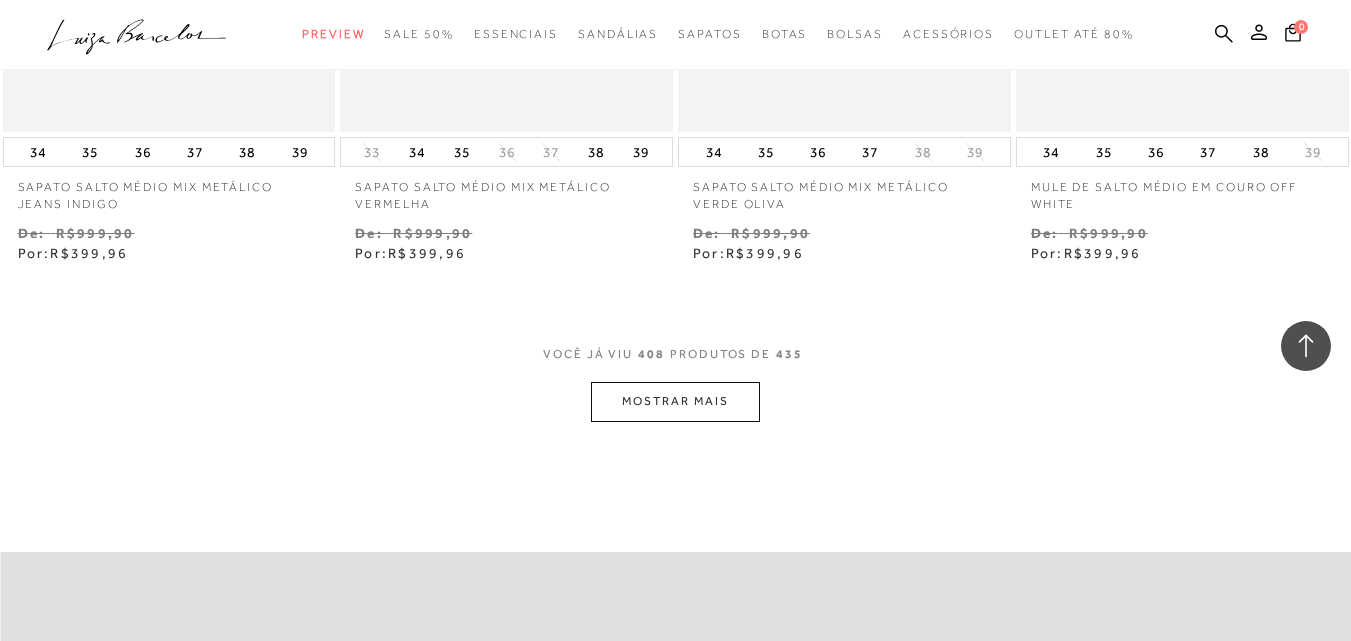 scroll, scrollTop: 66097, scrollLeft: 0, axis: vertical 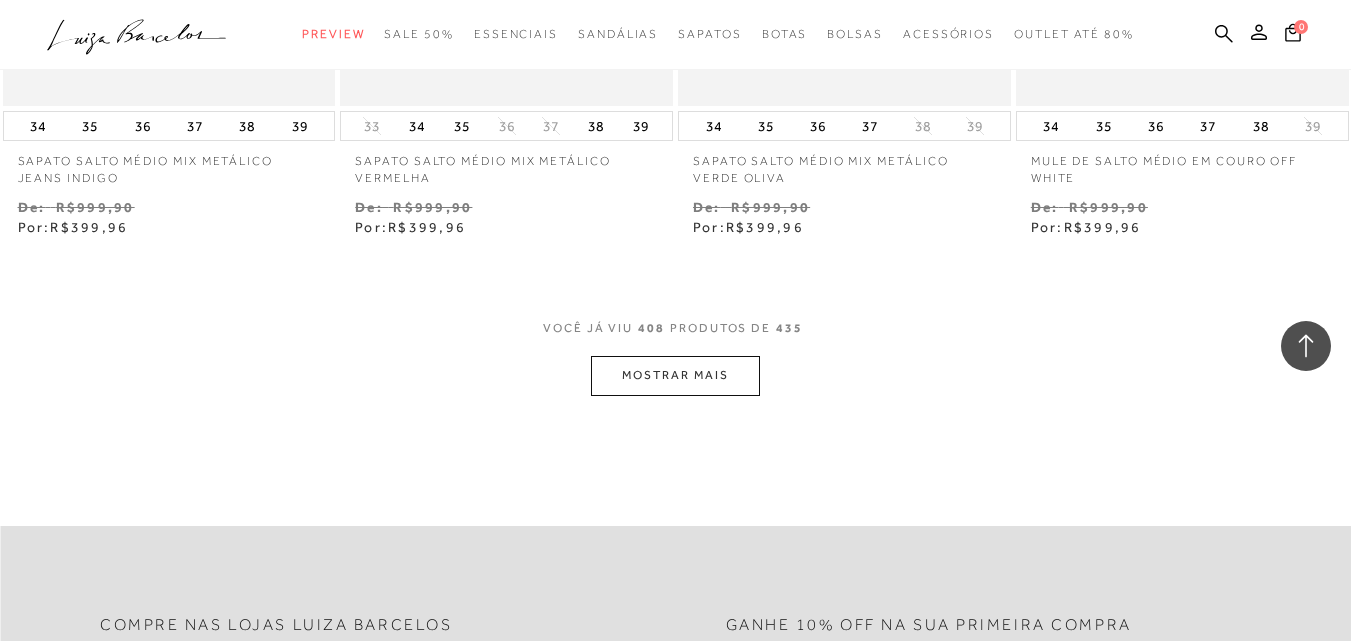 click on "MOSTRAR MAIS" at bounding box center [675, 375] 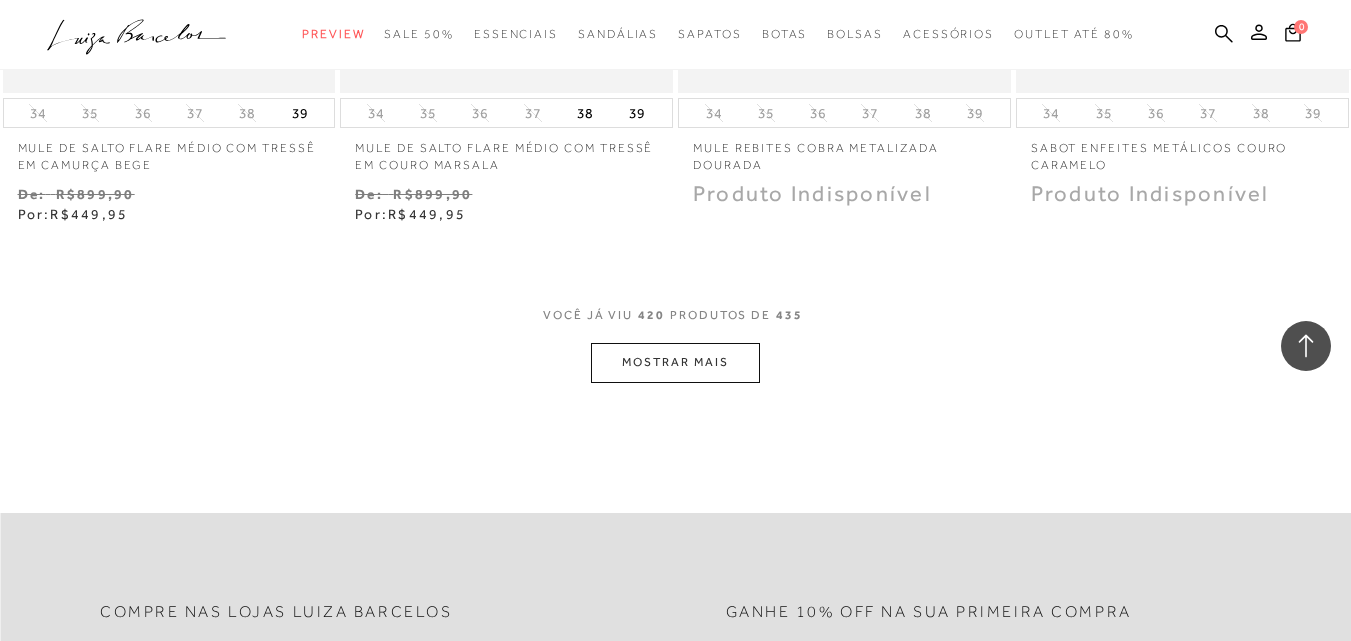 scroll, scrollTop: 68097, scrollLeft: 0, axis: vertical 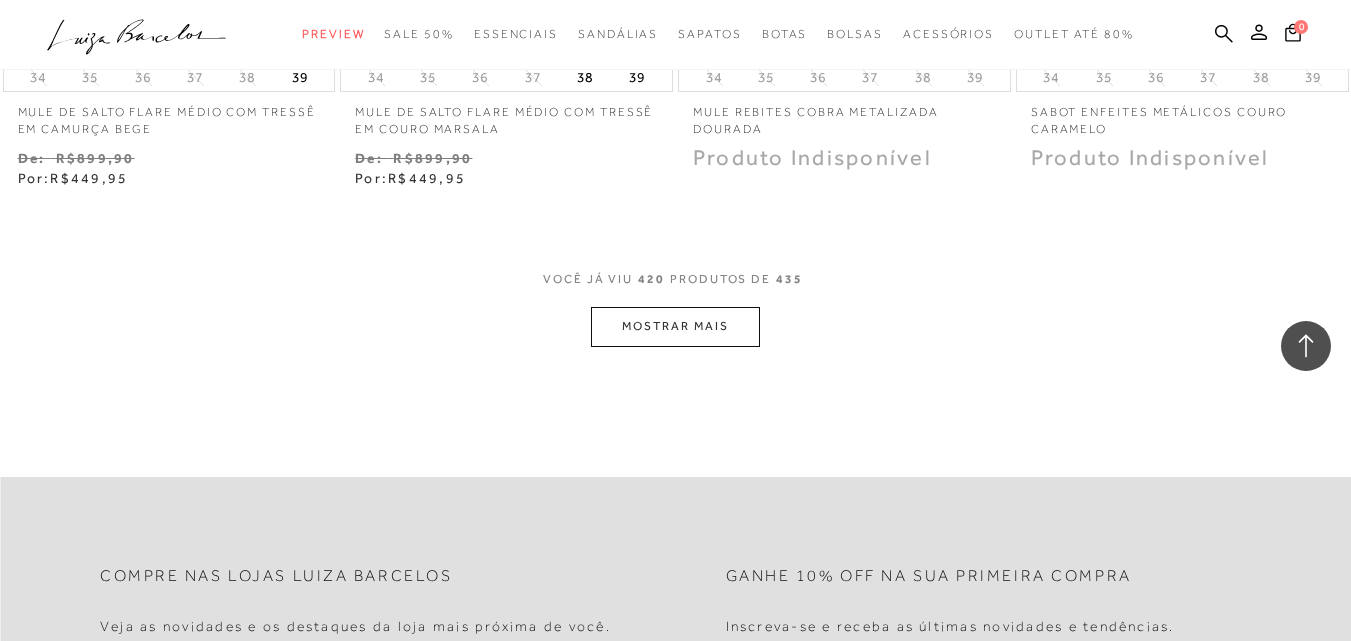click on "MOSTRAR MAIS" at bounding box center [675, 326] 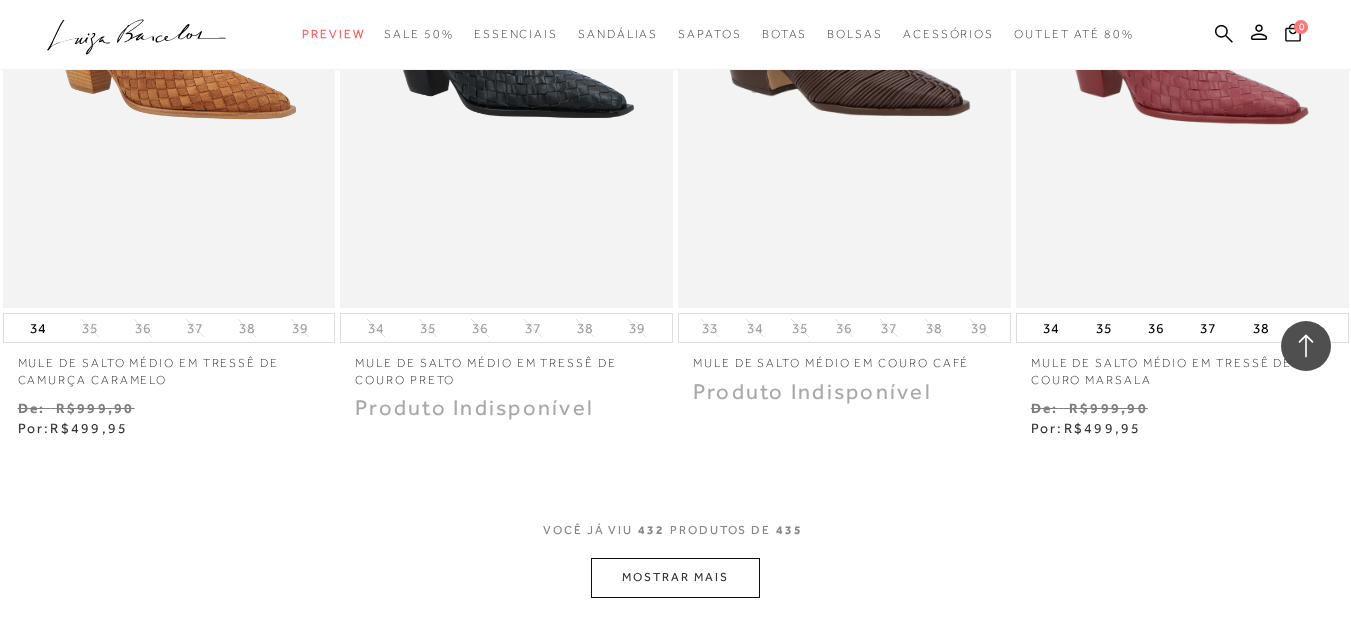 scroll, scrollTop: 69997, scrollLeft: 0, axis: vertical 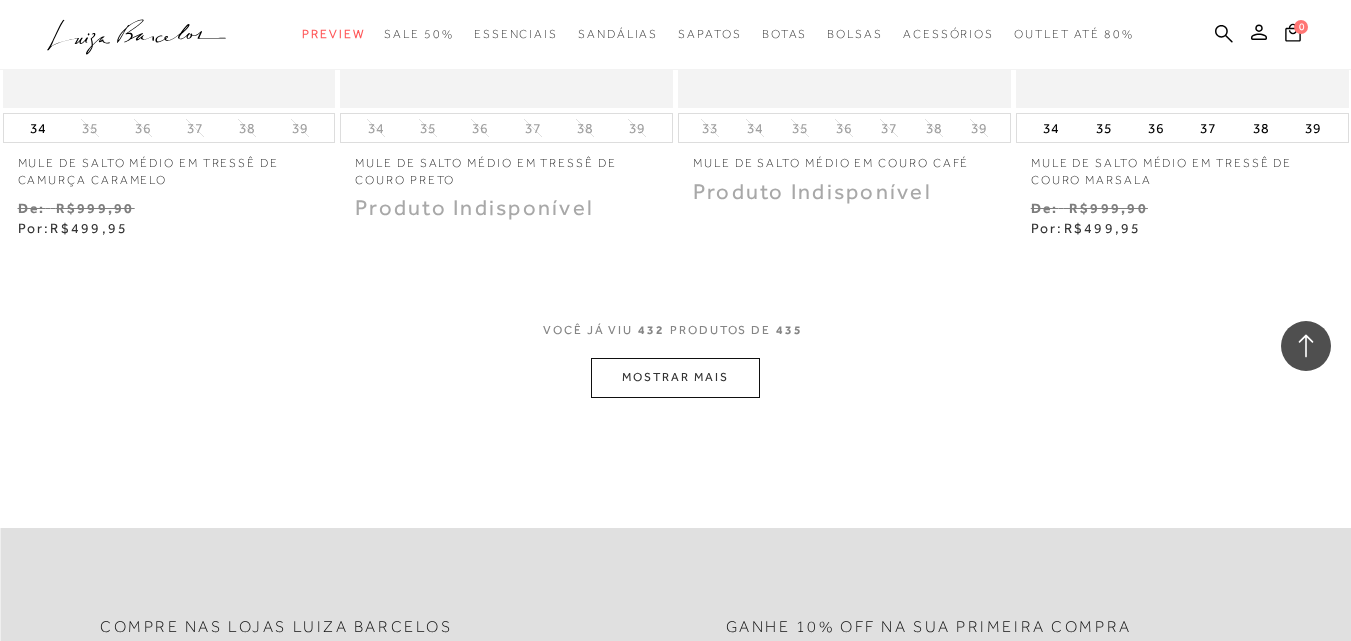 click on "MOSTRAR MAIS" at bounding box center (675, 377) 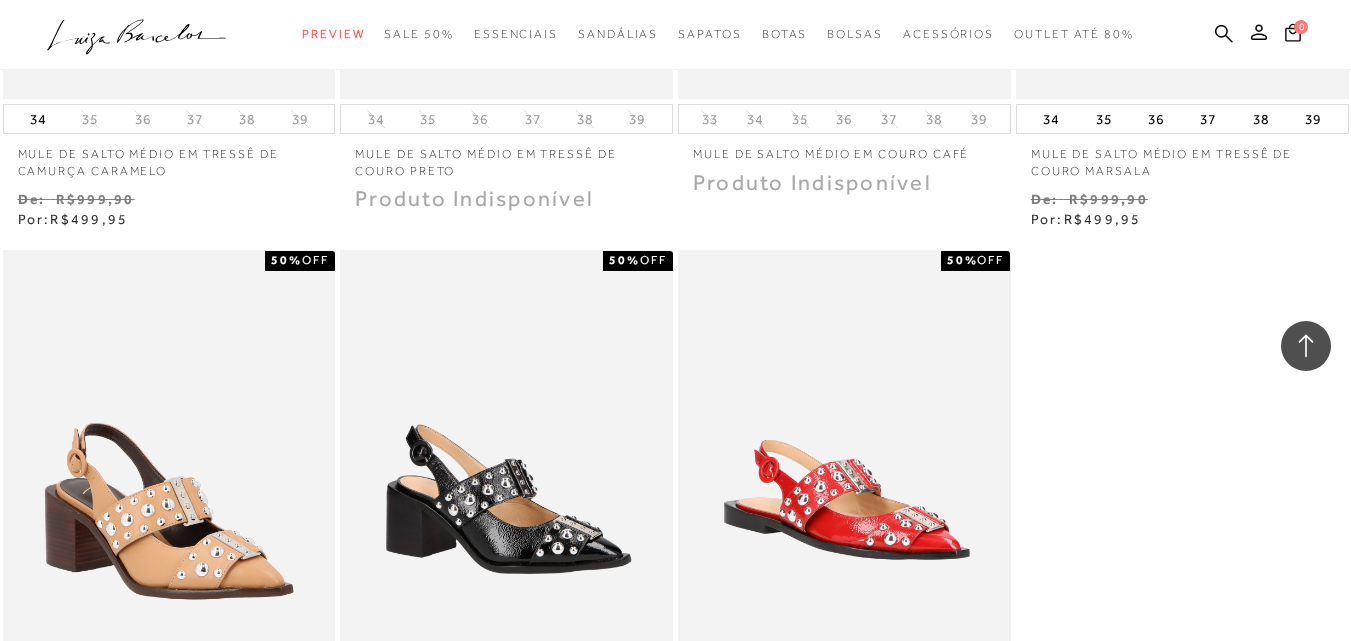 scroll, scrollTop: 69997, scrollLeft: 0, axis: vertical 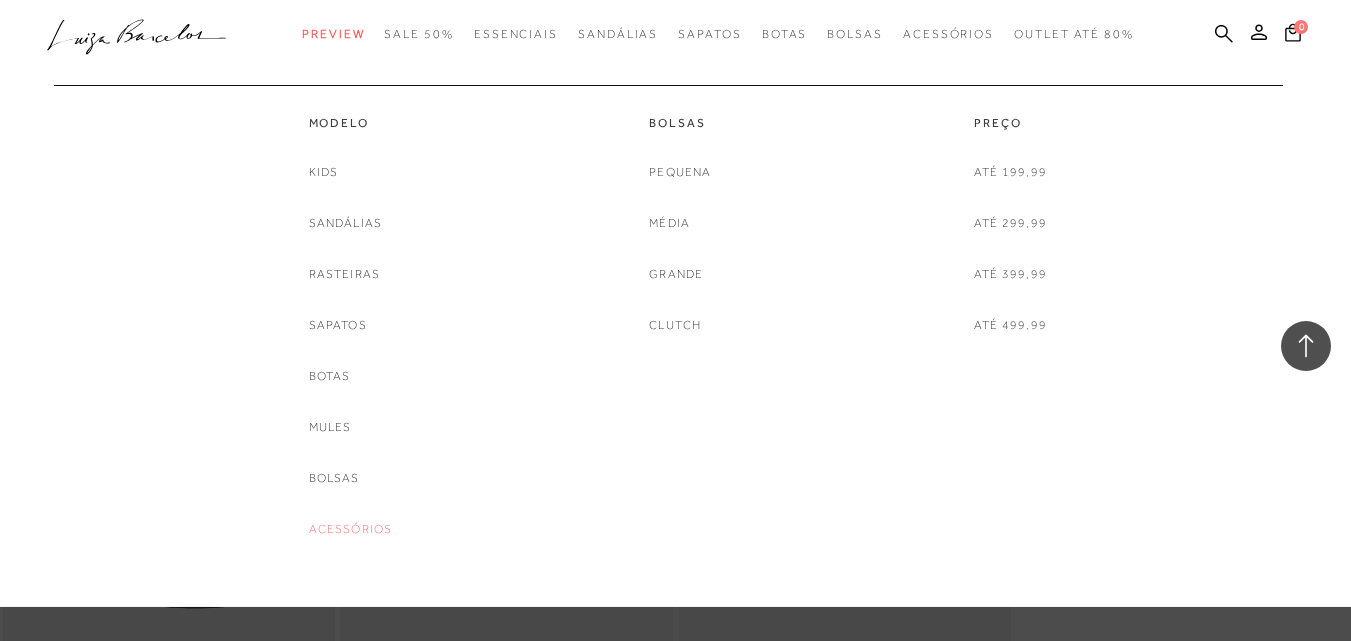 click on "Acessórios" at bounding box center [351, 529] 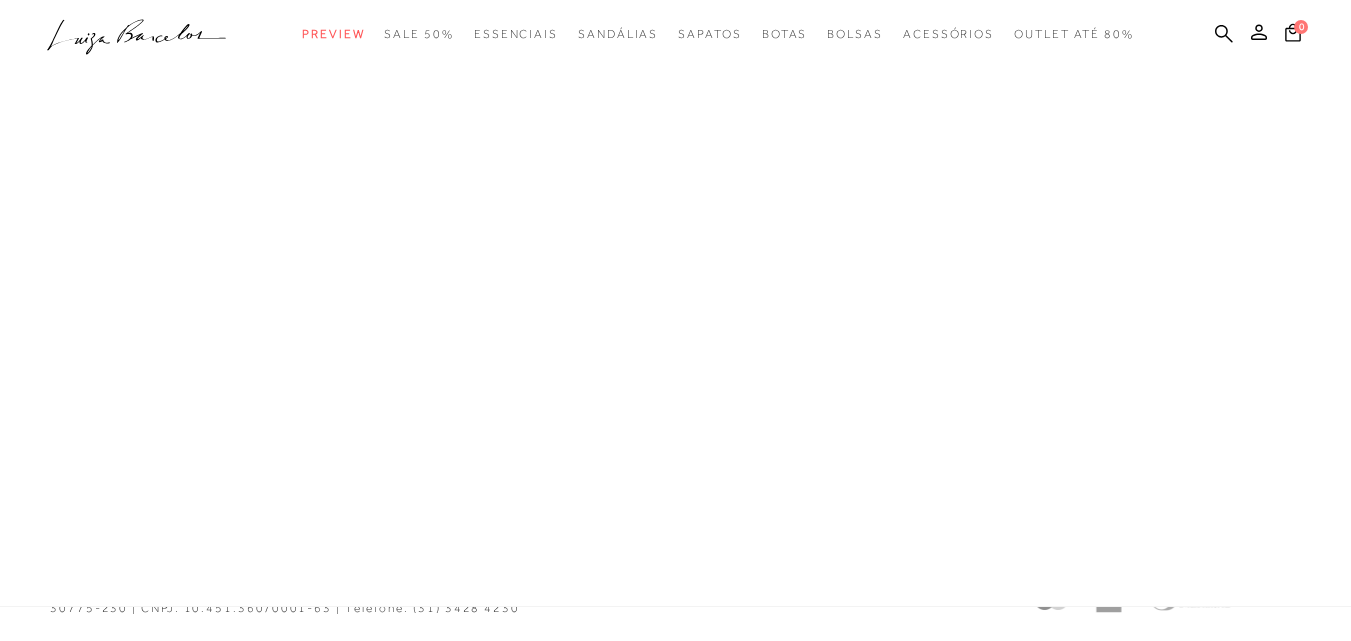 scroll, scrollTop: 0, scrollLeft: 0, axis: both 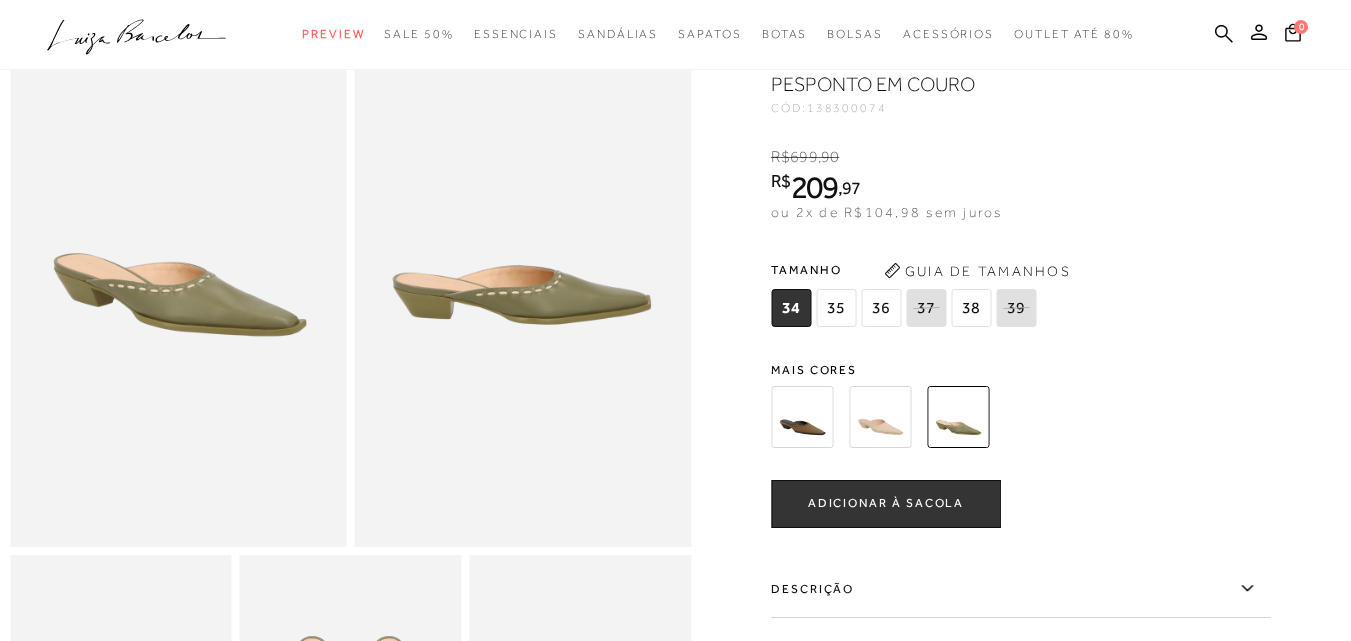 click at bounding box center (802, 417) 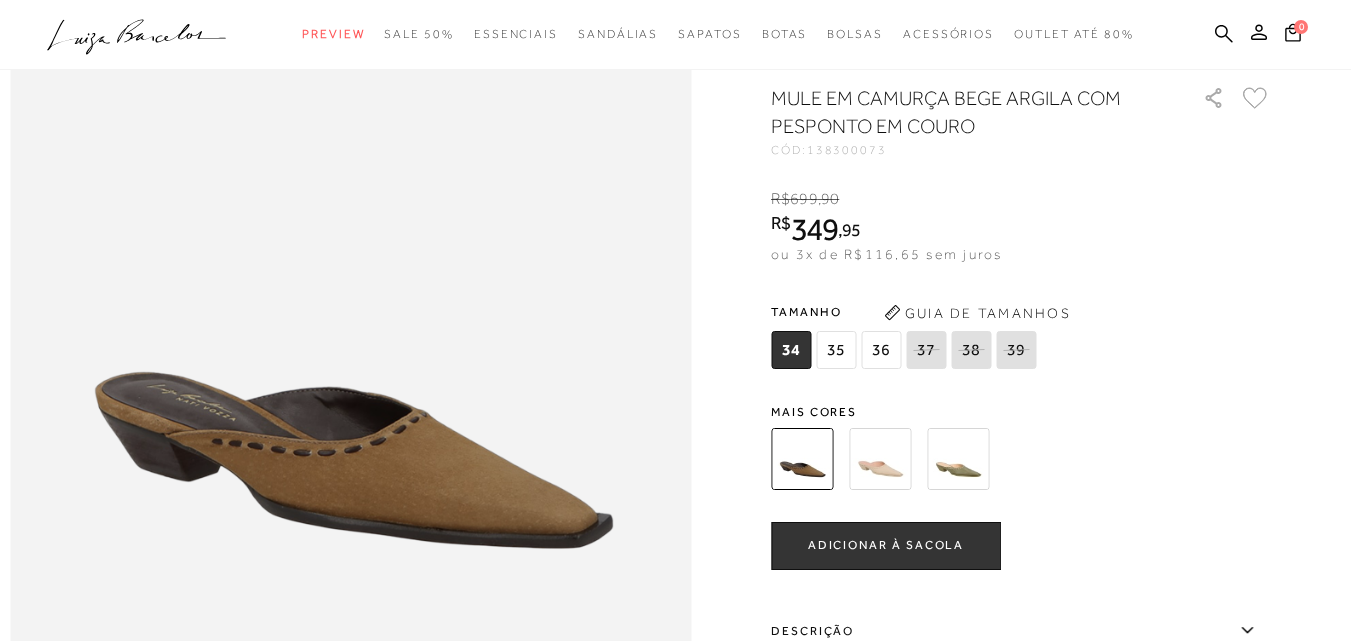 scroll, scrollTop: 1000, scrollLeft: 0, axis: vertical 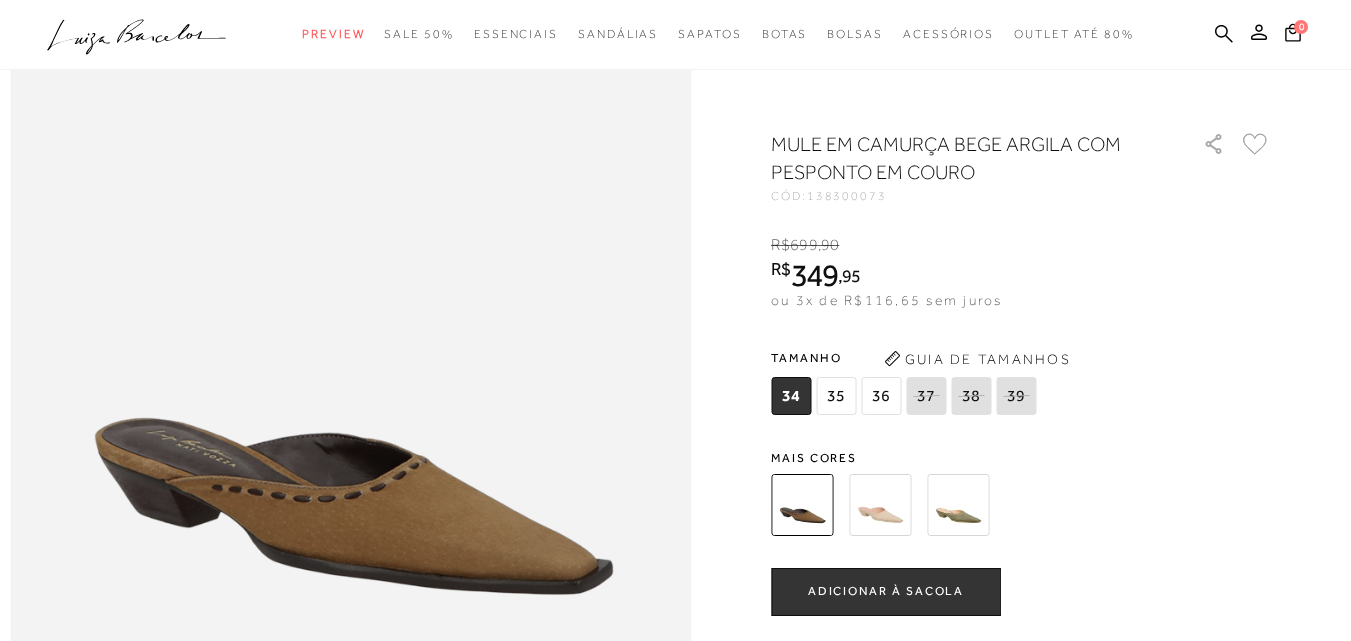 click on "35" at bounding box center (836, 396) 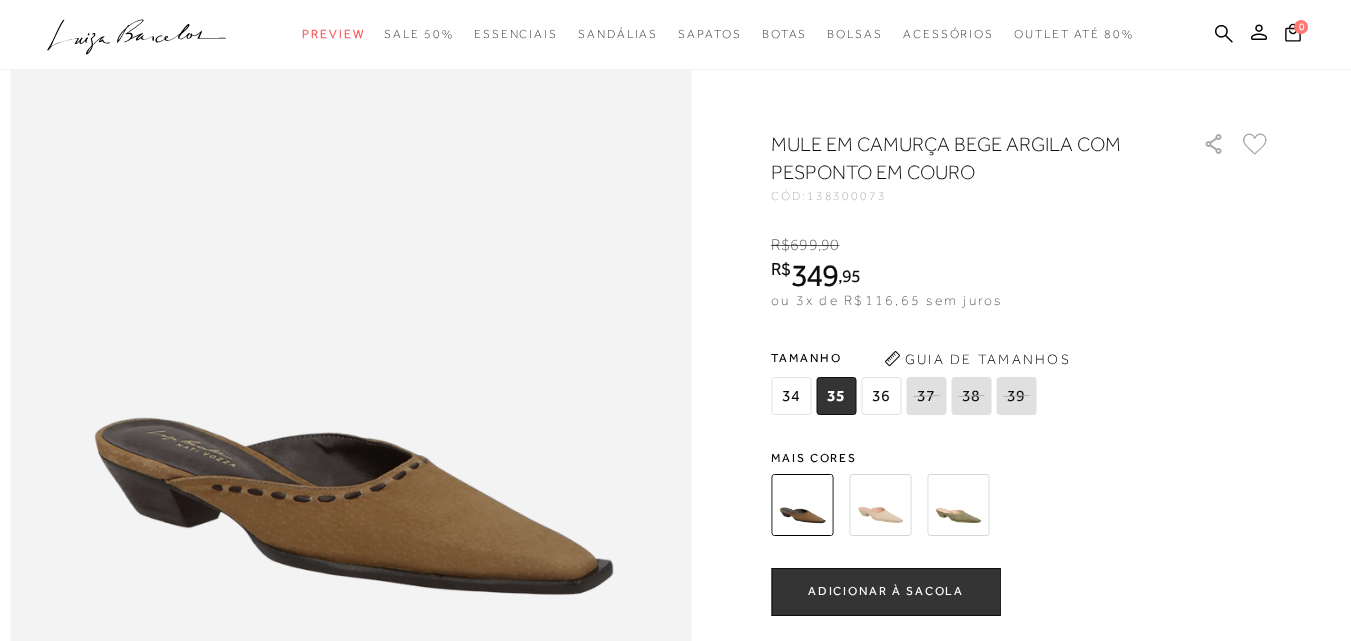 click at bounding box center [880, 505] 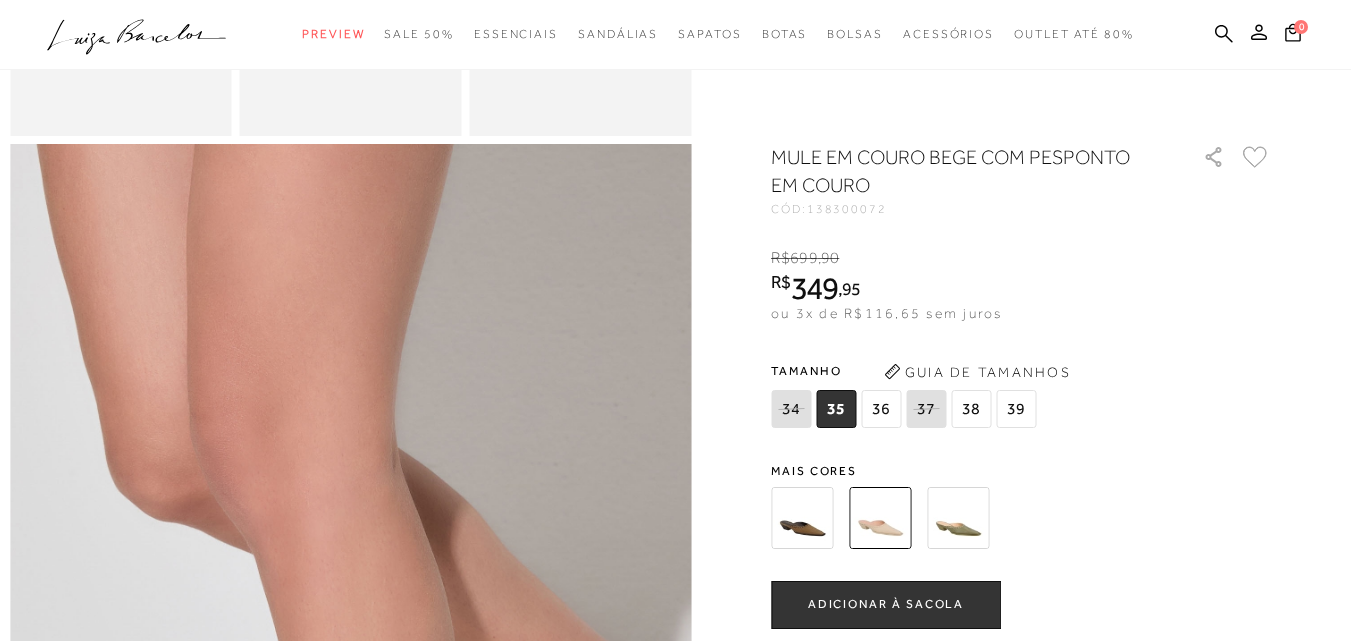scroll, scrollTop: 700, scrollLeft: 0, axis: vertical 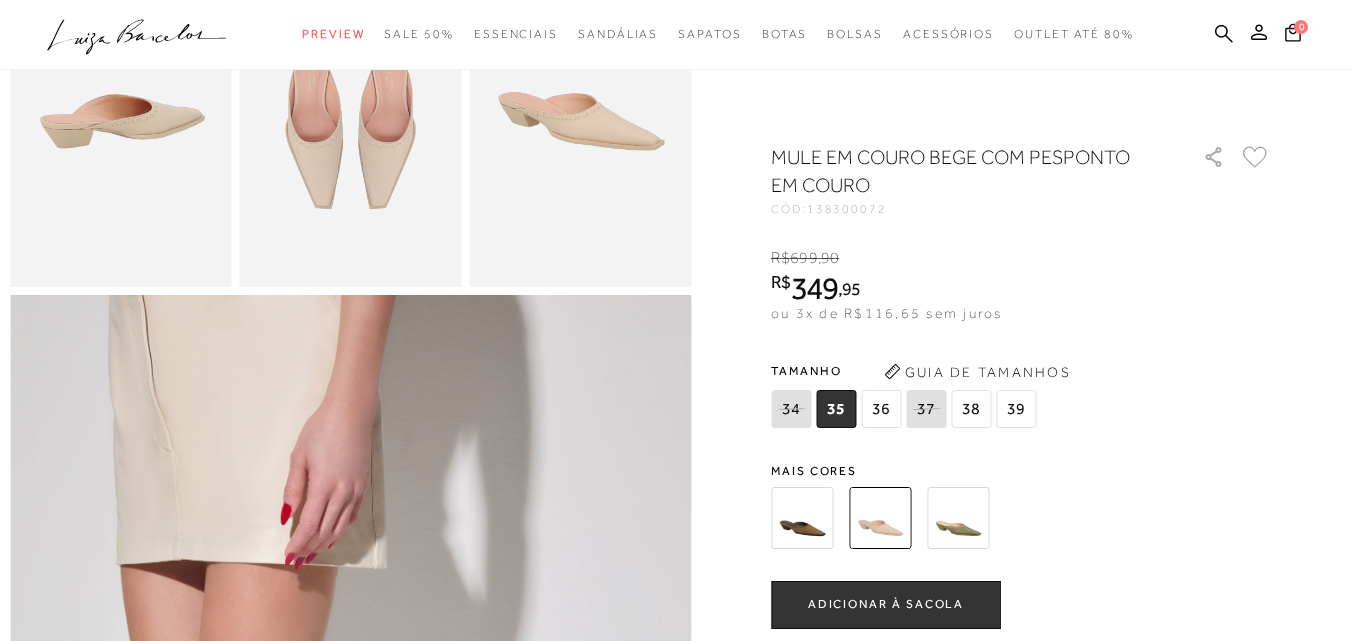 click at bounding box center (958, 518) 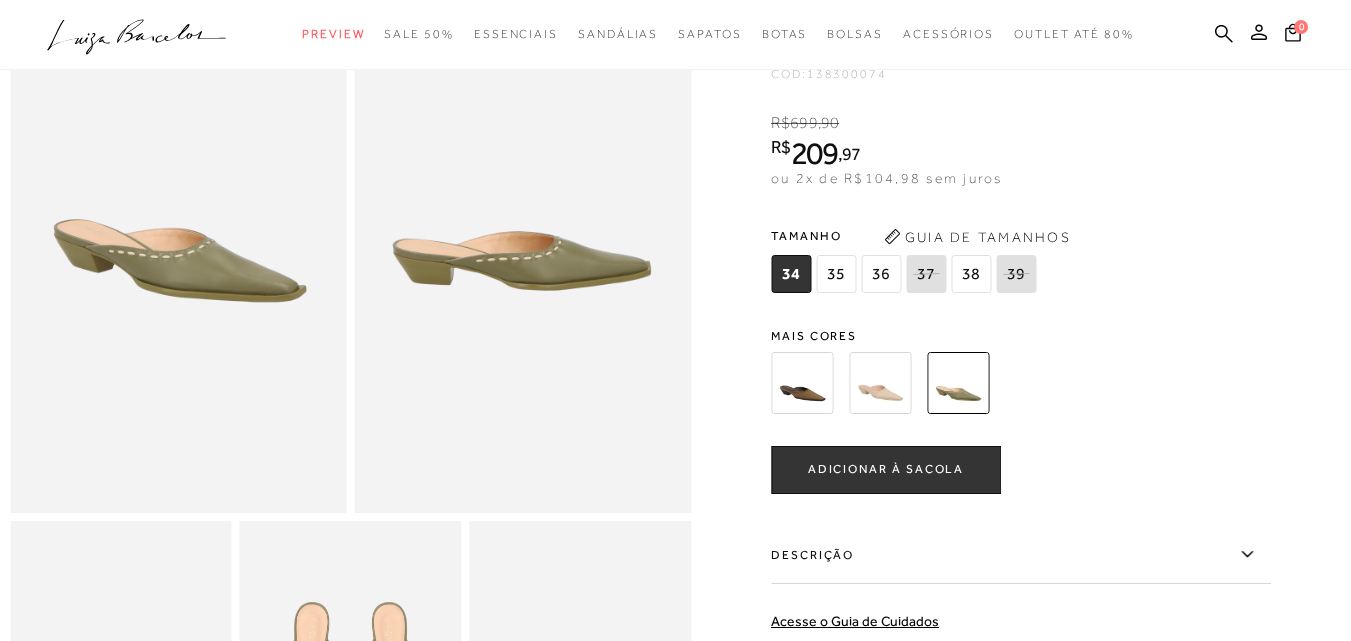 scroll, scrollTop: 0, scrollLeft: 0, axis: both 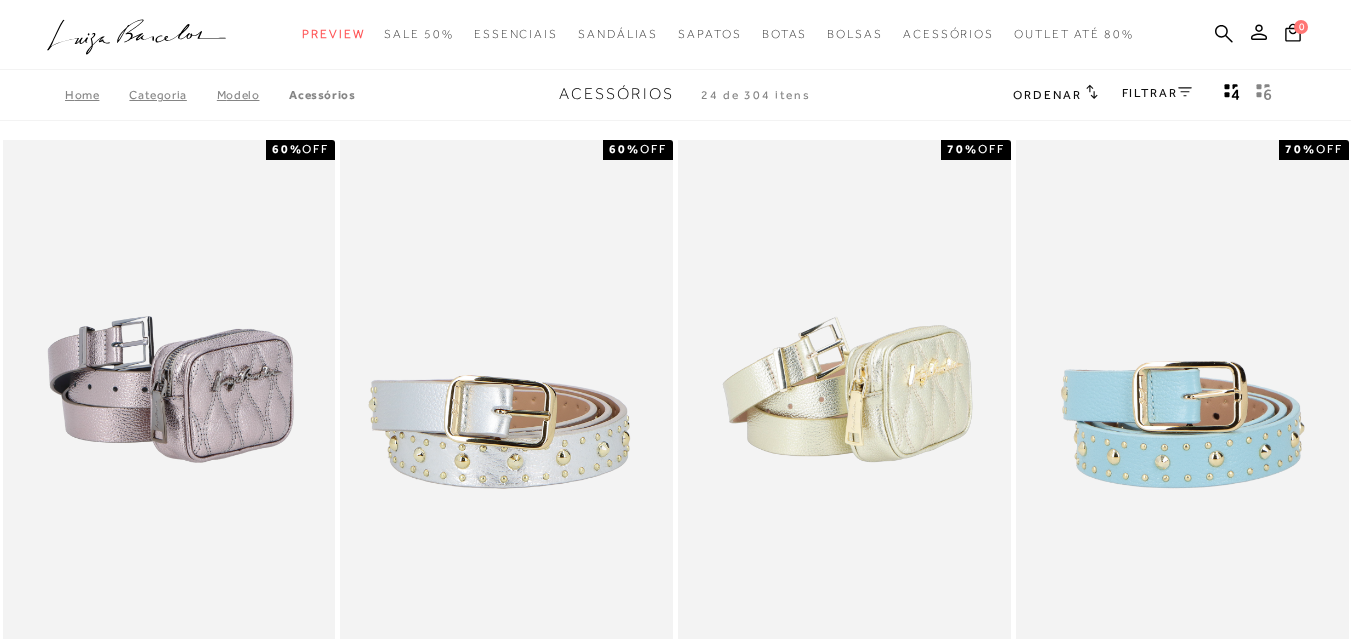 click on "Ordenar" at bounding box center [1055, 94] 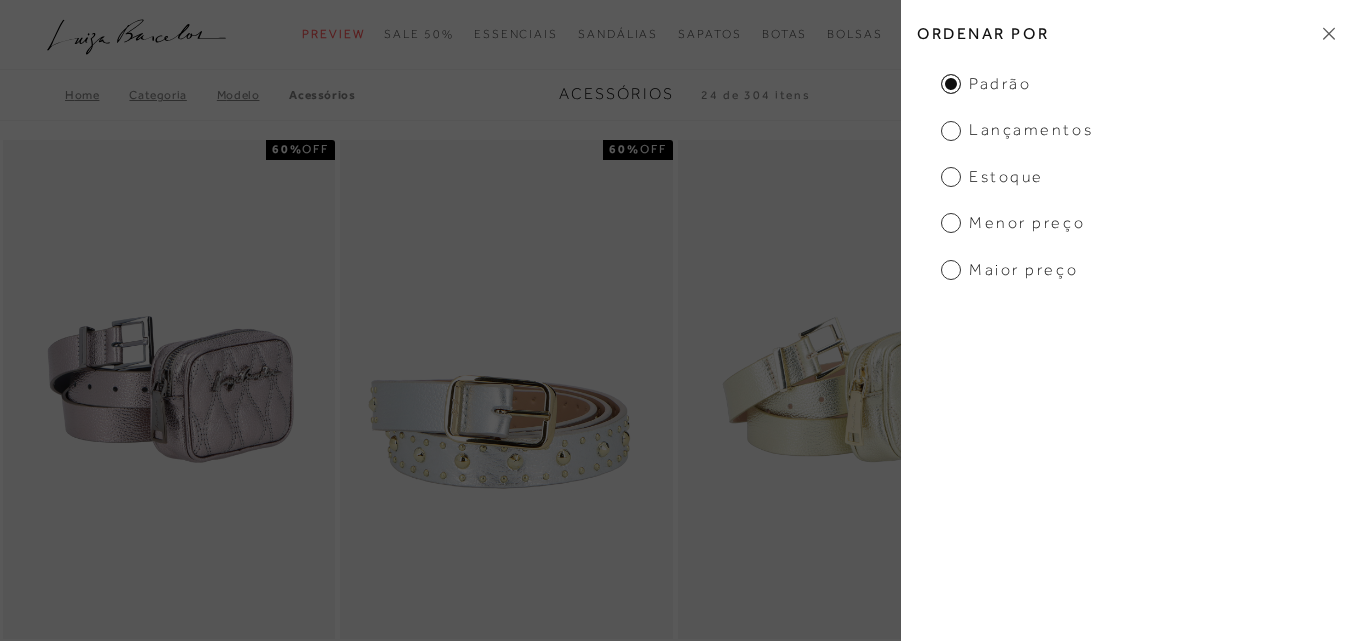 click on "Menor preço" at bounding box center (1013, 223) 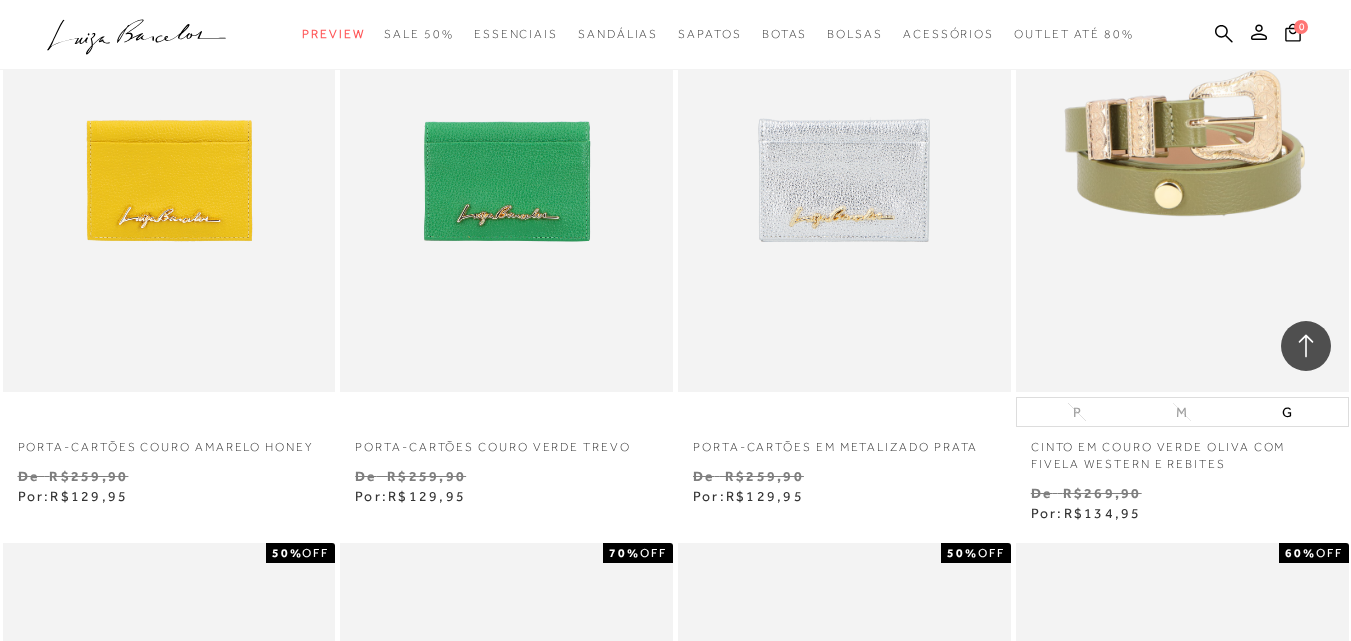 scroll, scrollTop: 6600, scrollLeft: 0, axis: vertical 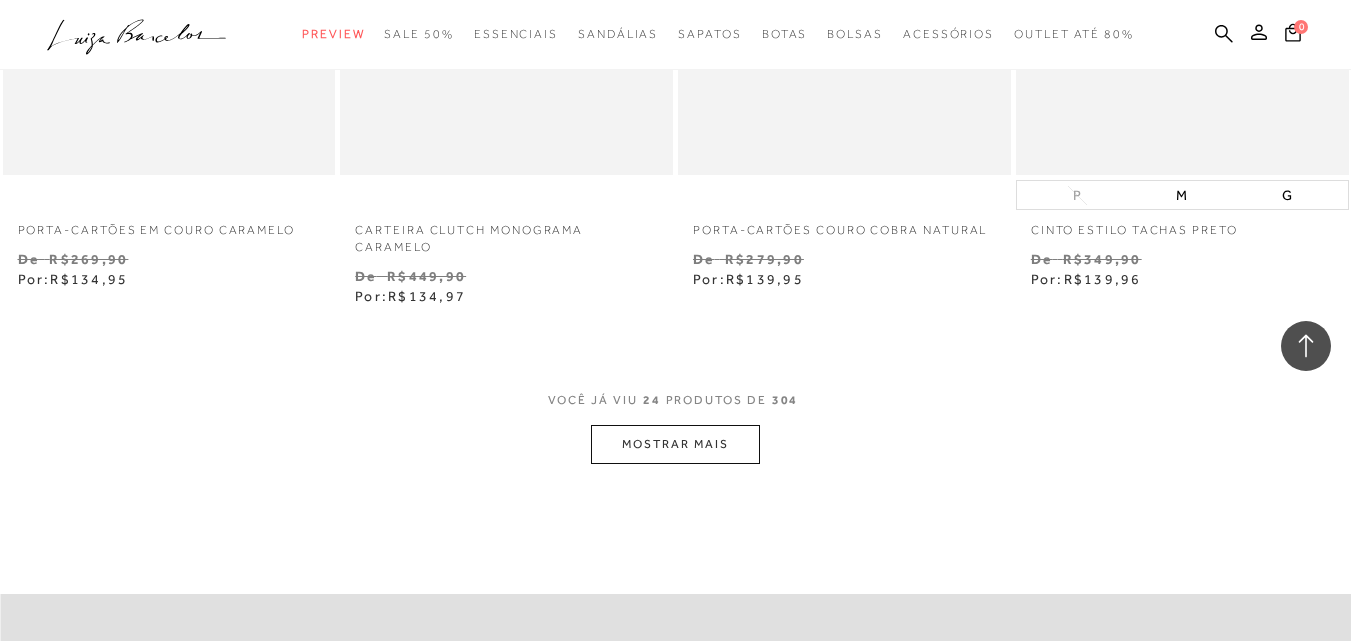 click on "MOSTRAR MAIS" at bounding box center (675, 444) 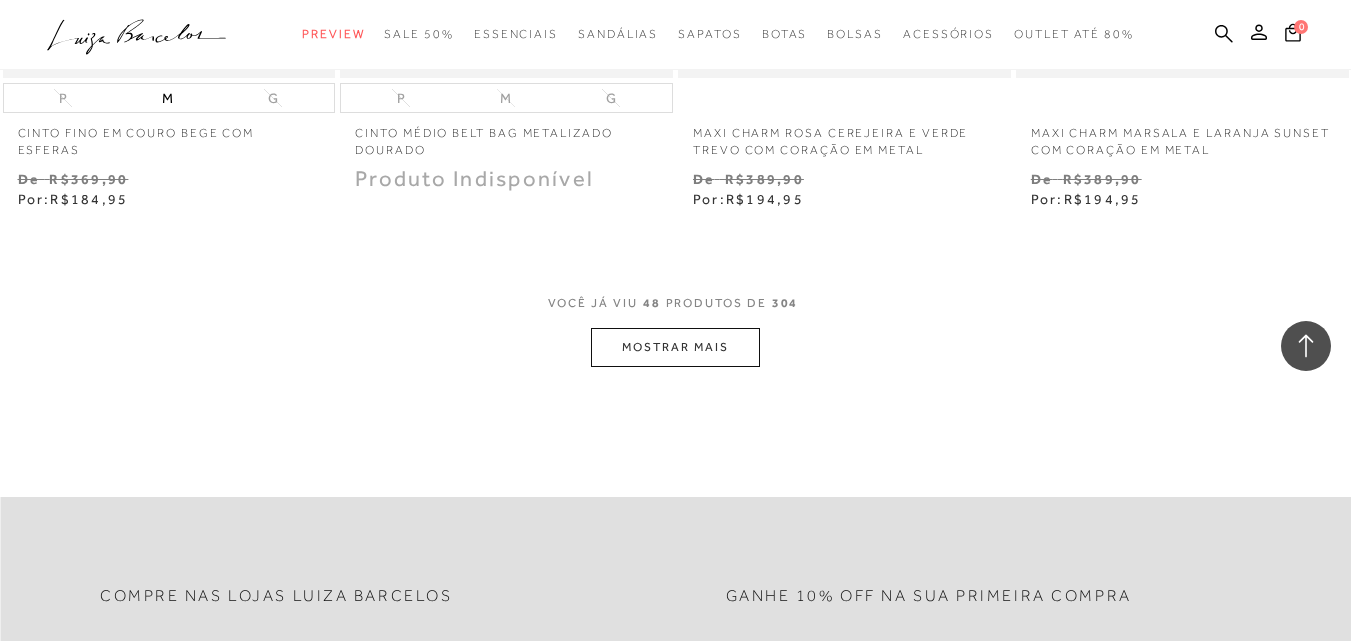 scroll, scrollTop: 11600, scrollLeft: 0, axis: vertical 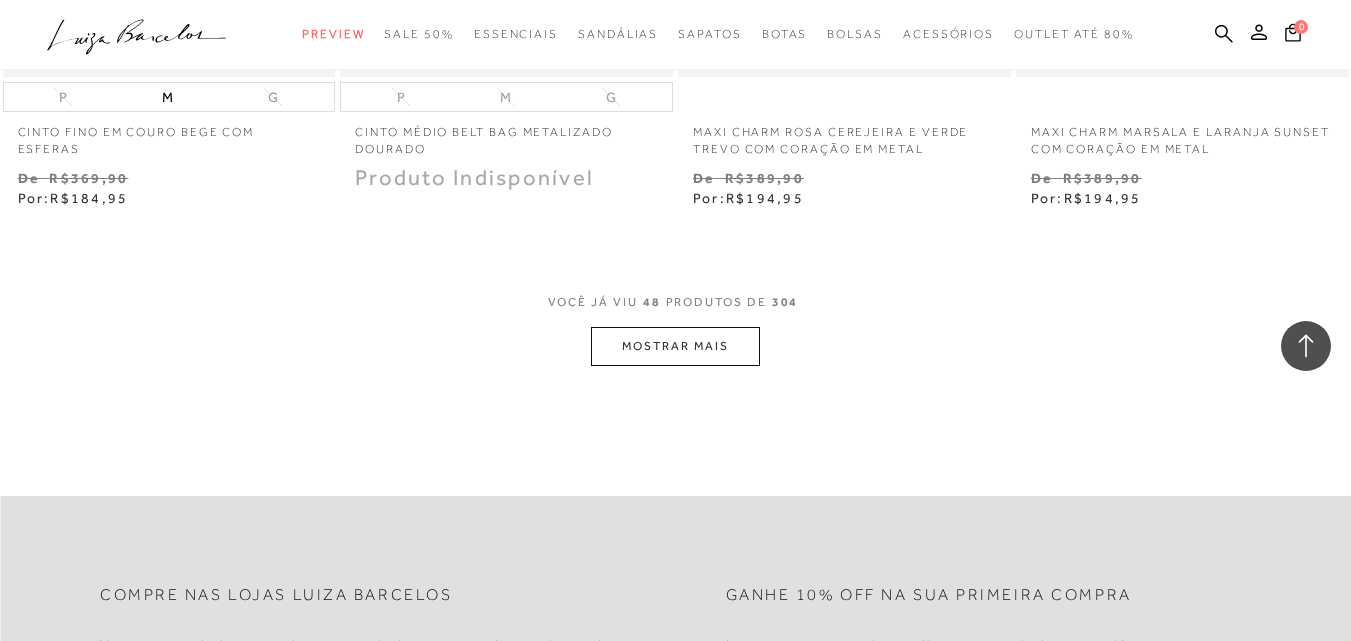 click on "MOSTRAR MAIS" at bounding box center (675, 346) 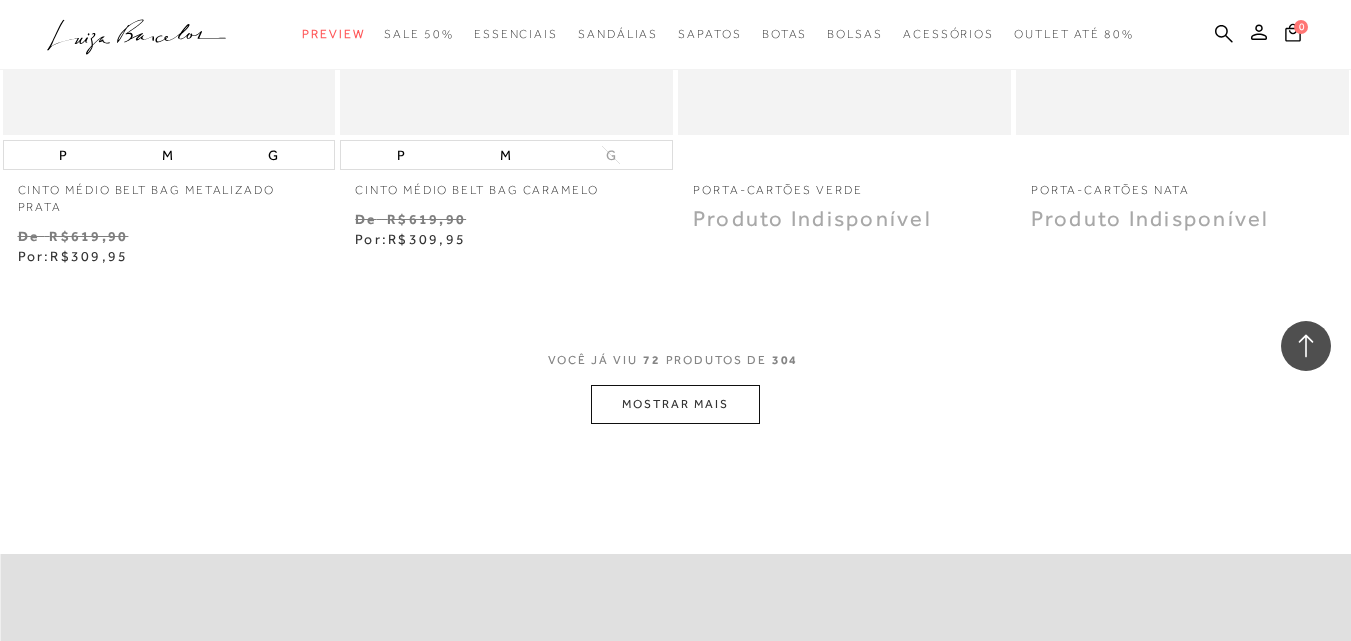 scroll, scrollTop: 15600, scrollLeft: 0, axis: vertical 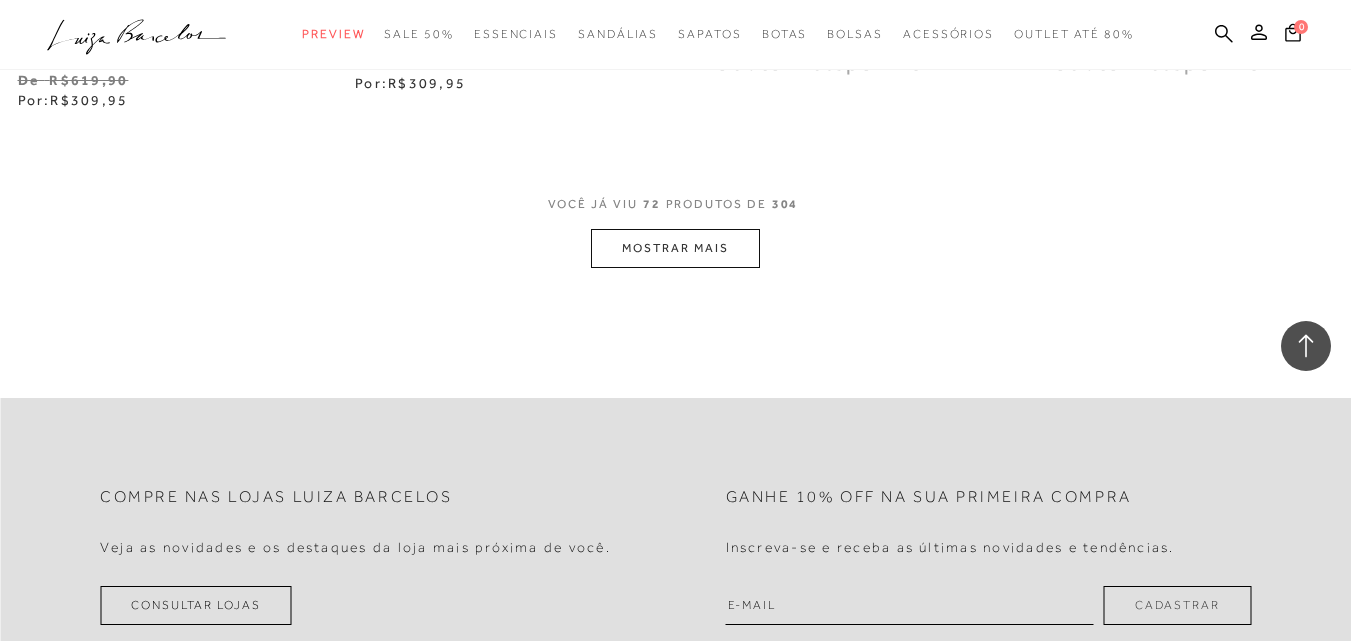click on "MOSTRAR MAIS" at bounding box center (675, 248) 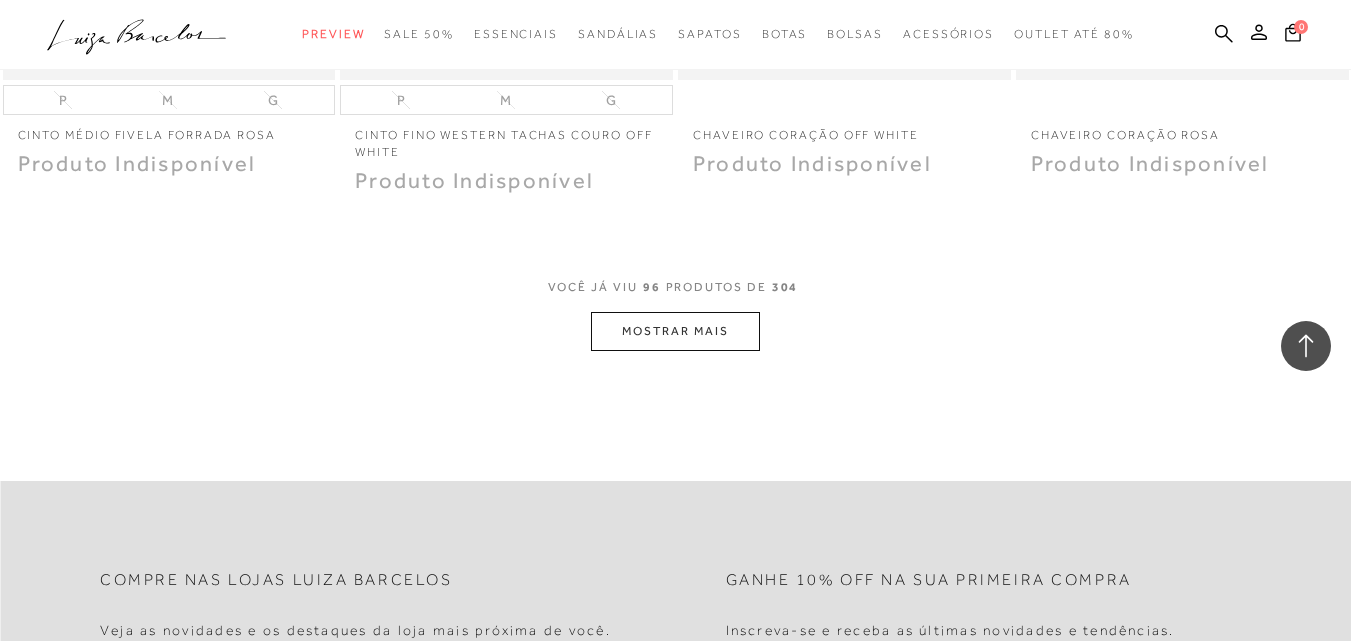 scroll, scrollTop: 19300, scrollLeft: 0, axis: vertical 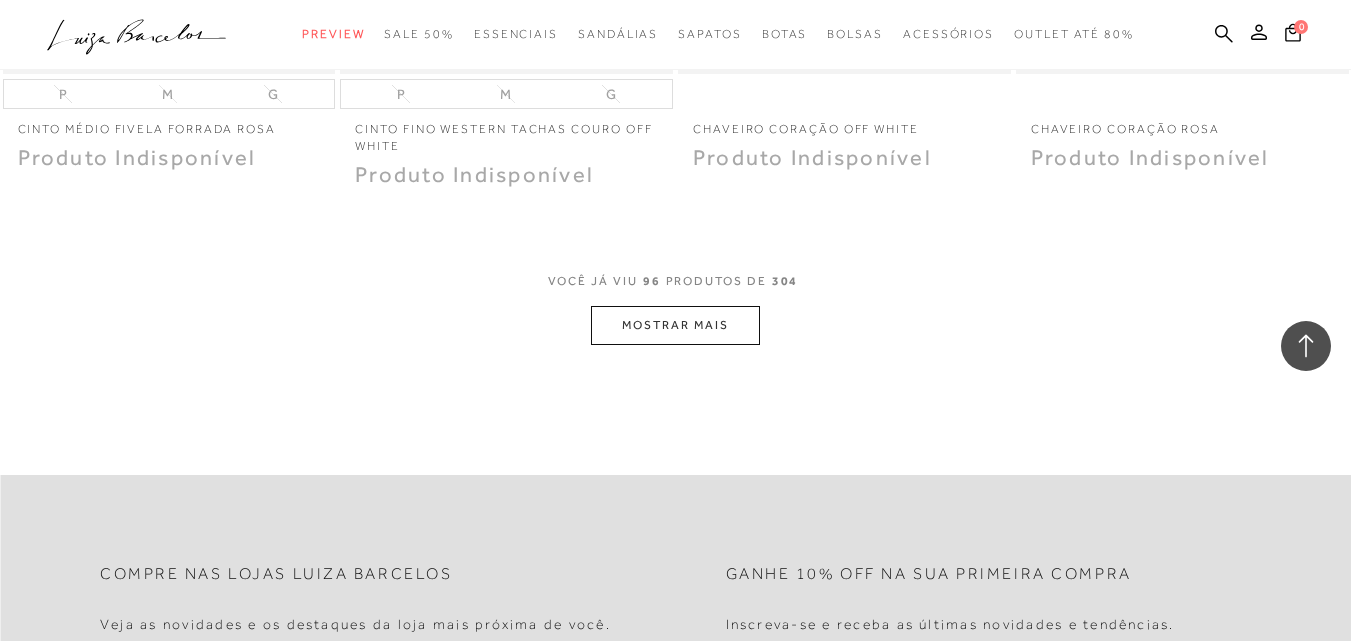 click on "MOSTRAR MAIS" at bounding box center [675, 325] 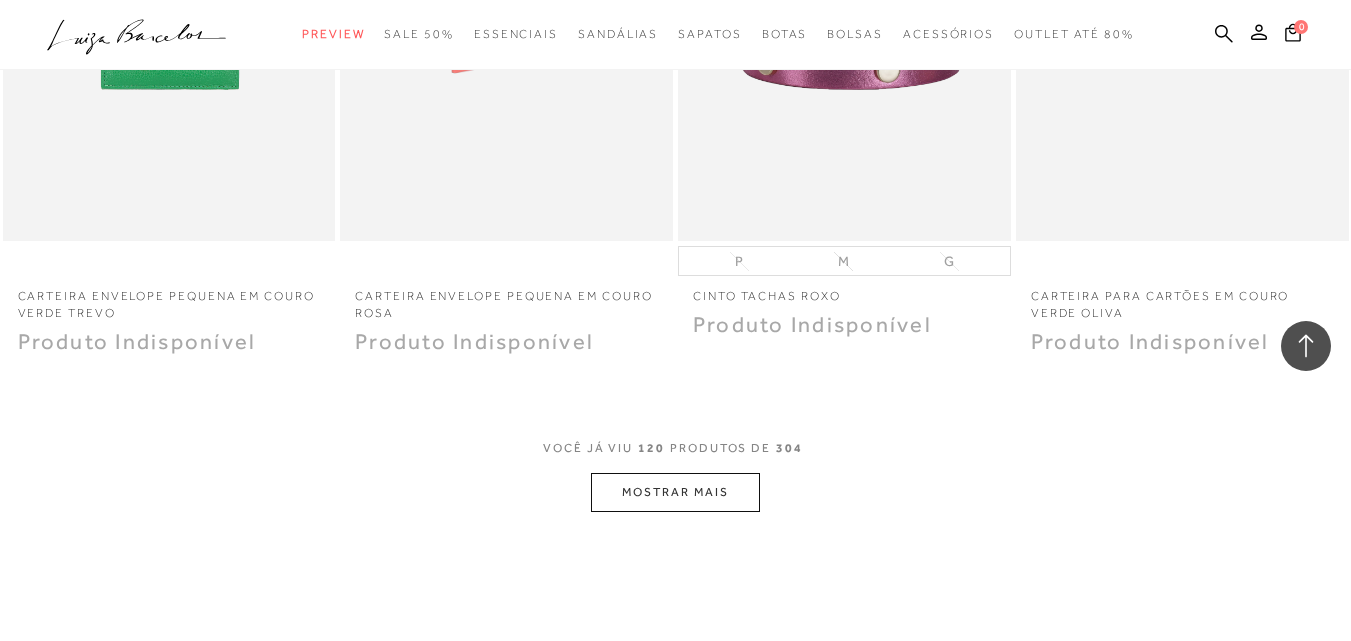 scroll, scrollTop: 23000, scrollLeft: 0, axis: vertical 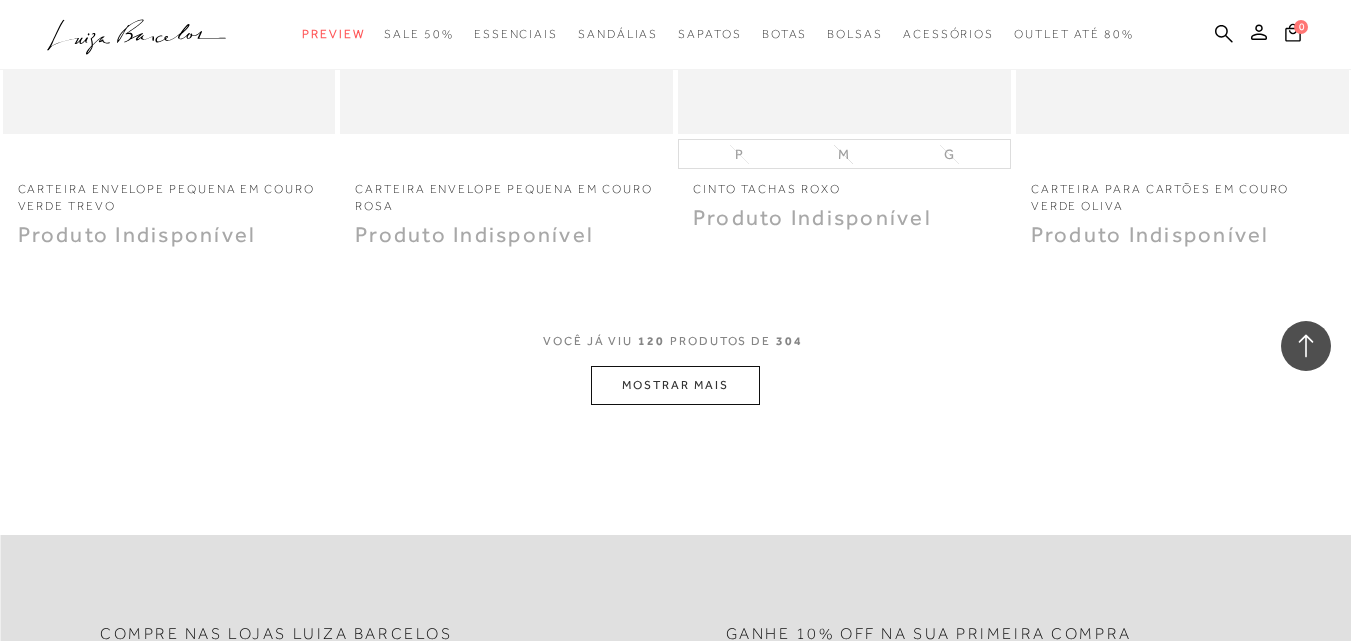click on "MOSTRAR MAIS" at bounding box center [675, 385] 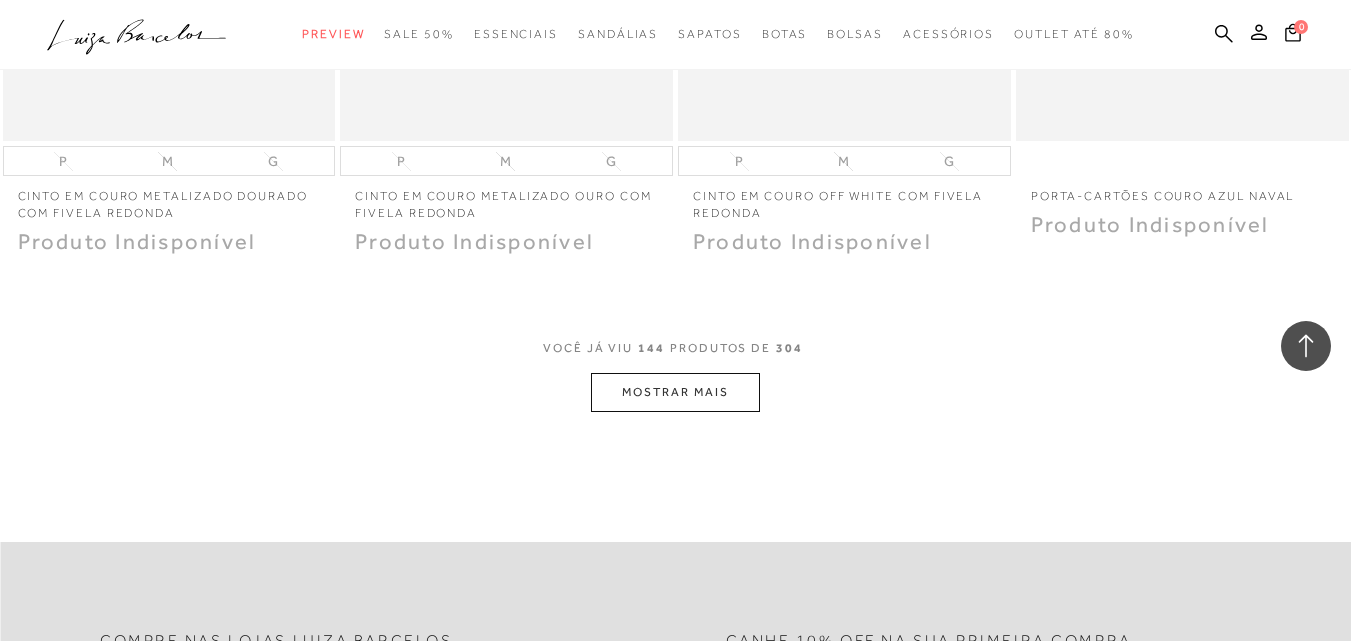 scroll, scrollTop: 26800, scrollLeft: 0, axis: vertical 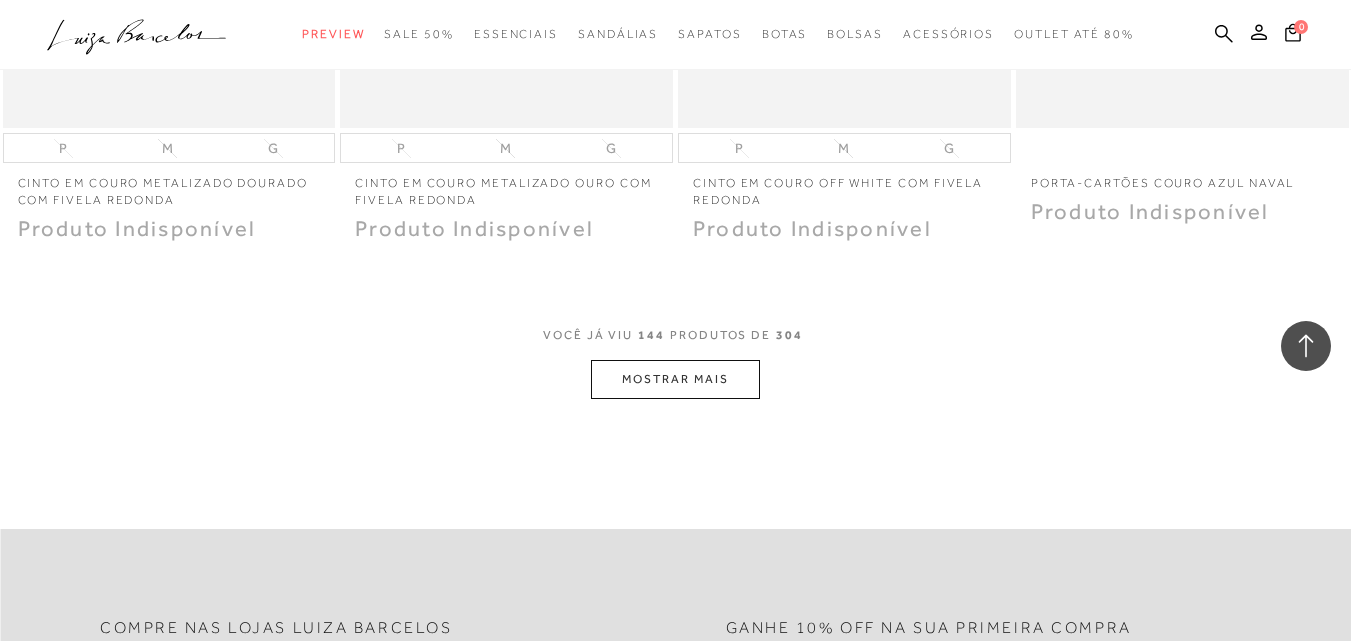 click on "MOSTRAR MAIS" at bounding box center [675, 379] 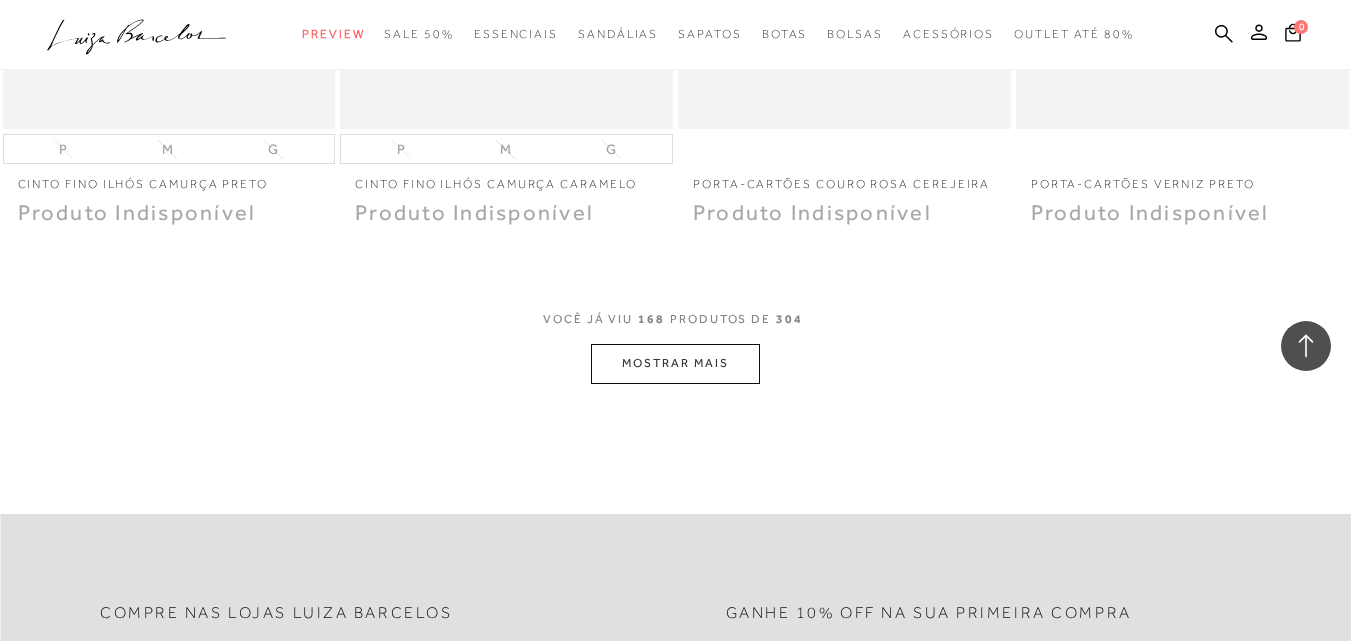 scroll, scrollTop: 30600, scrollLeft: 0, axis: vertical 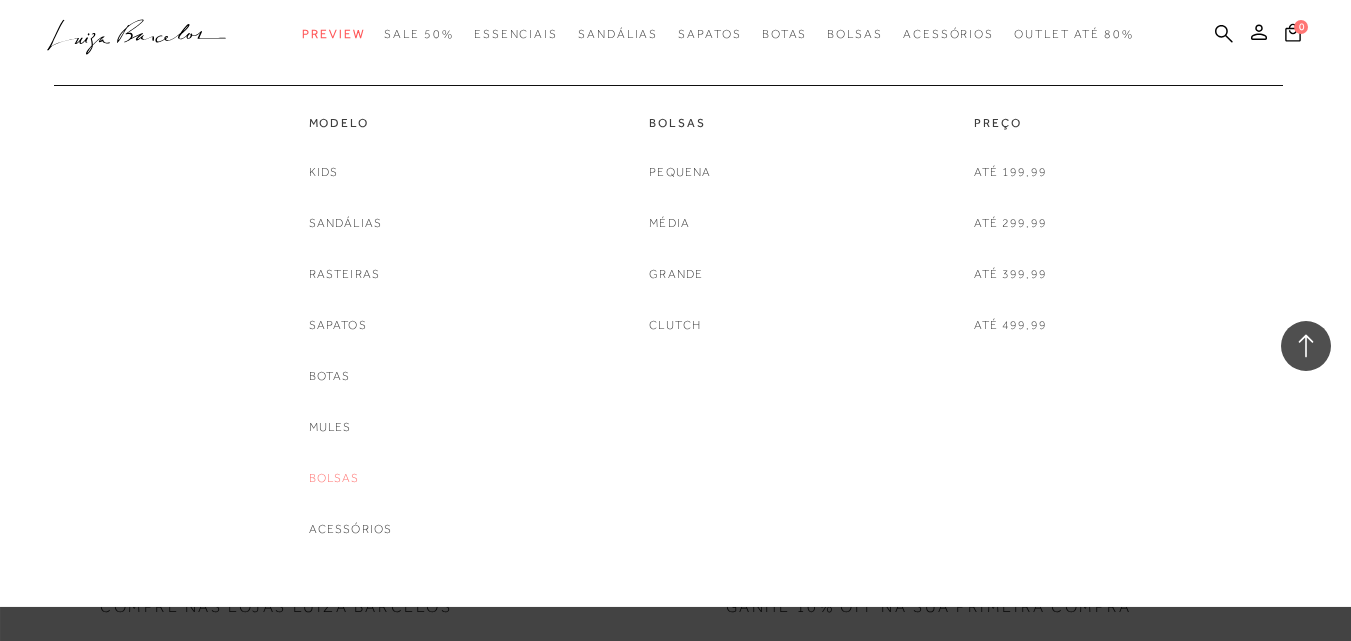 click on "Bolsas" at bounding box center (334, 478) 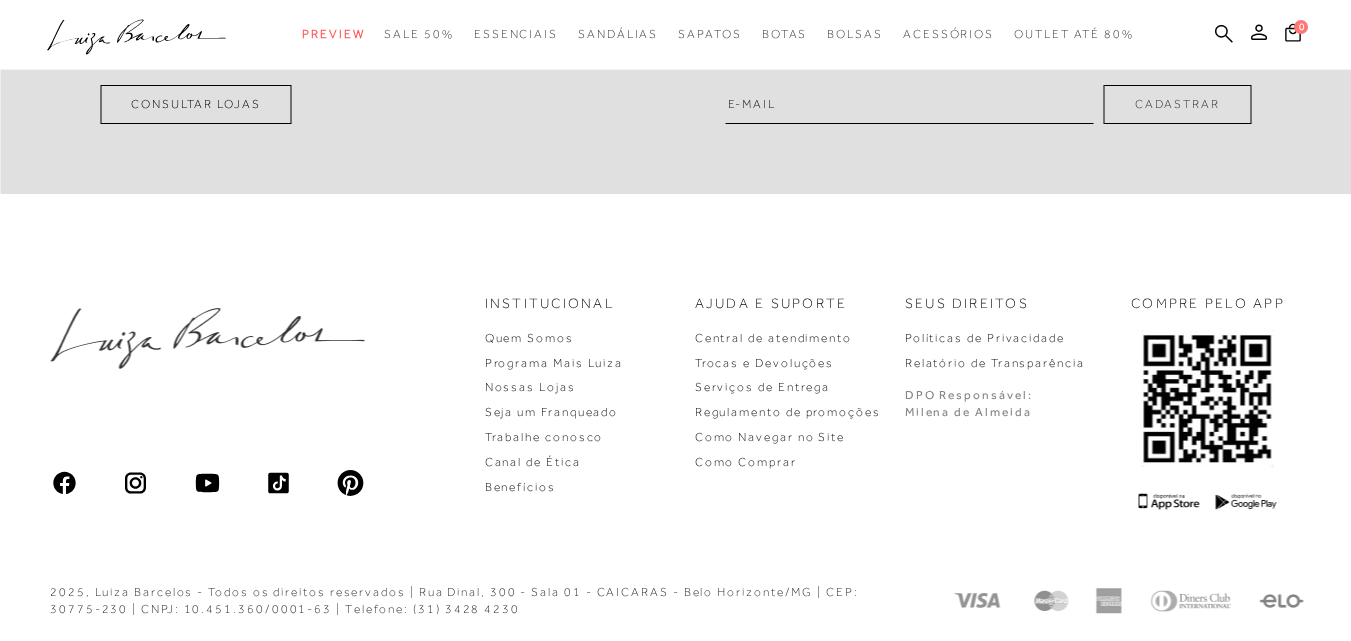 scroll, scrollTop: 0, scrollLeft: 0, axis: both 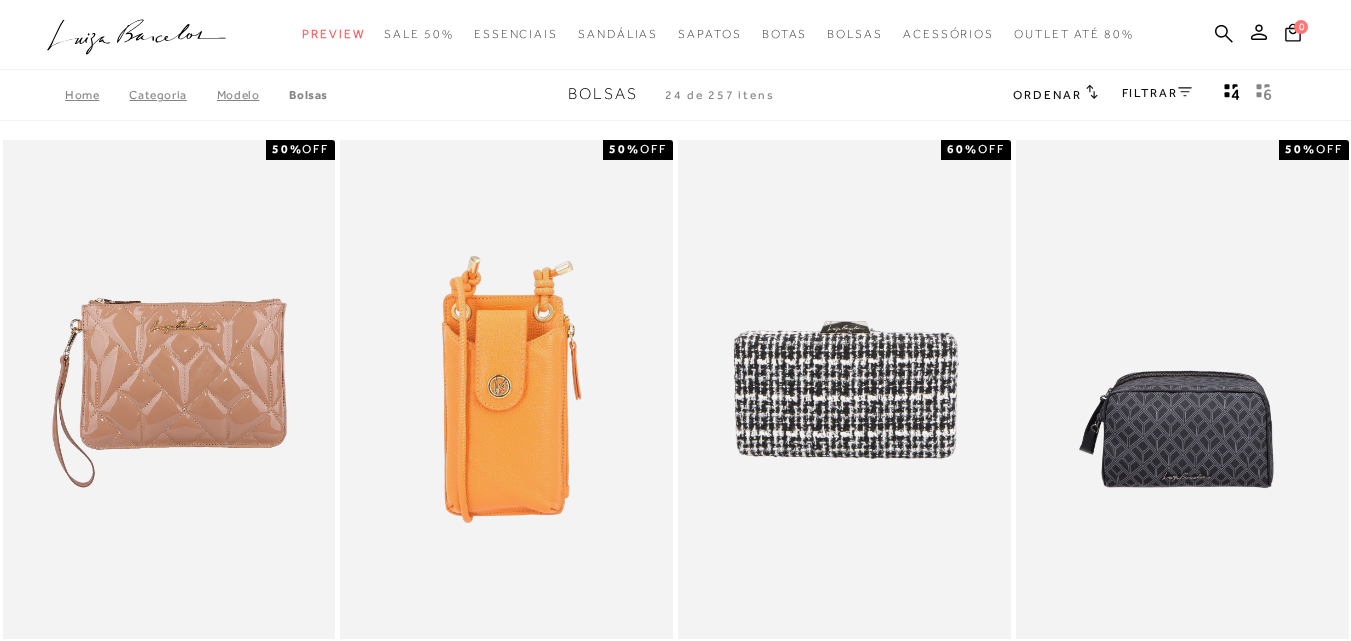 click on "Ordenar" at bounding box center [1047, 95] 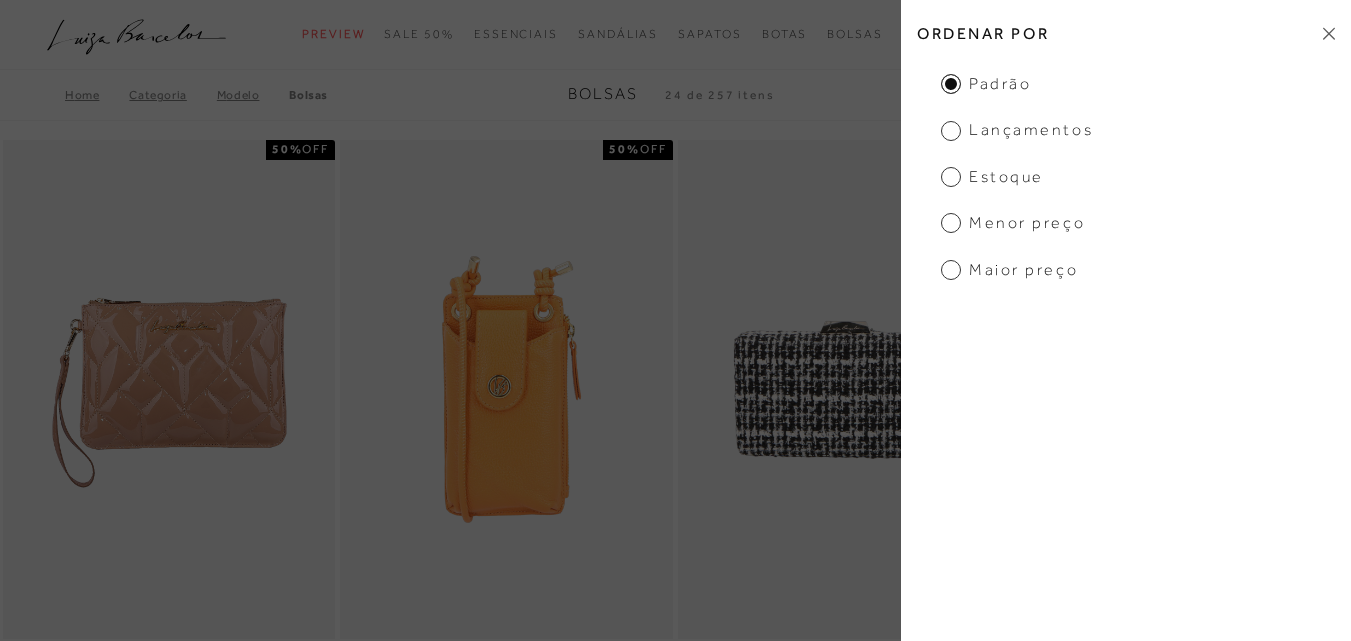 click on "Menor preço" at bounding box center [1013, 223] 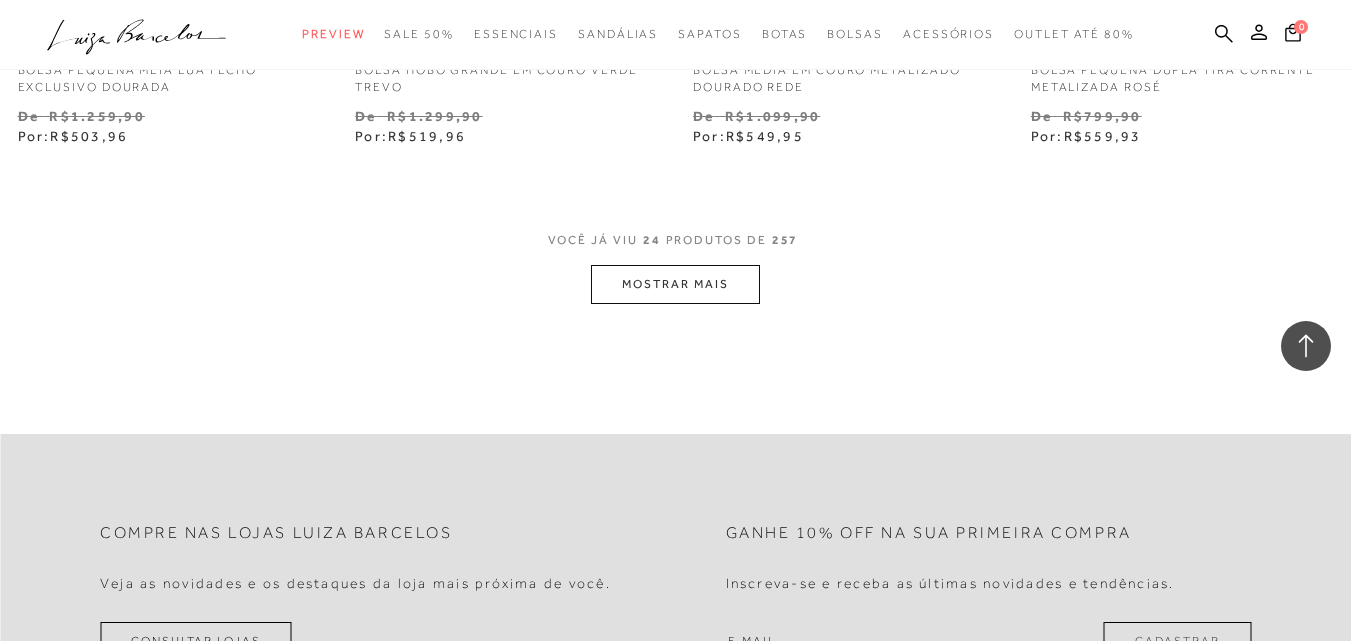 scroll, scrollTop: 7800, scrollLeft: 0, axis: vertical 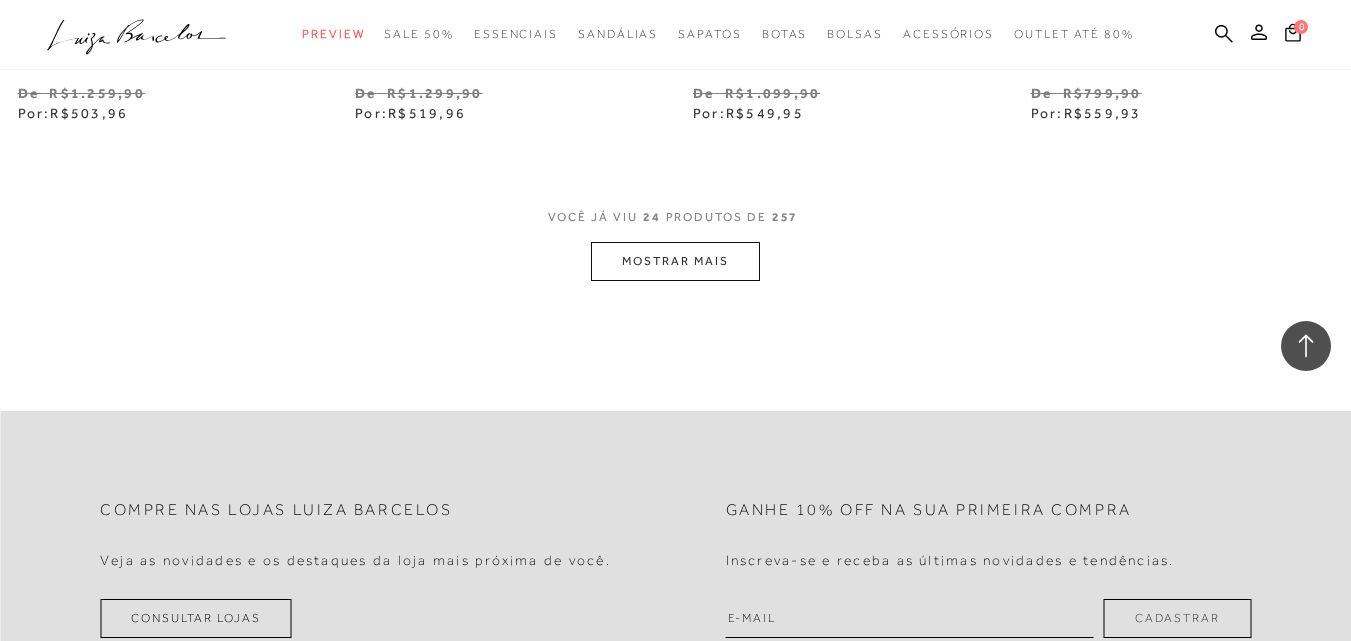 click on "MOSTRAR MAIS" at bounding box center [675, 261] 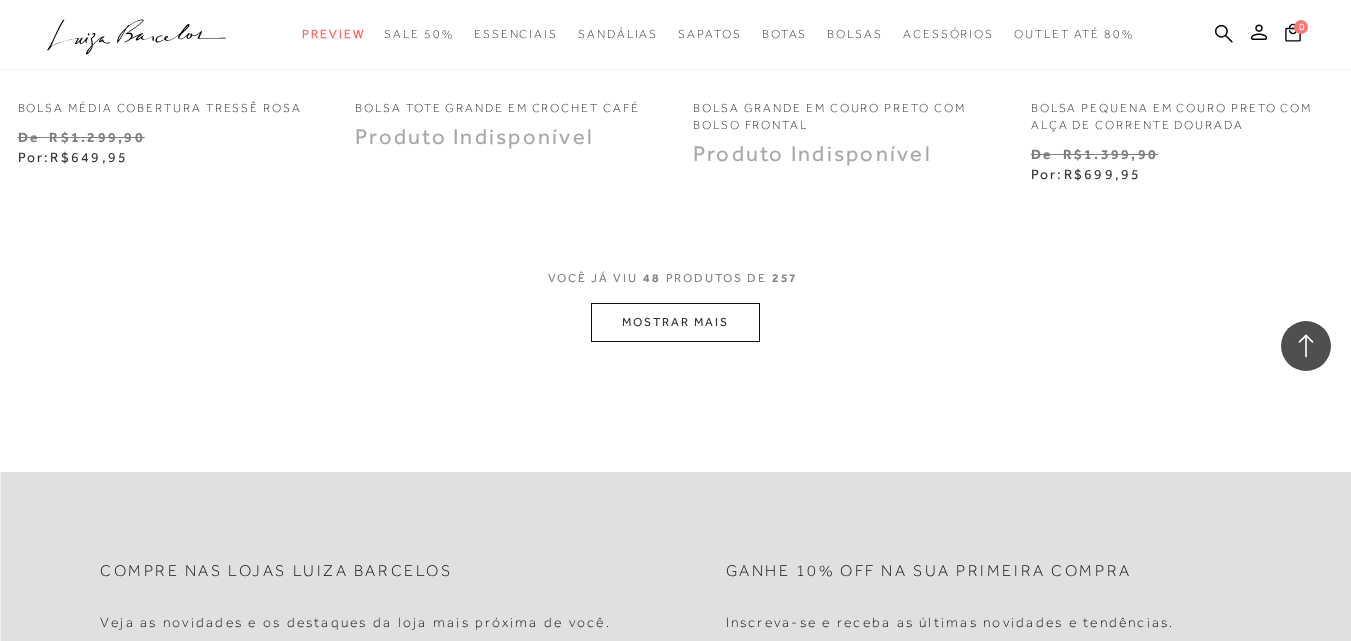 scroll, scrollTop: 11700, scrollLeft: 0, axis: vertical 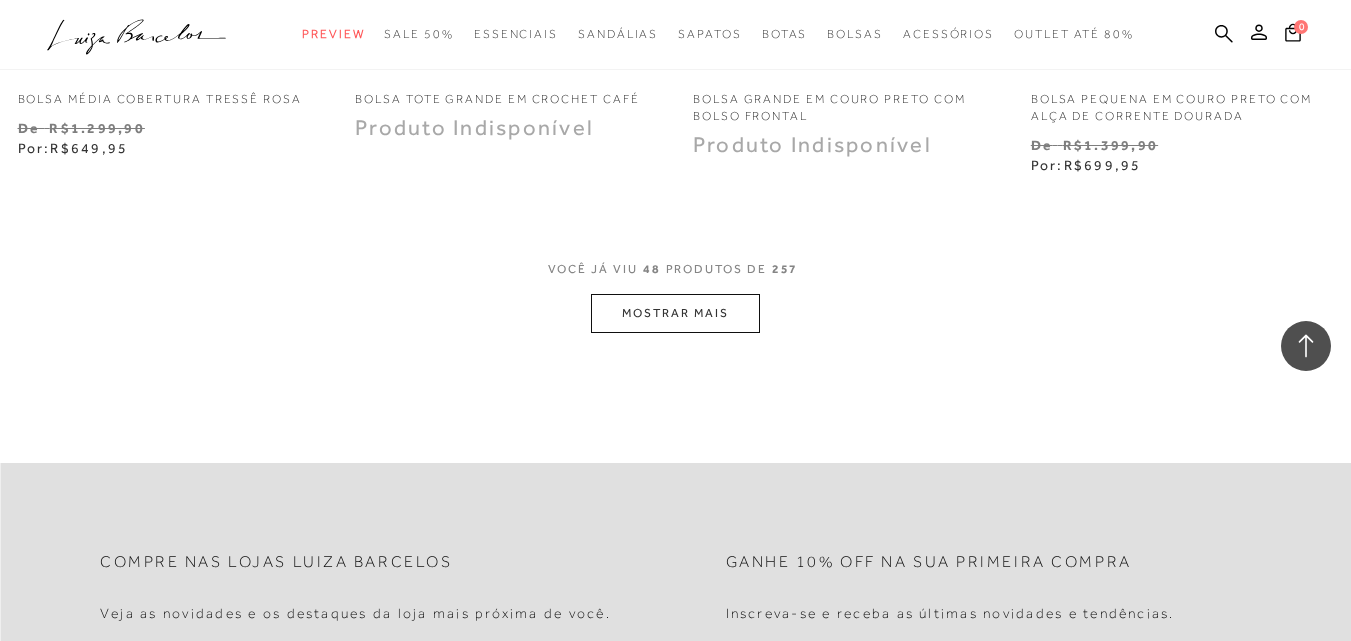 click on "MOSTRAR MAIS" at bounding box center (675, 313) 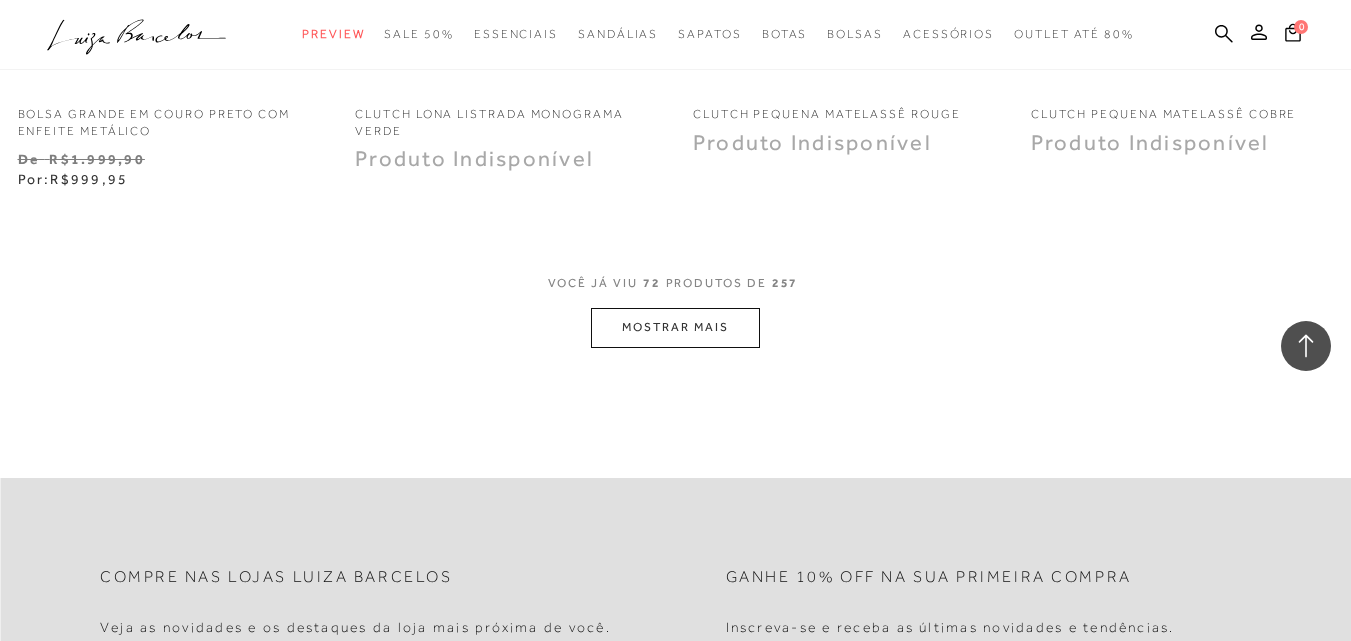 scroll, scrollTop: 15700, scrollLeft: 0, axis: vertical 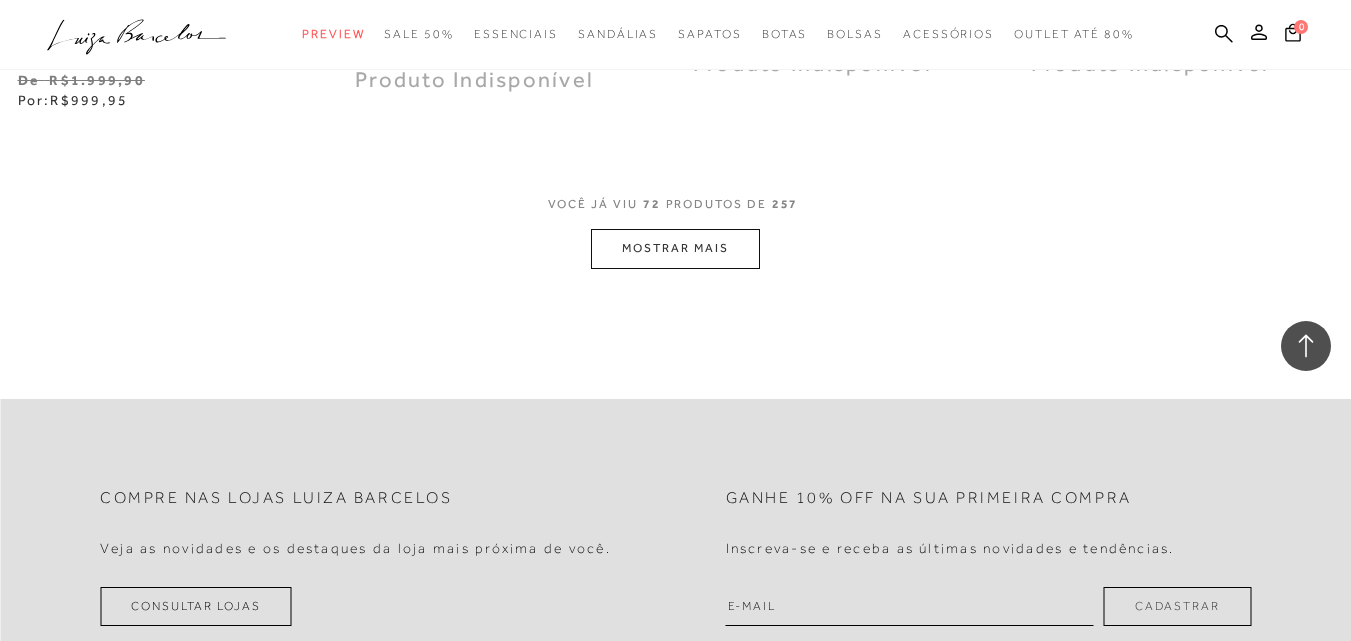 click on "MOSTRAR MAIS" at bounding box center [675, 248] 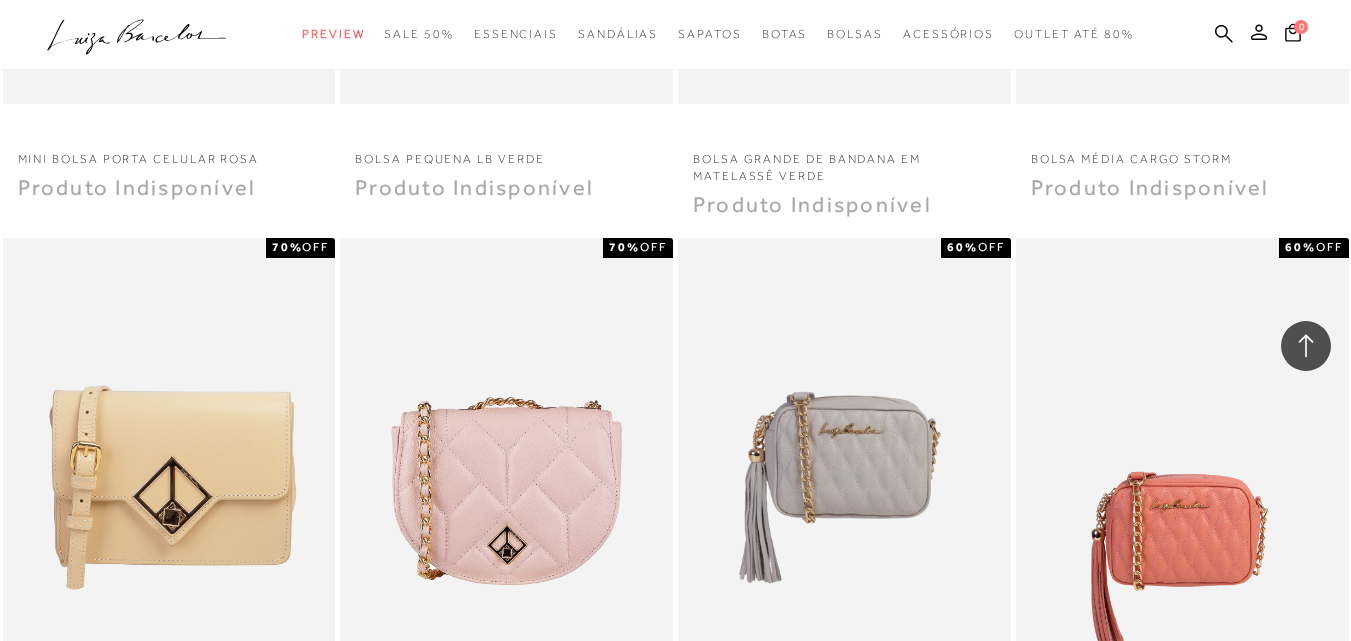 scroll, scrollTop: 19000, scrollLeft: 0, axis: vertical 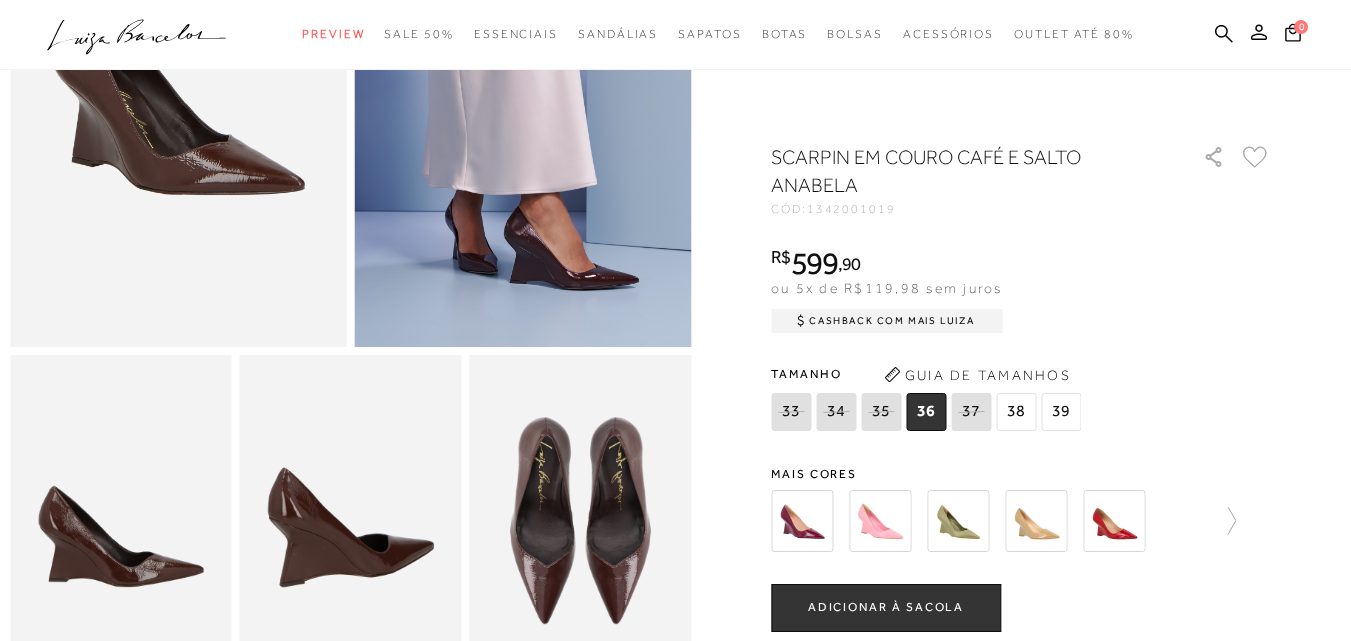 click at bounding box center [1036, 521] 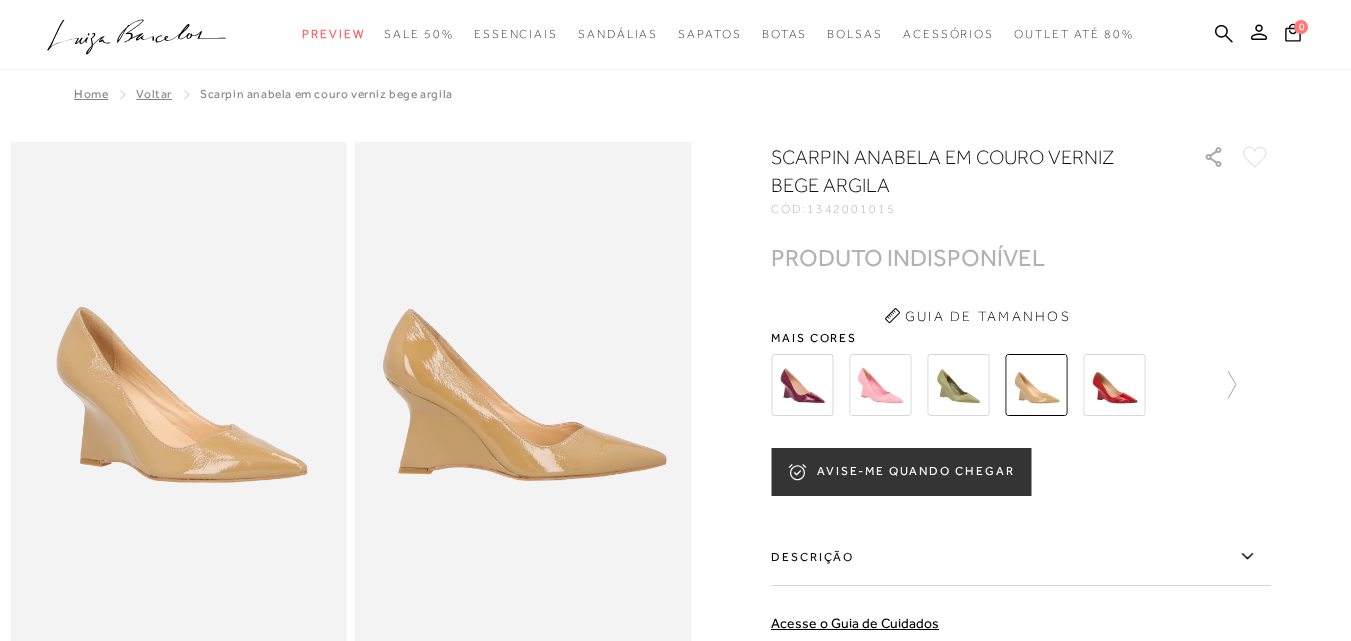 scroll, scrollTop: 0, scrollLeft: 0, axis: both 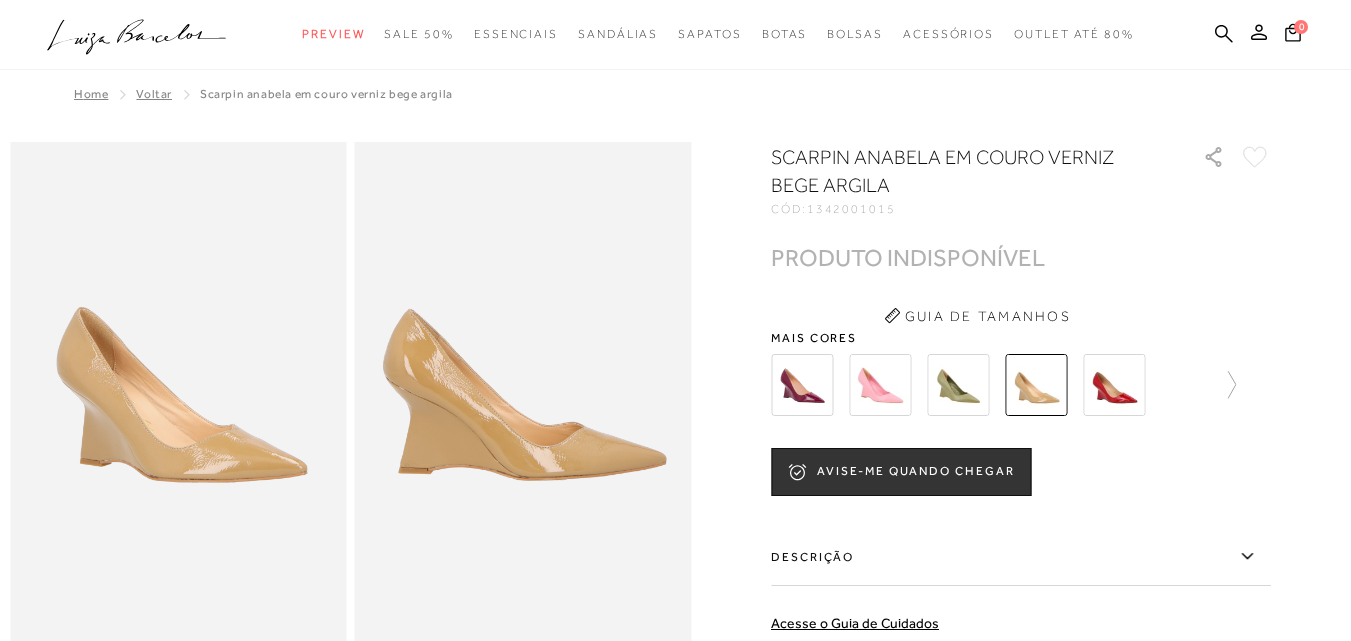 click at bounding box center [958, 385] 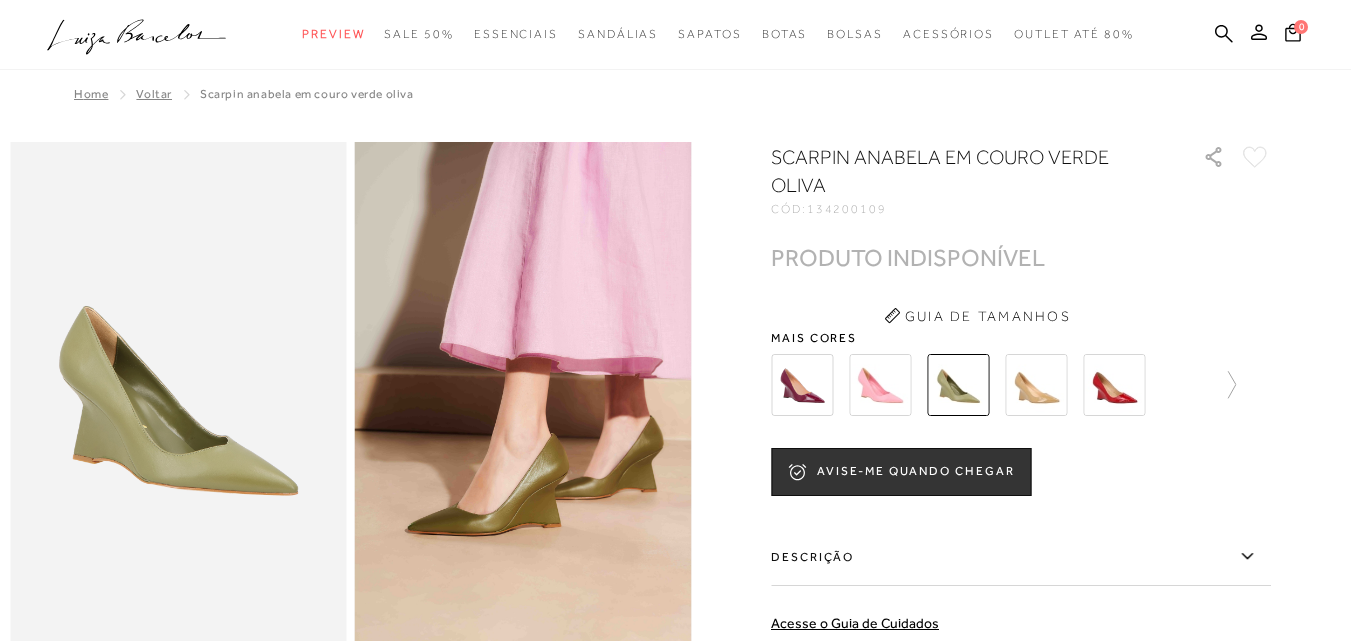 scroll, scrollTop: 0, scrollLeft: 0, axis: both 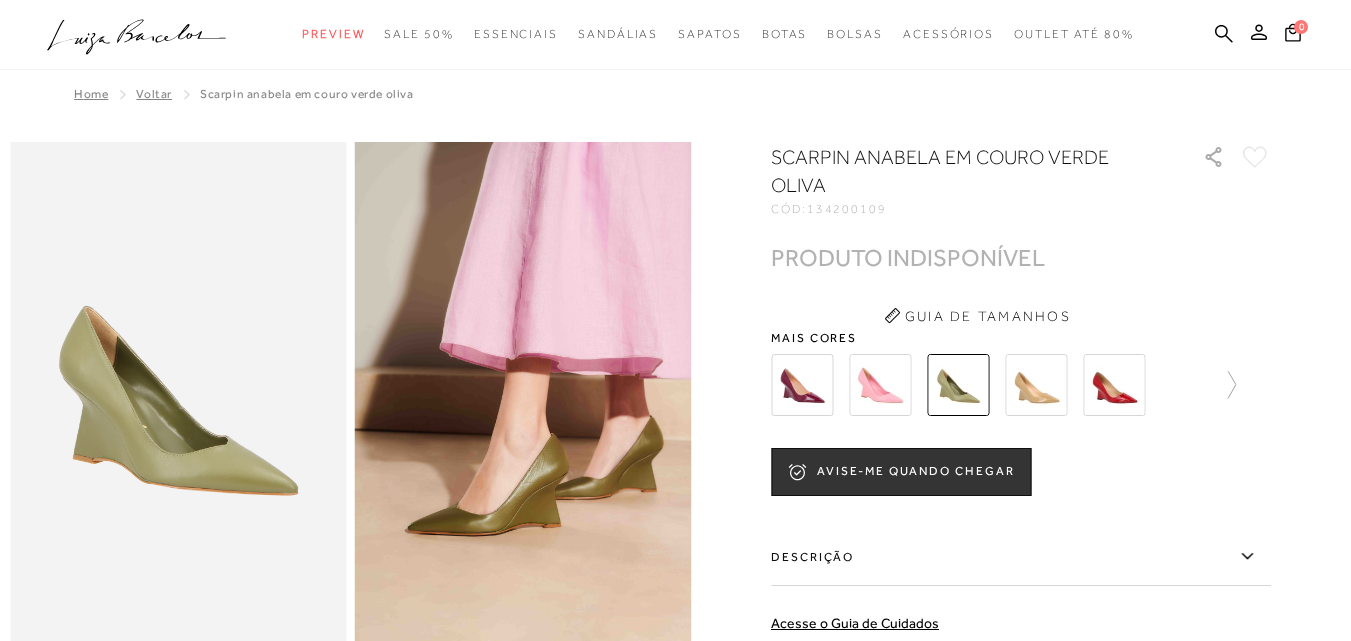 click at bounding box center (802, 385) 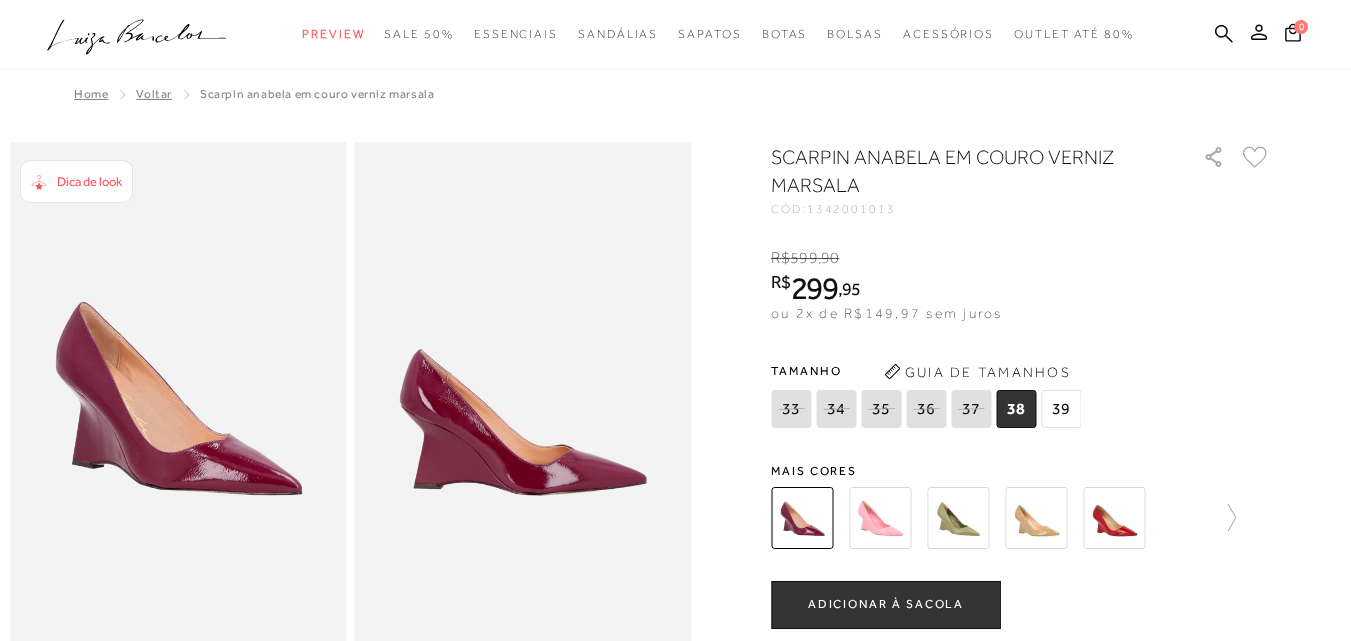 scroll, scrollTop: 0, scrollLeft: 0, axis: both 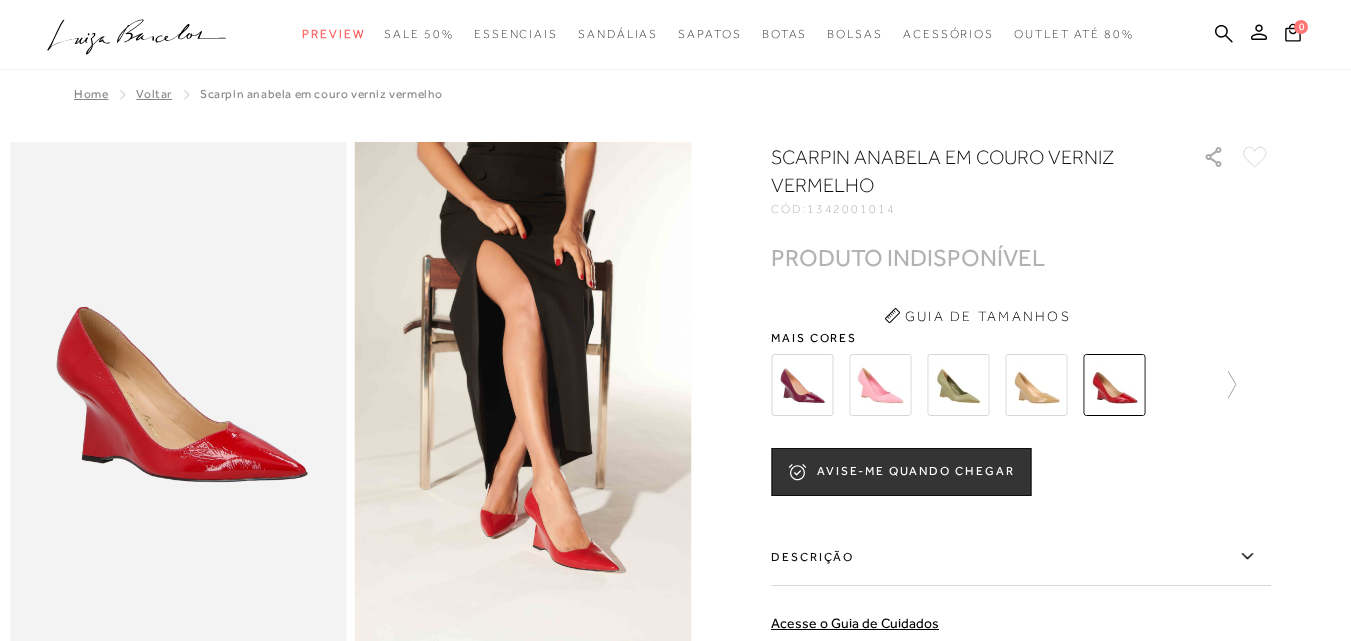 click at bounding box center [958, 385] 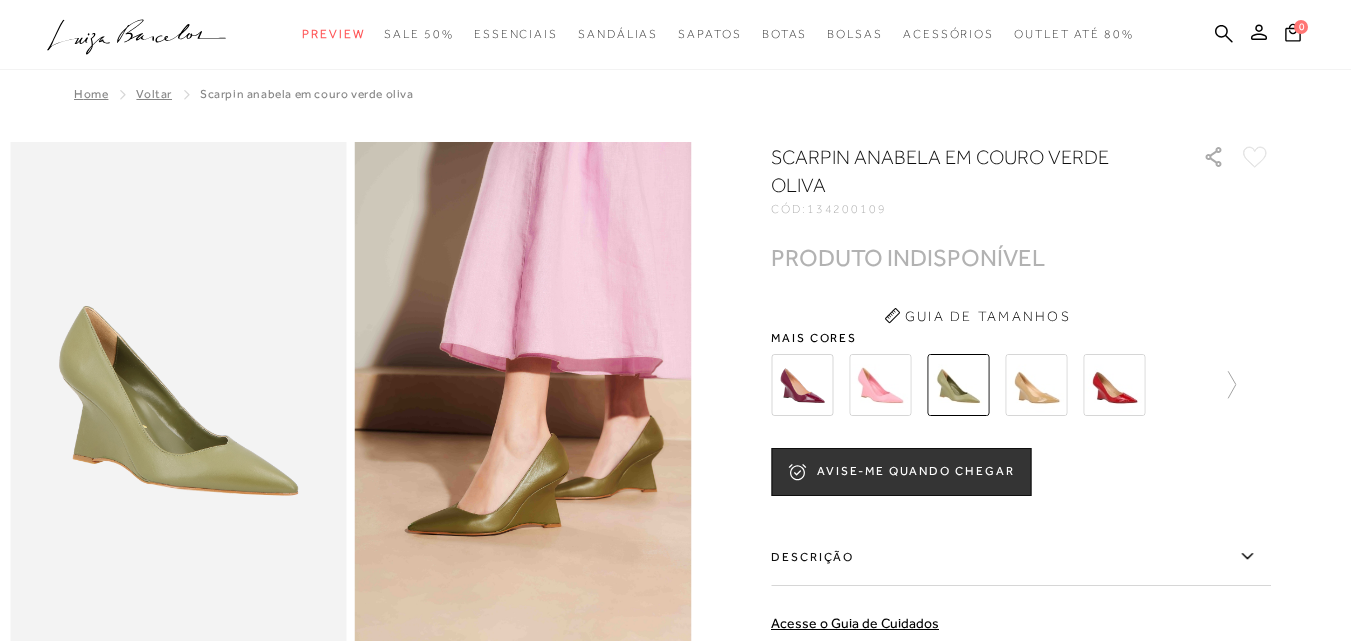 click at bounding box center [958, 385] 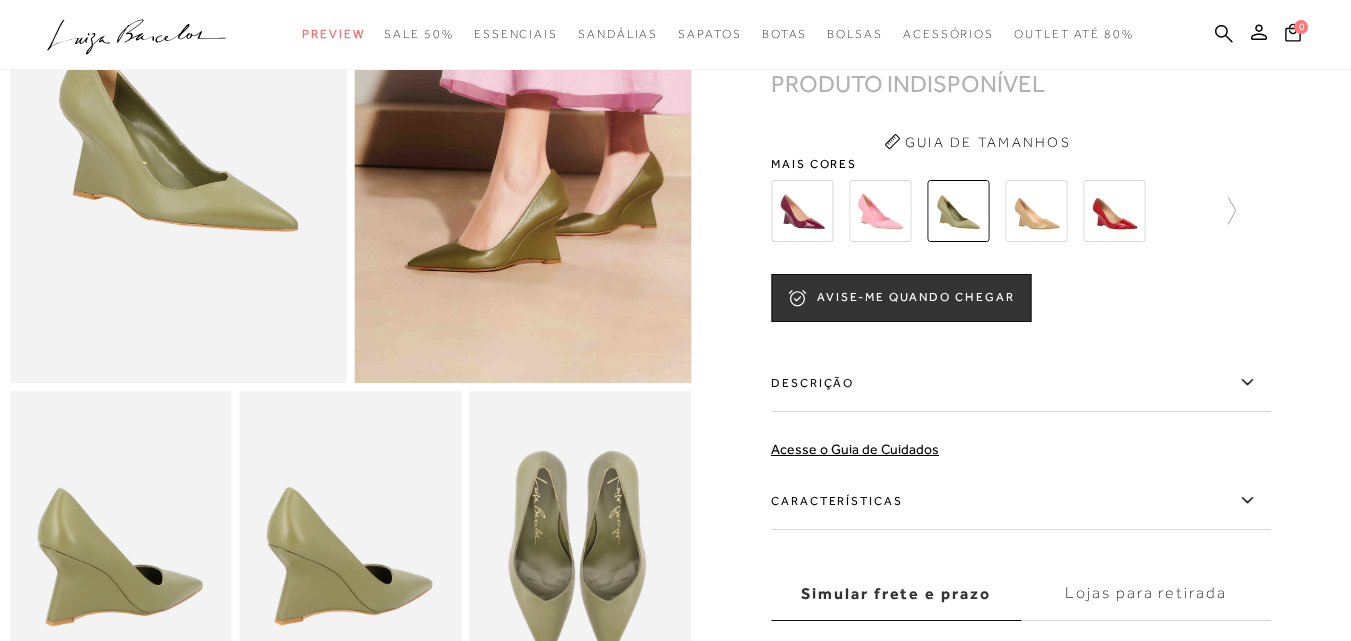 scroll, scrollTop: 0, scrollLeft: 0, axis: both 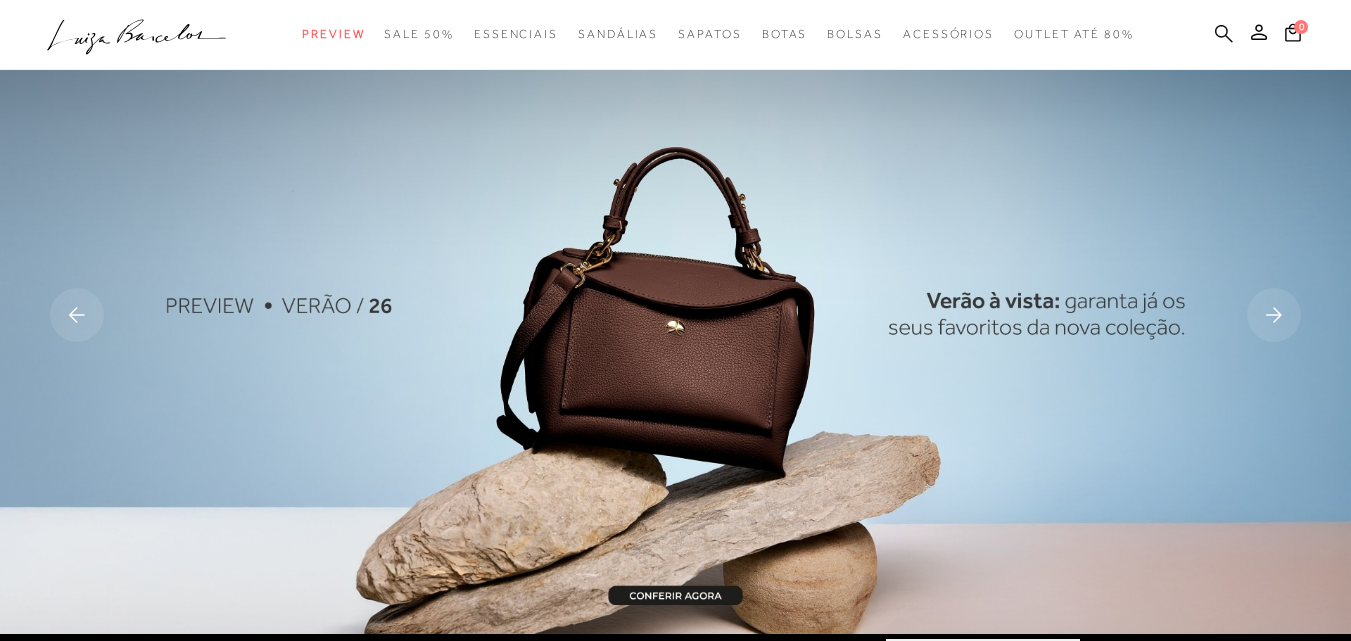 click 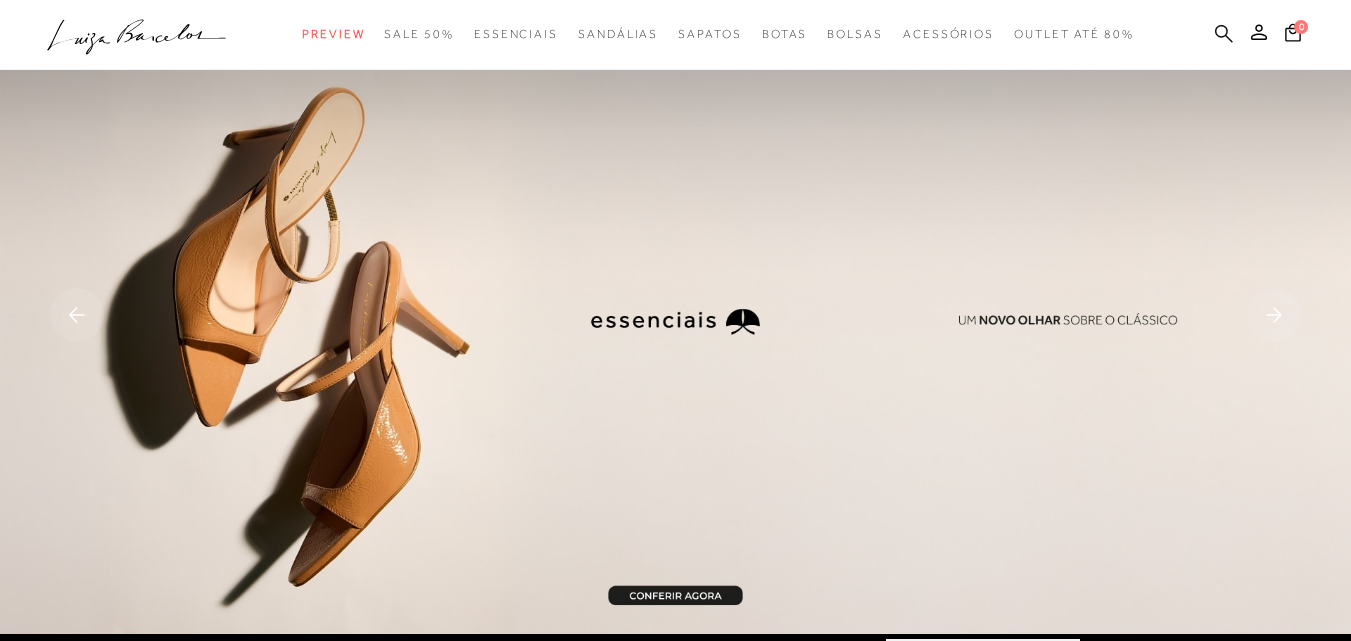 click 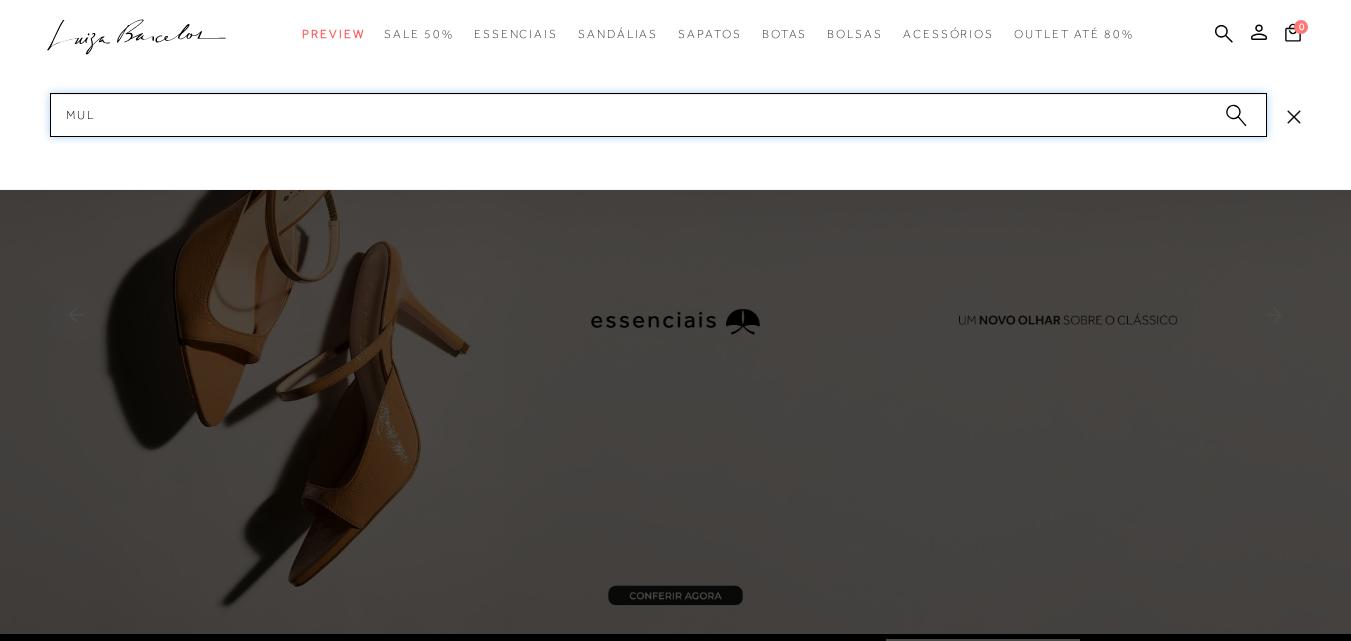 type on "mulé" 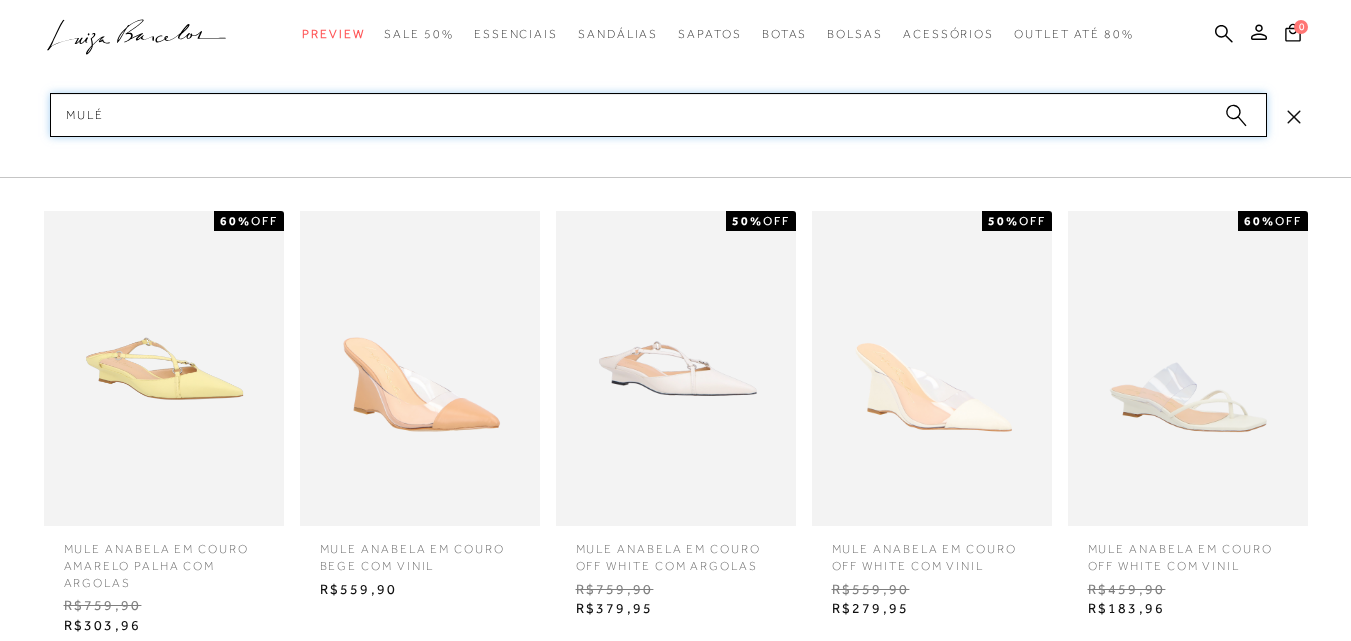 type 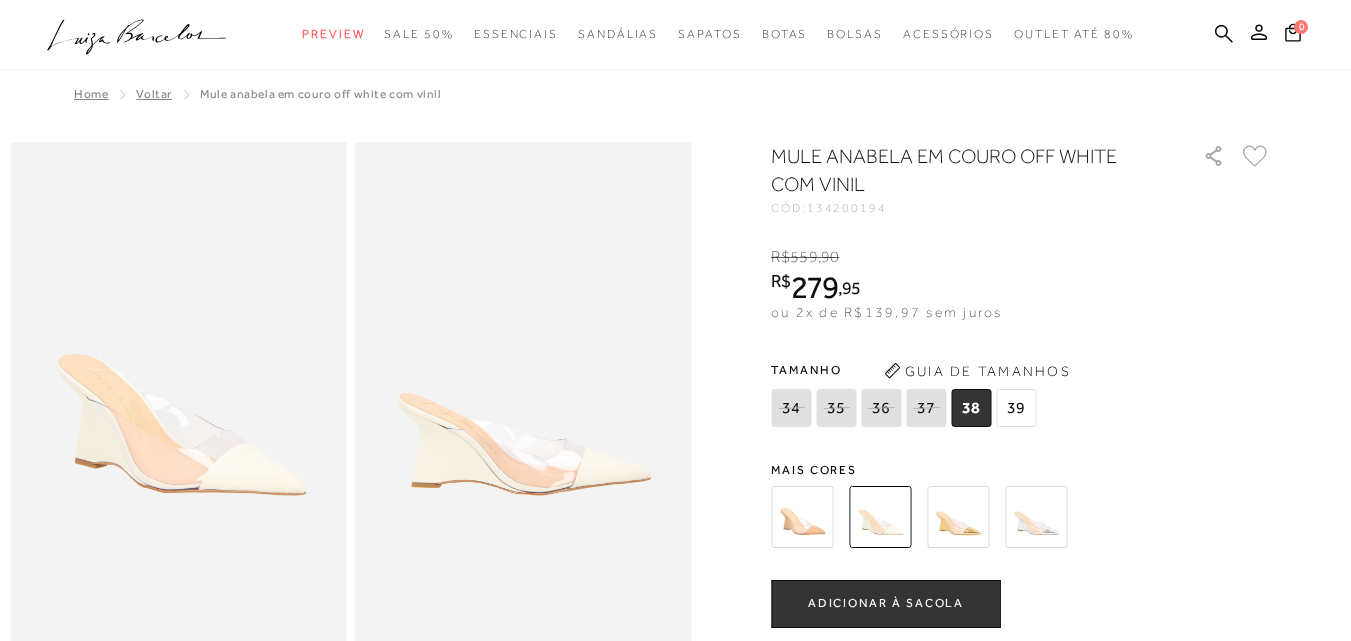 scroll, scrollTop: 0, scrollLeft: 0, axis: both 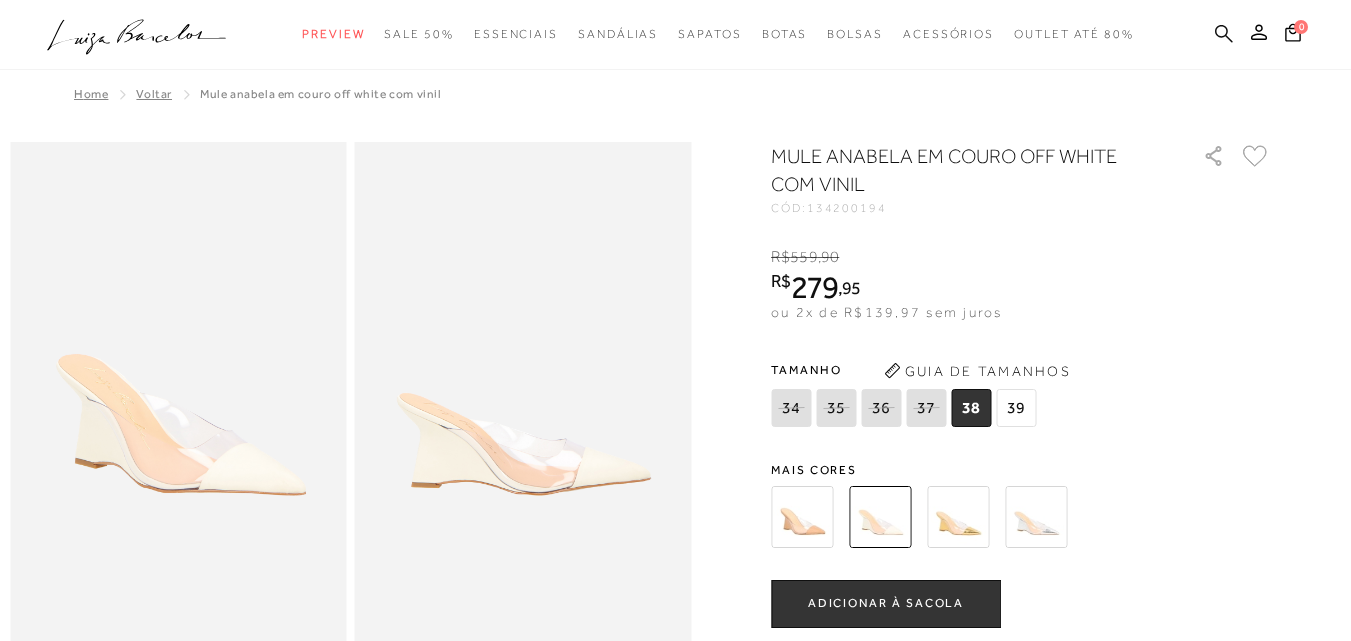 click 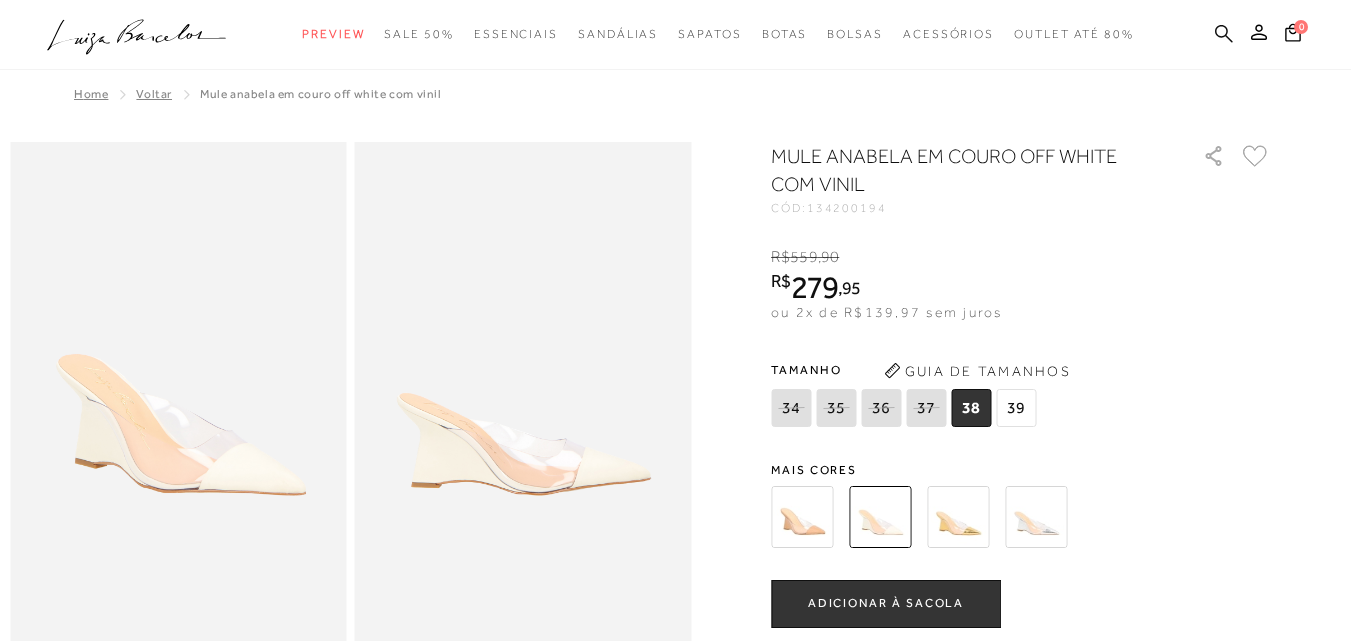 click 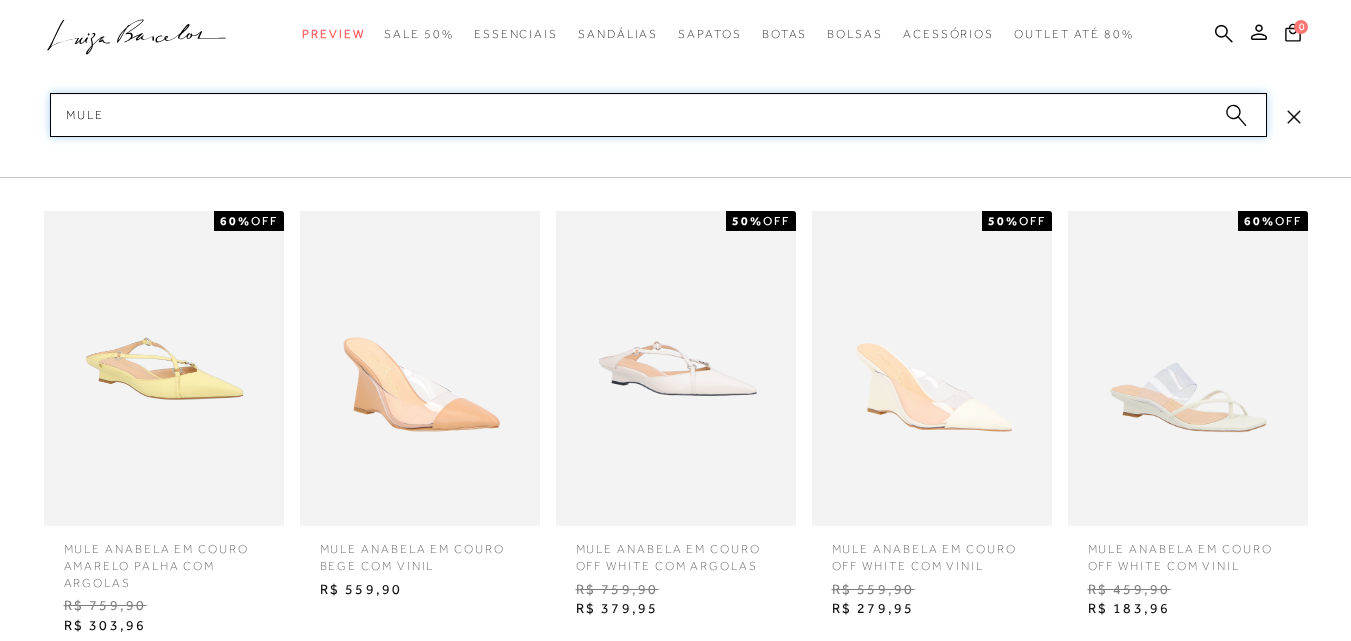 type on "mule" 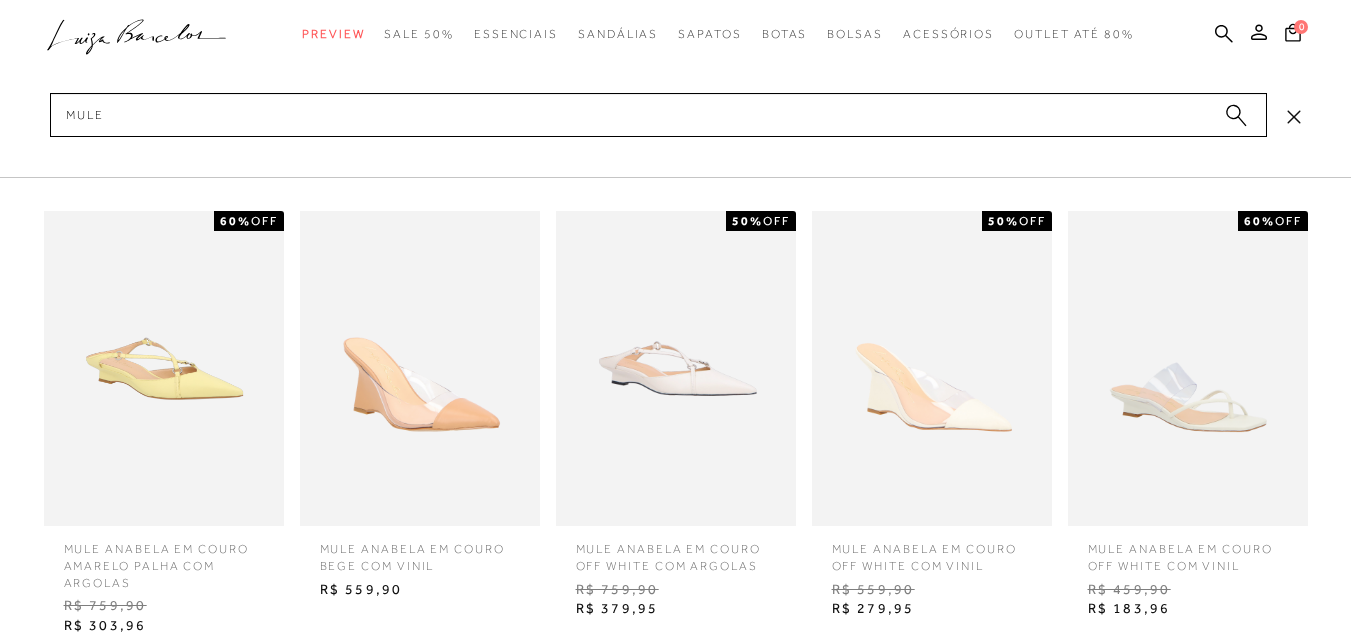 click 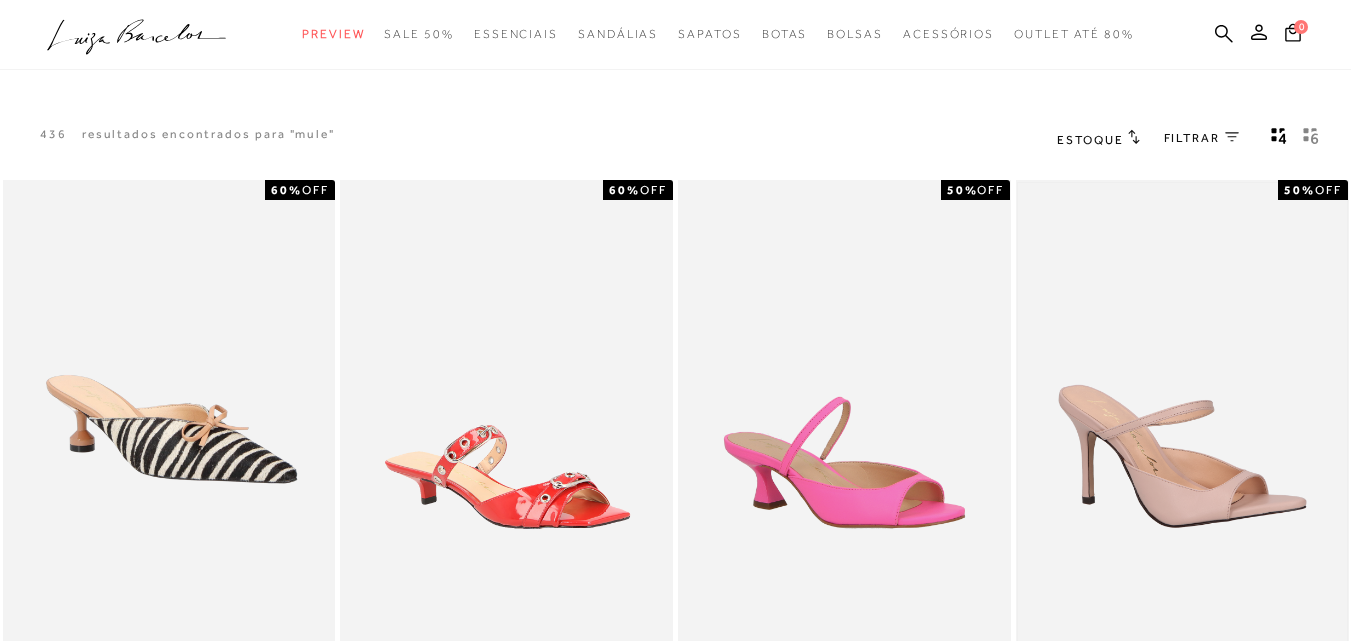 scroll, scrollTop: 0, scrollLeft: 0, axis: both 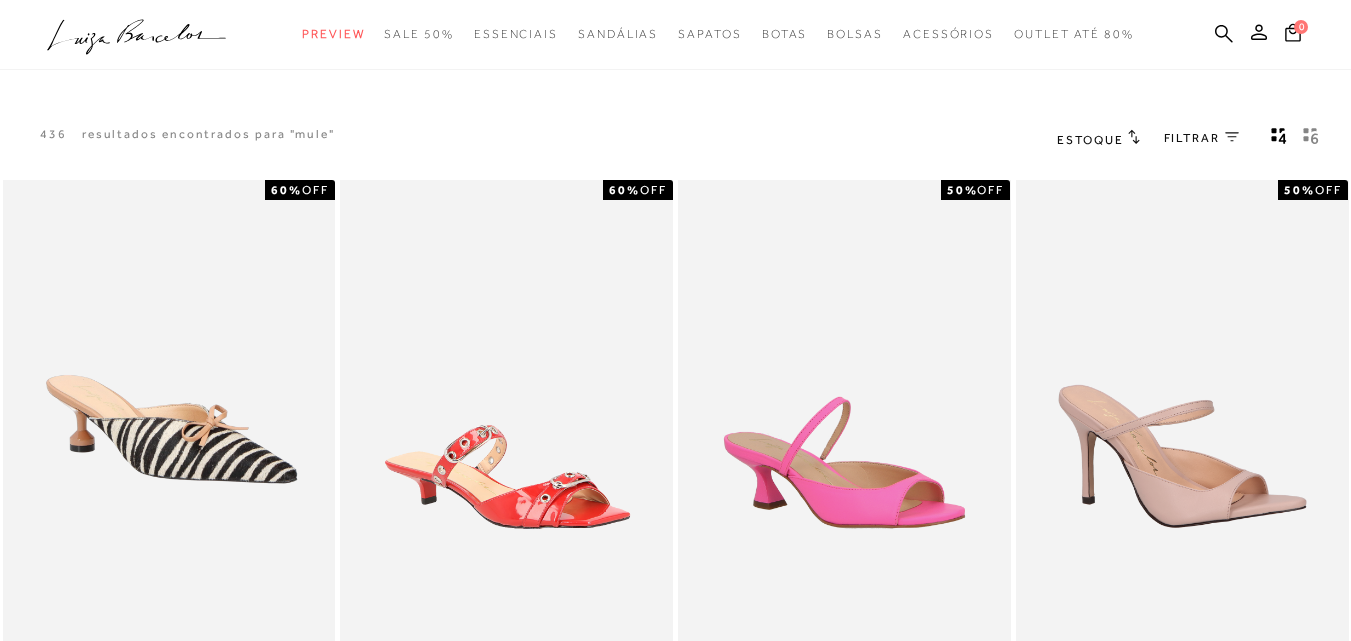 click 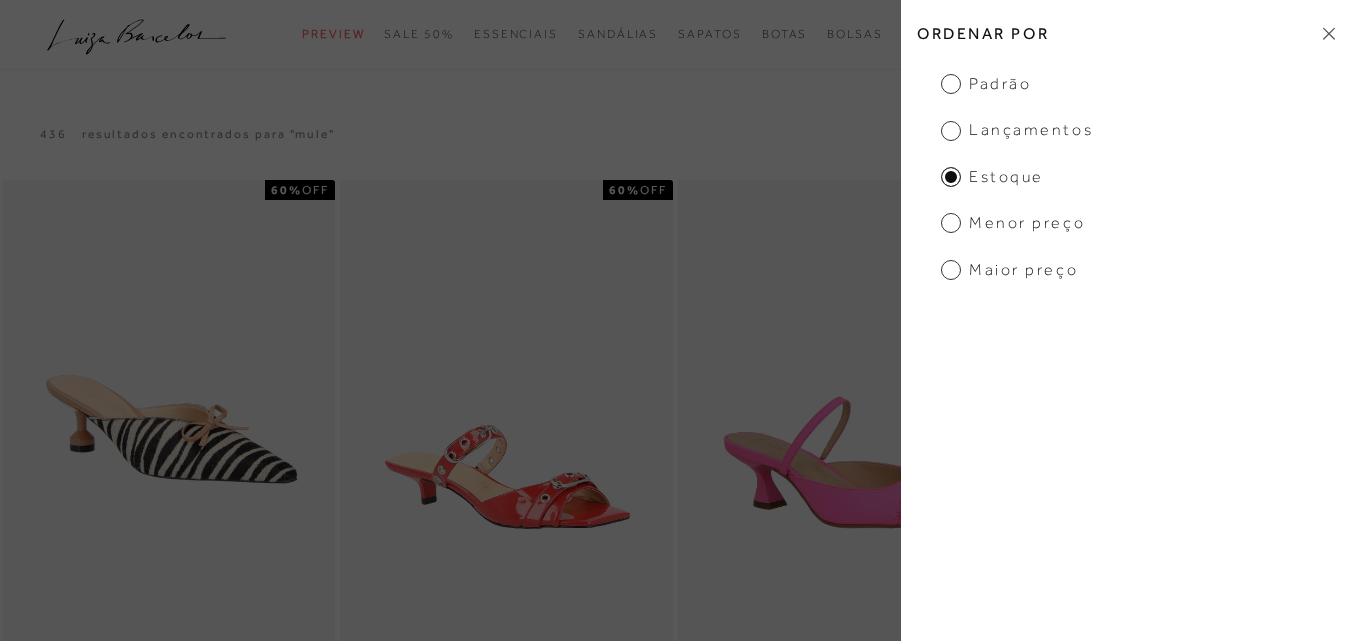 click on "Menor Preço" at bounding box center (1013, 223) 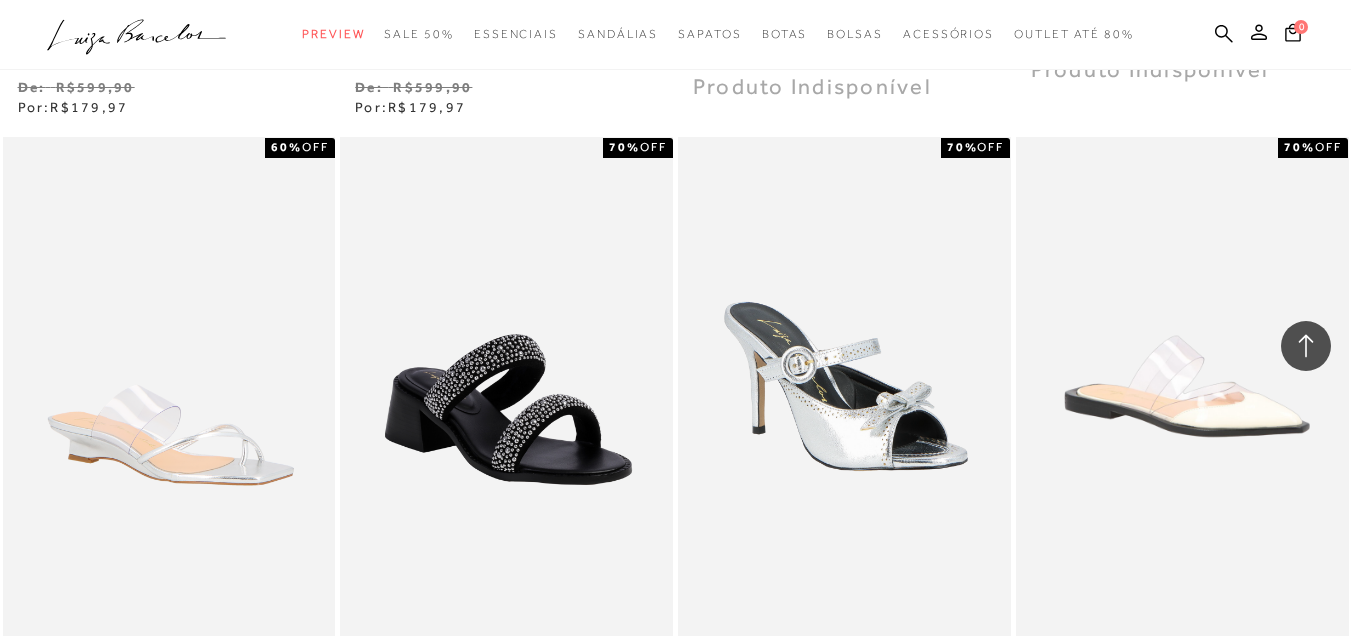 scroll, scrollTop: 1900, scrollLeft: 0, axis: vertical 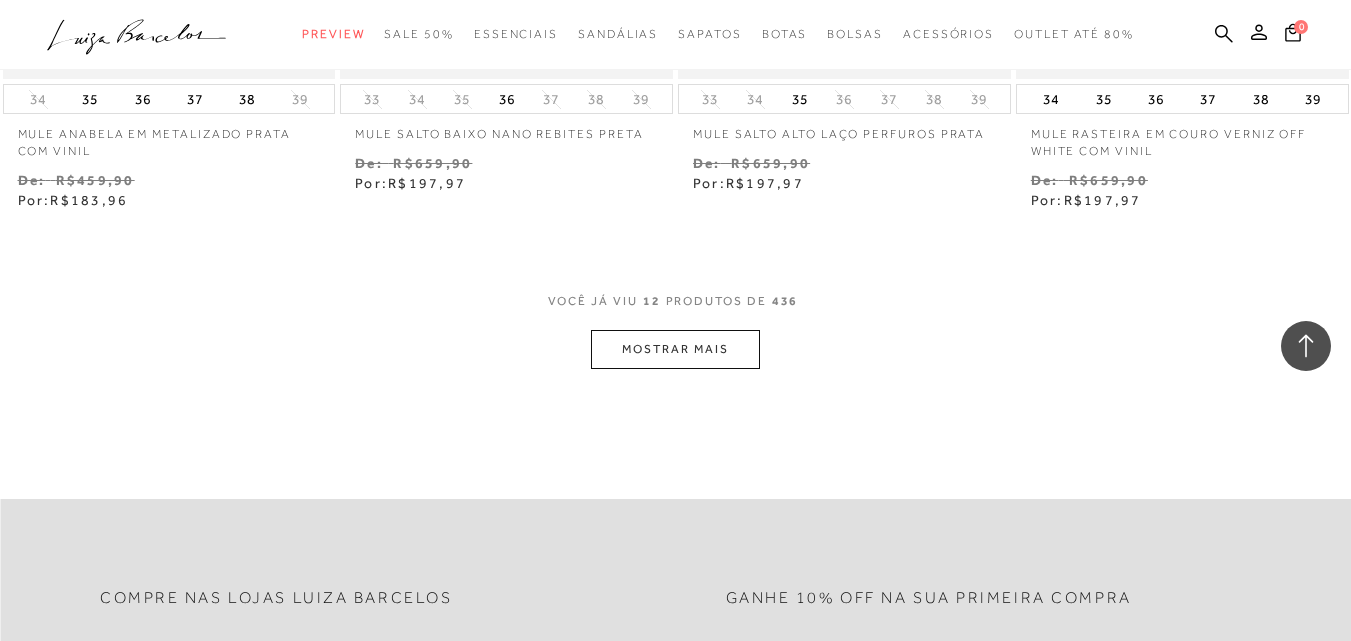 click on "MOSTRAR MAIS" at bounding box center [675, 349] 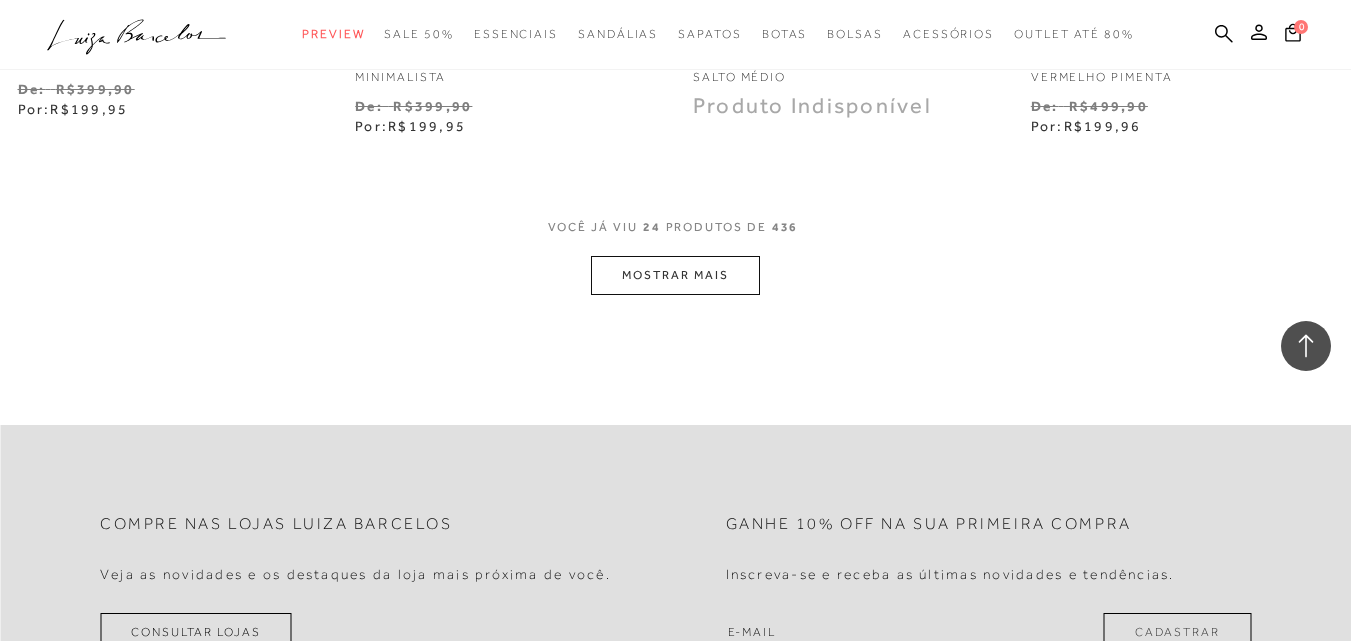 scroll, scrollTop: 3900, scrollLeft: 0, axis: vertical 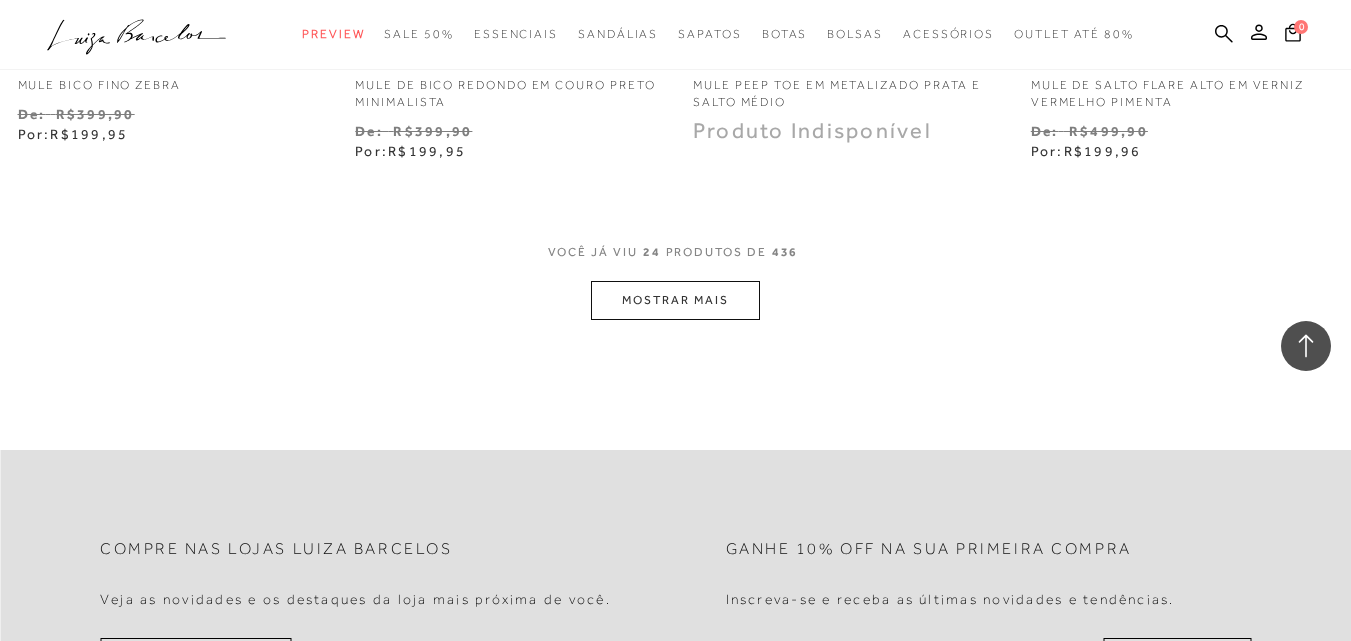 click on "MOSTRAR MAIS" at bounding box center [675, 300] 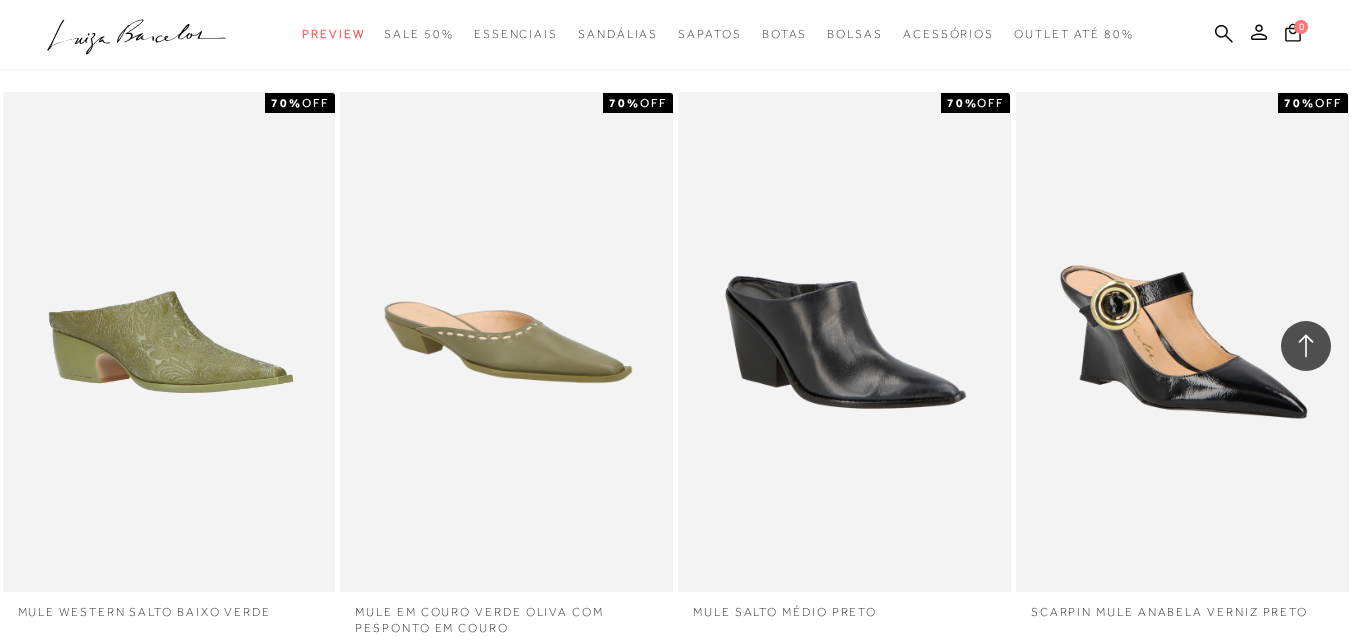 scroll, scrollTop: 4100, scrollLeft: 0, axis: vertical 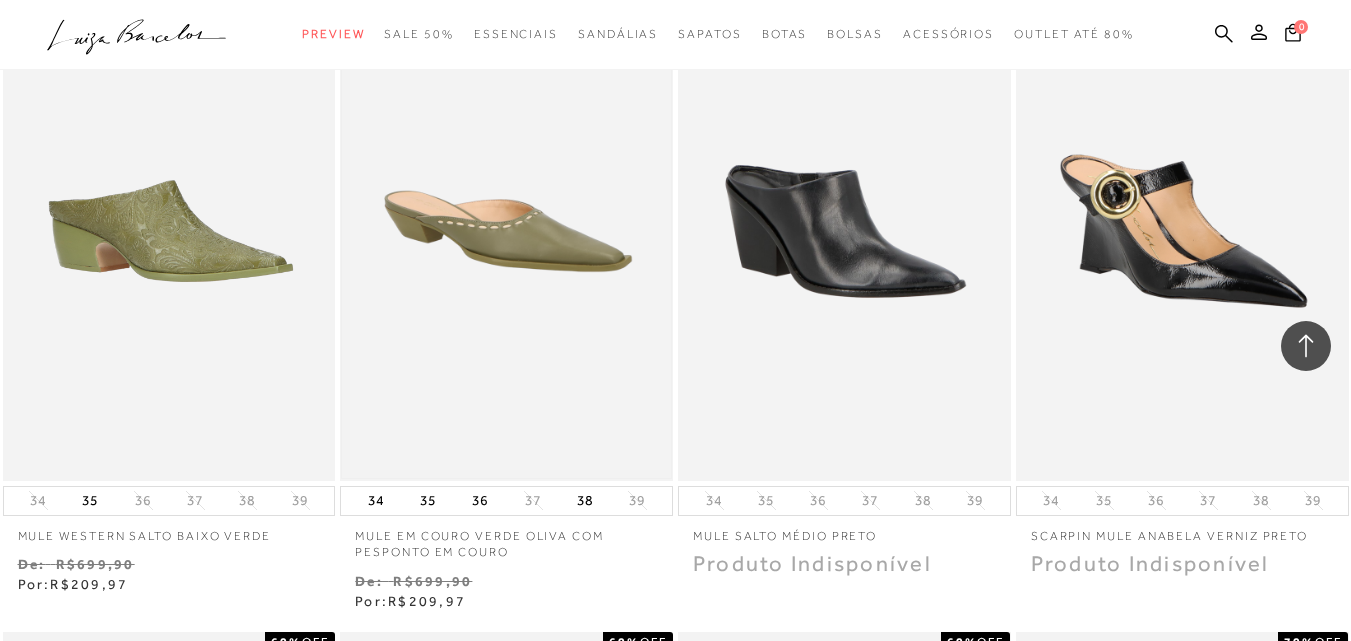 click at bounding box center (506, 230) 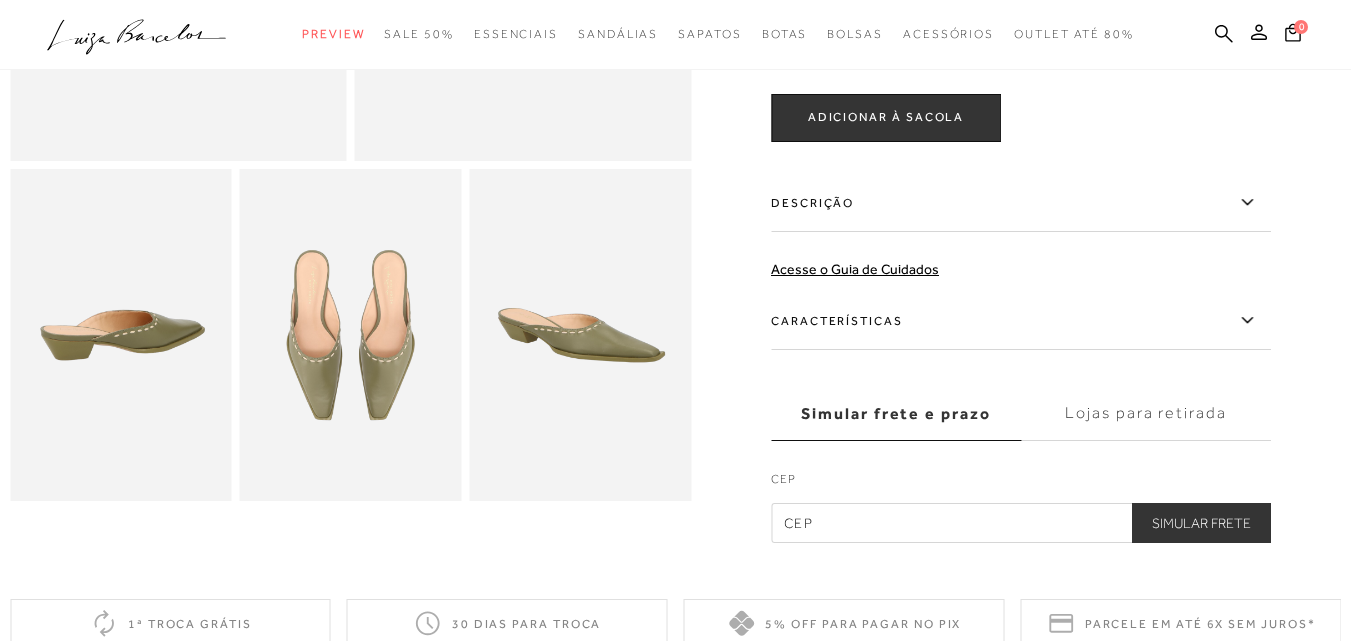 scroll, scrollTop: 500, scrollLeft: 0, axis: vertical 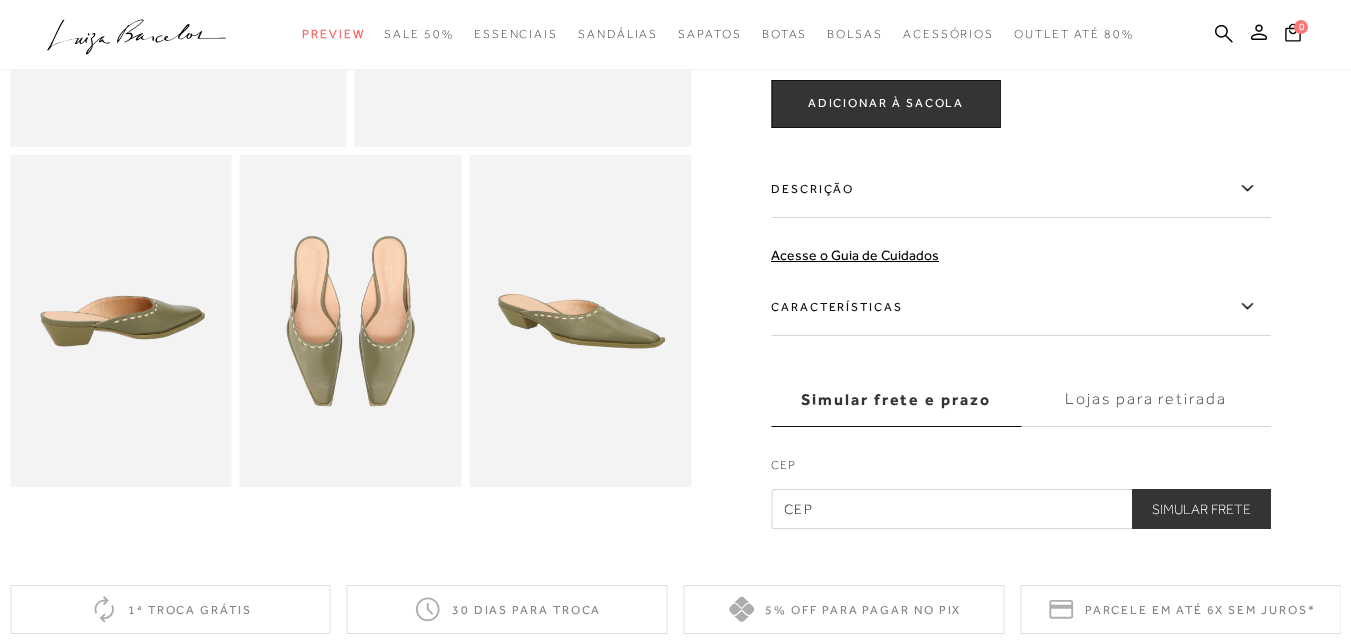 click 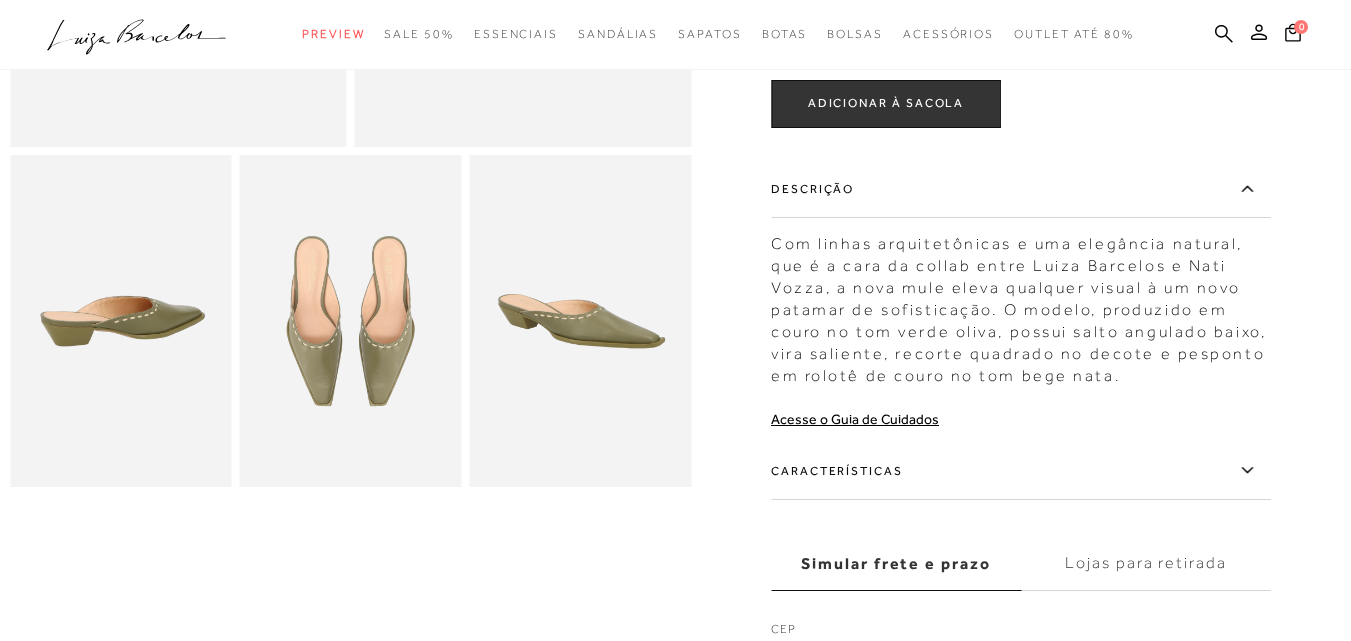click 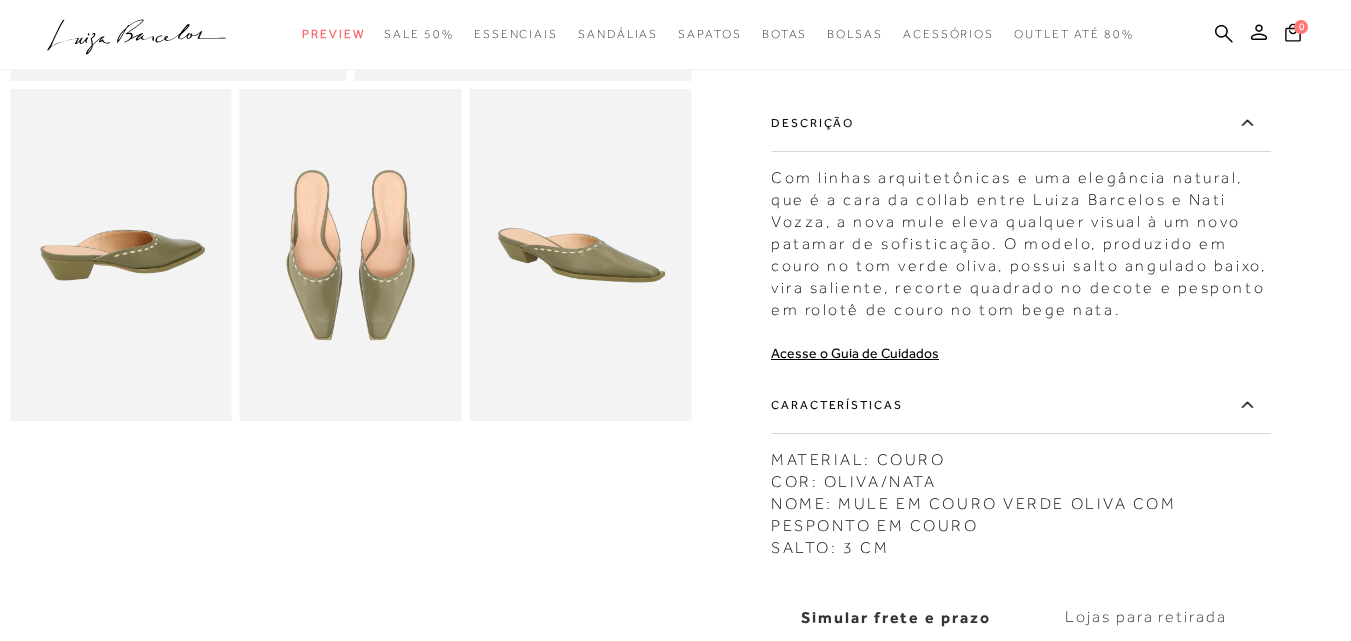 scroll, scrollTop: 600, scrollLeft: 0, axis: vertical 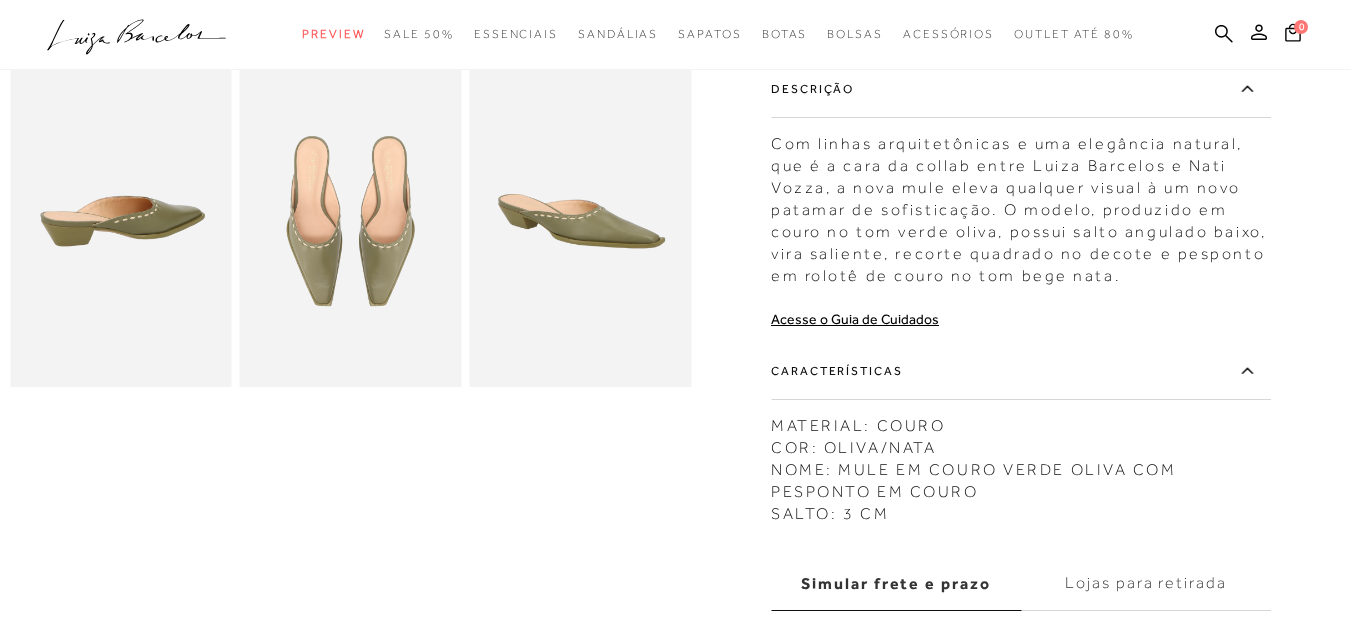 click at bounding box center (351, 221) 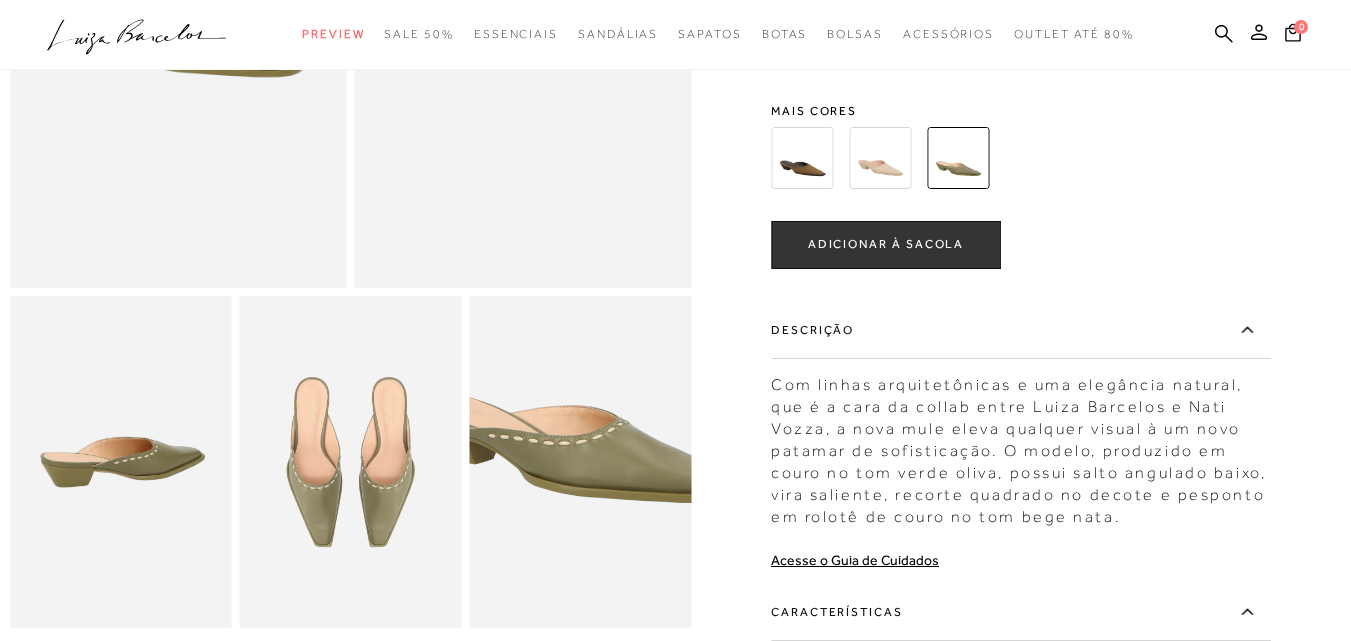 scroll, scrollTop: 300, scrollLeft: 0, axis: vertical 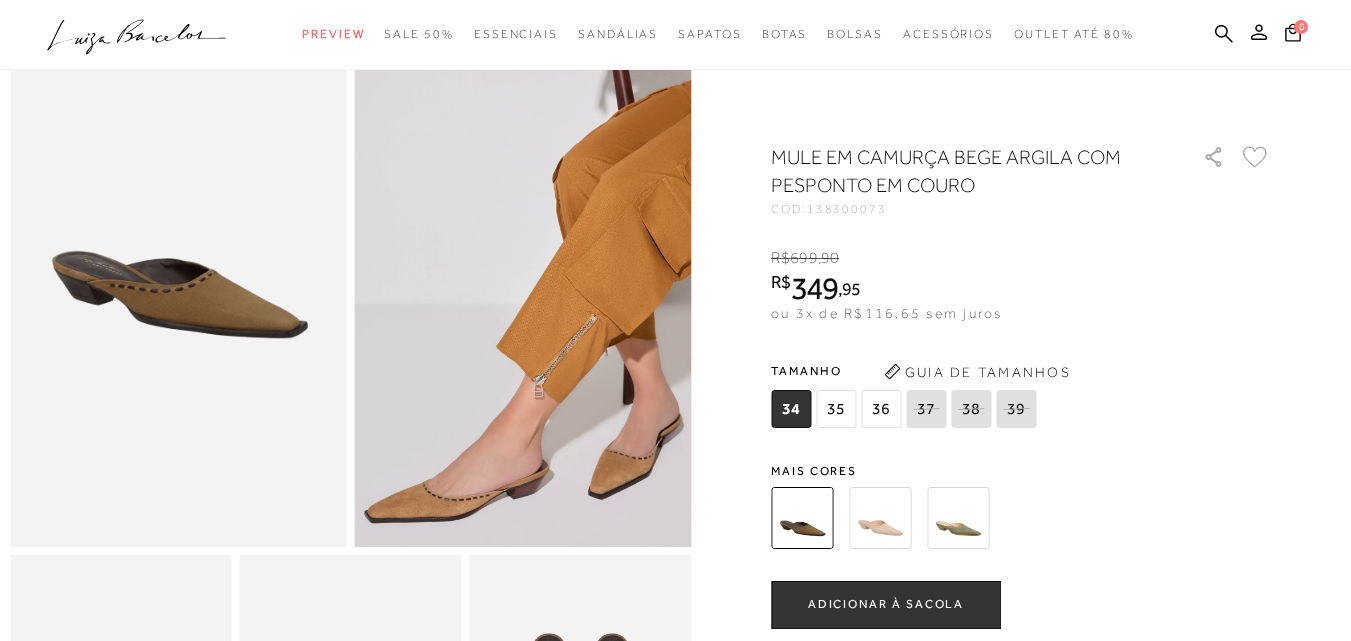 click at bounding box center [880, 518] 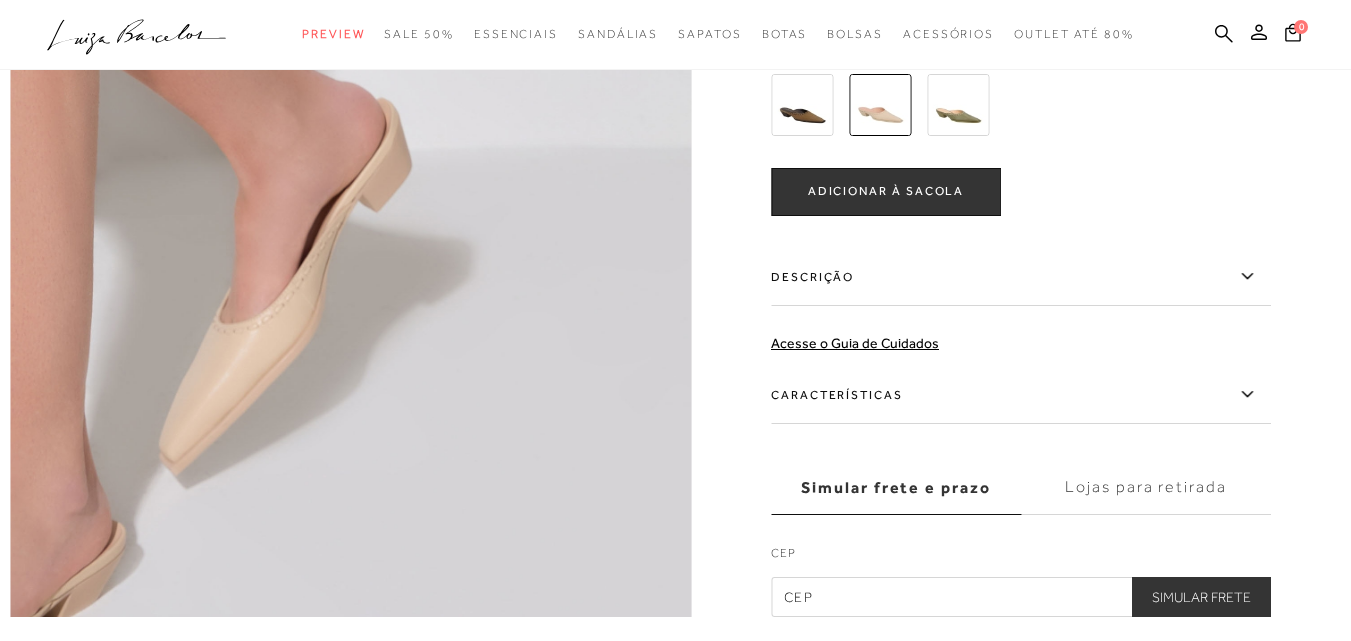 scroll, scrollTop: 1300, scrollLeft: 0, axis: vertical 